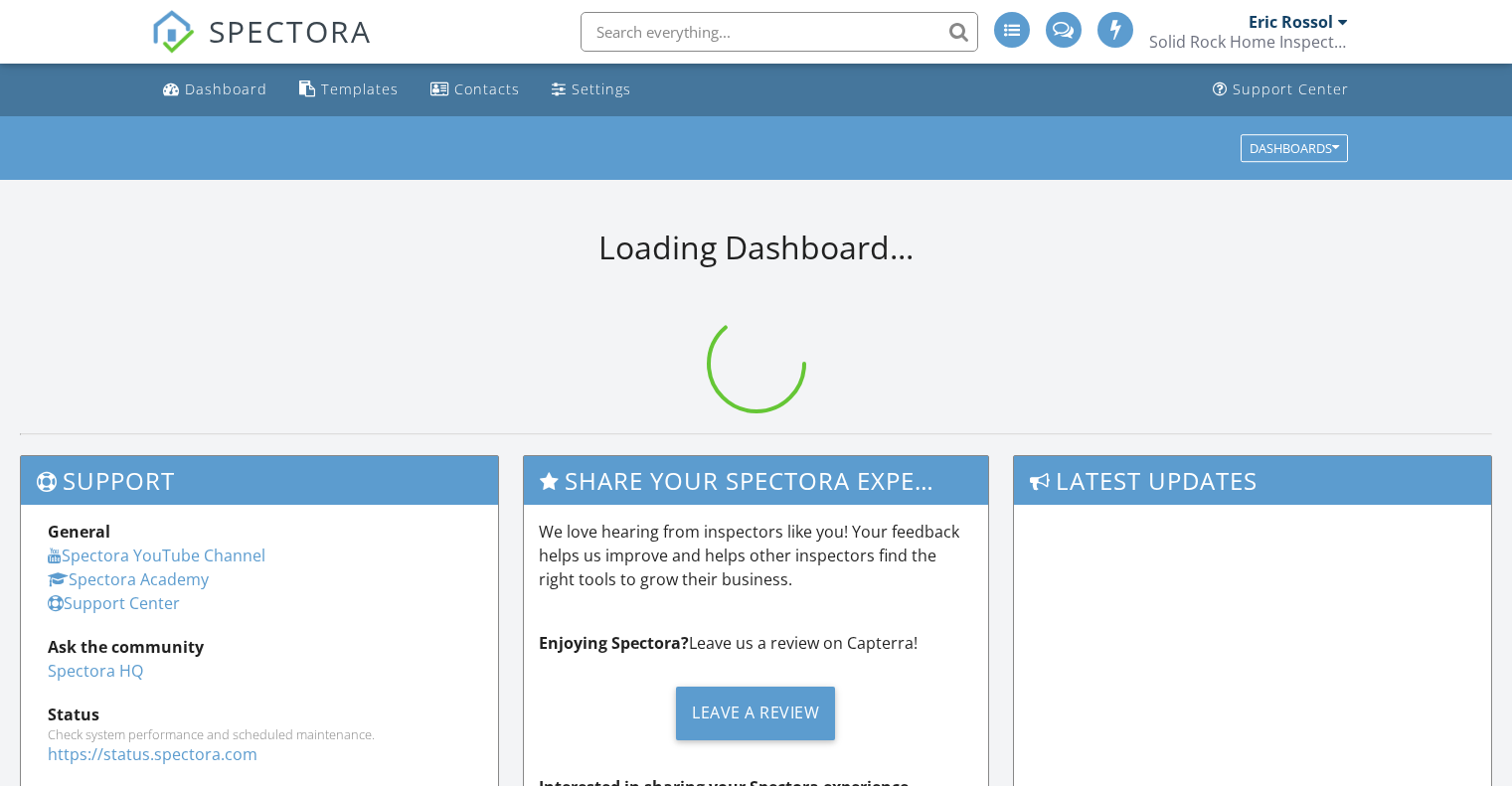 scroll, scrollTop: 0, scrollLeft: 0, axis: both 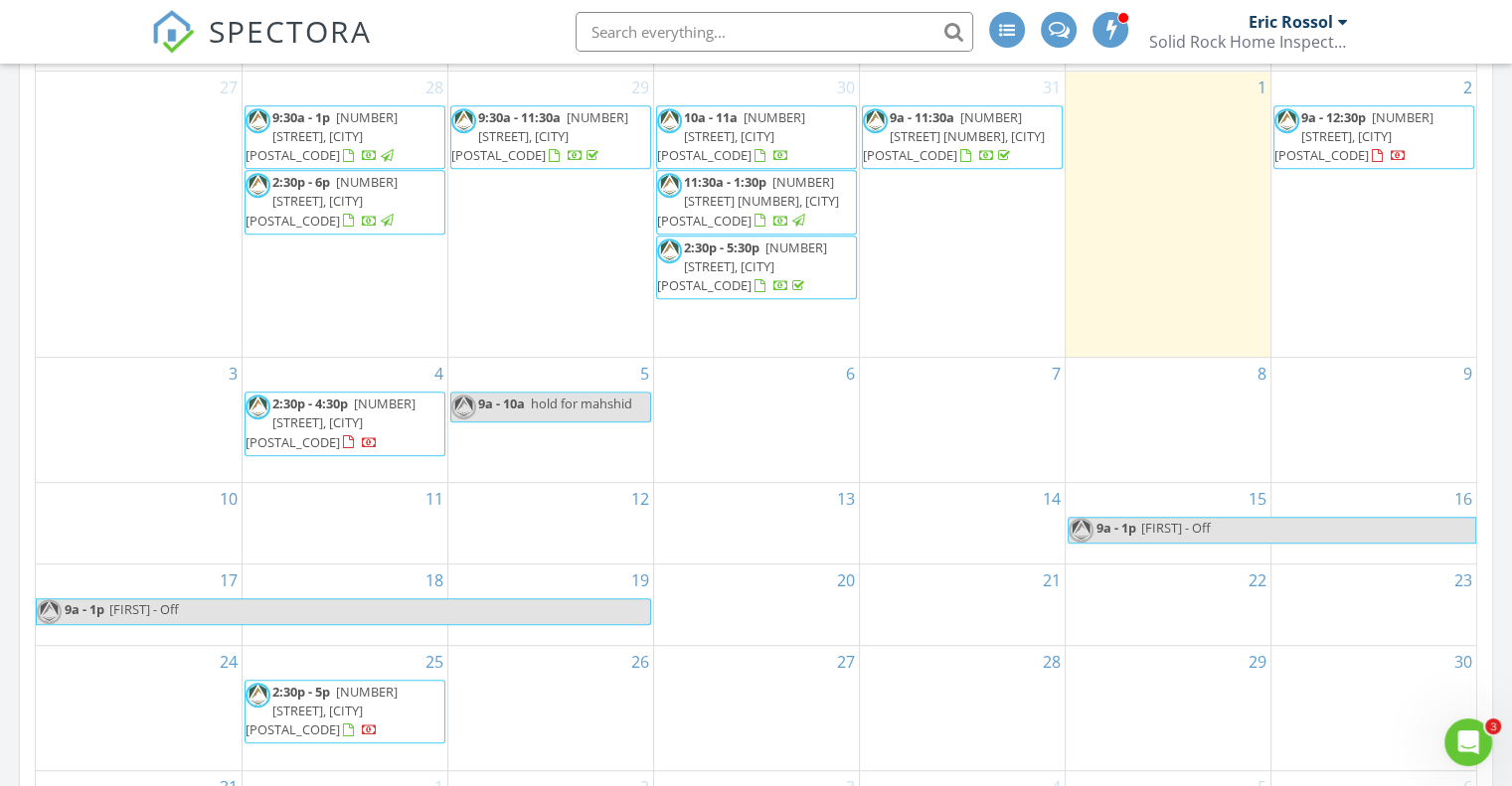 click on "4
2:30p - 4:30p
[NUMBER] [STREET], [CITY] [POSTAL_CODE]" at bounding box center (345, 419) 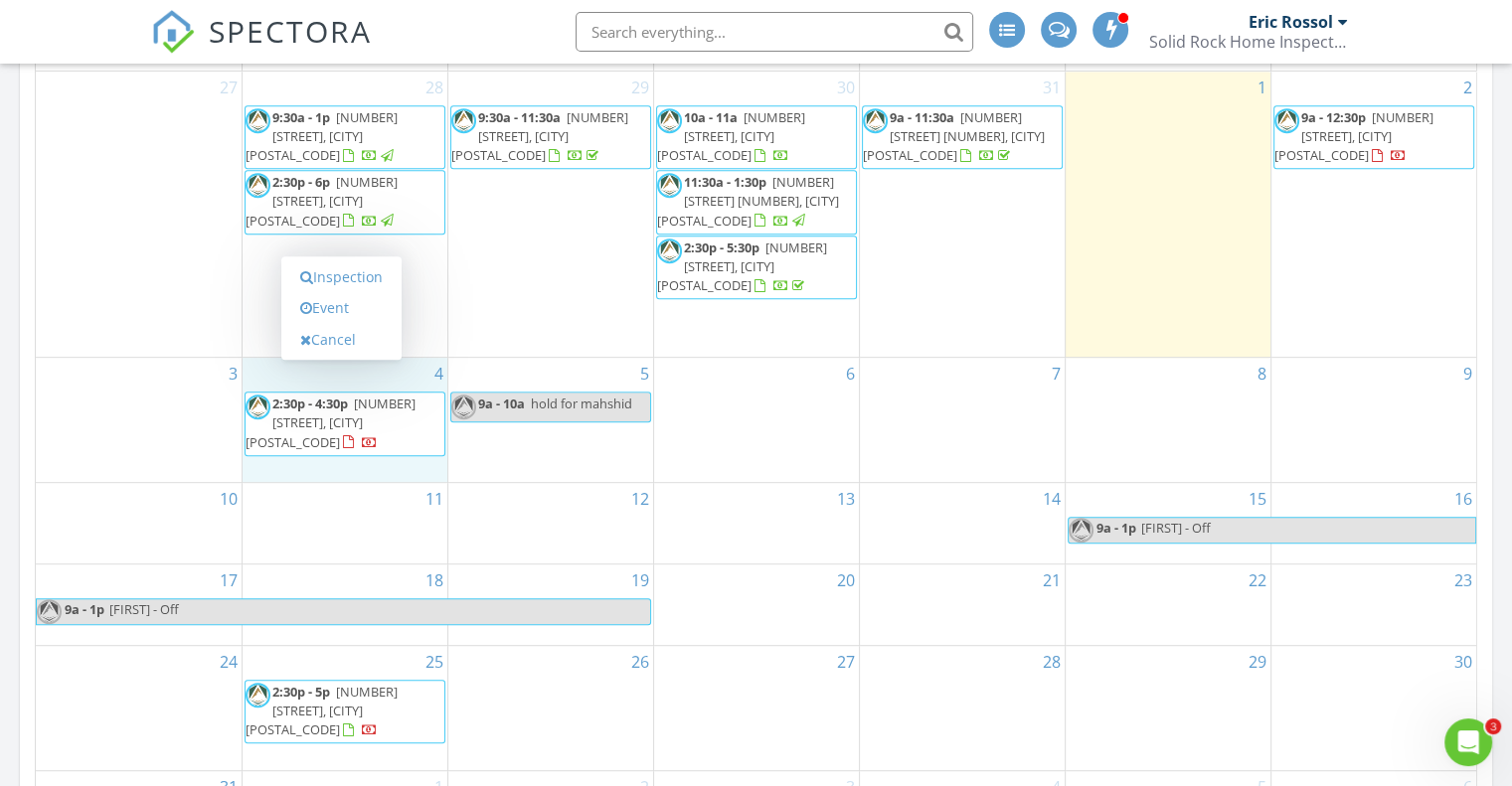 click on "Event" at bounding box center [341, 308] 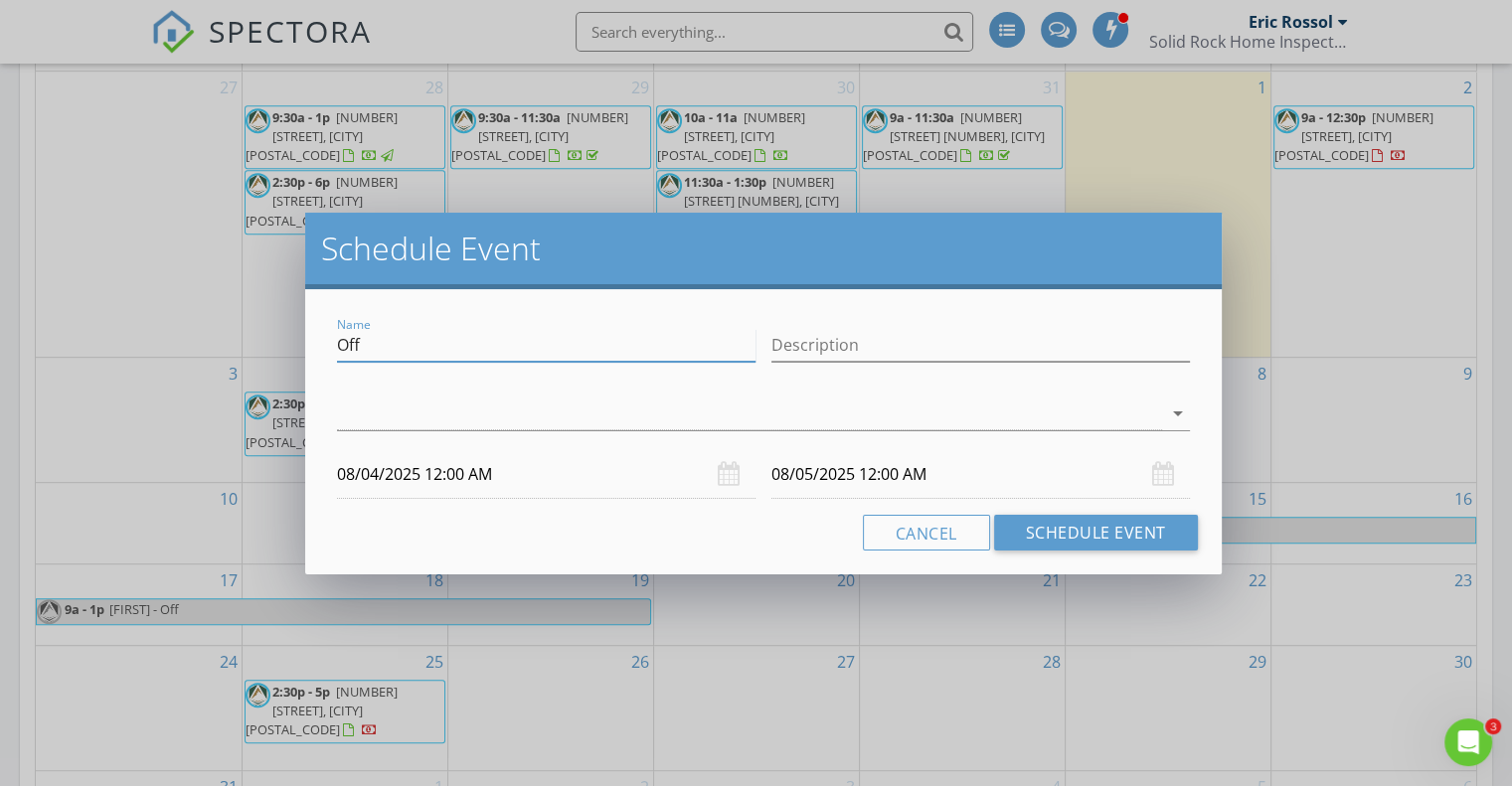 click on "Off" at bounding box center [546, 345] 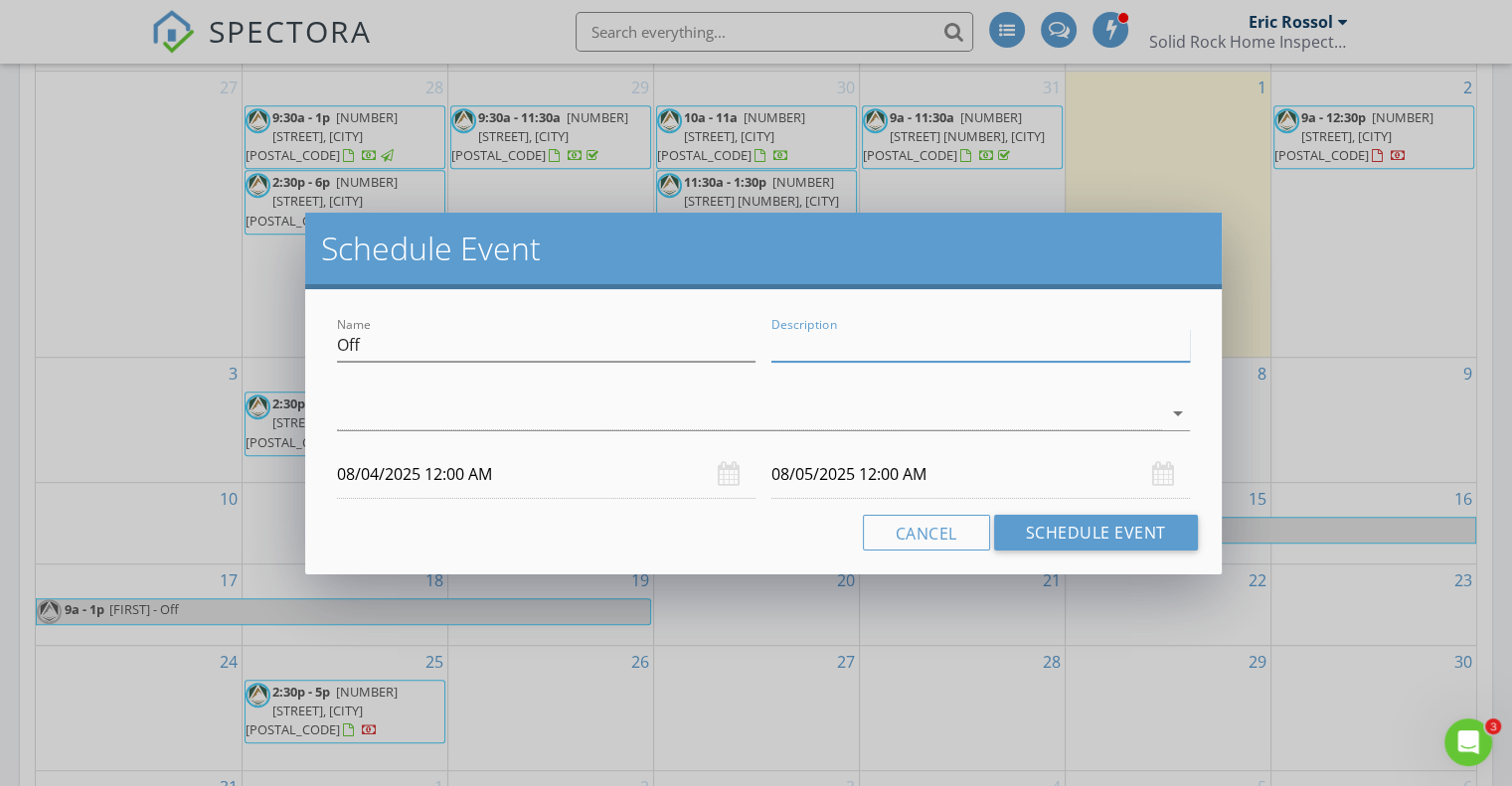 click on "Description" at bounding box center [980, 345] 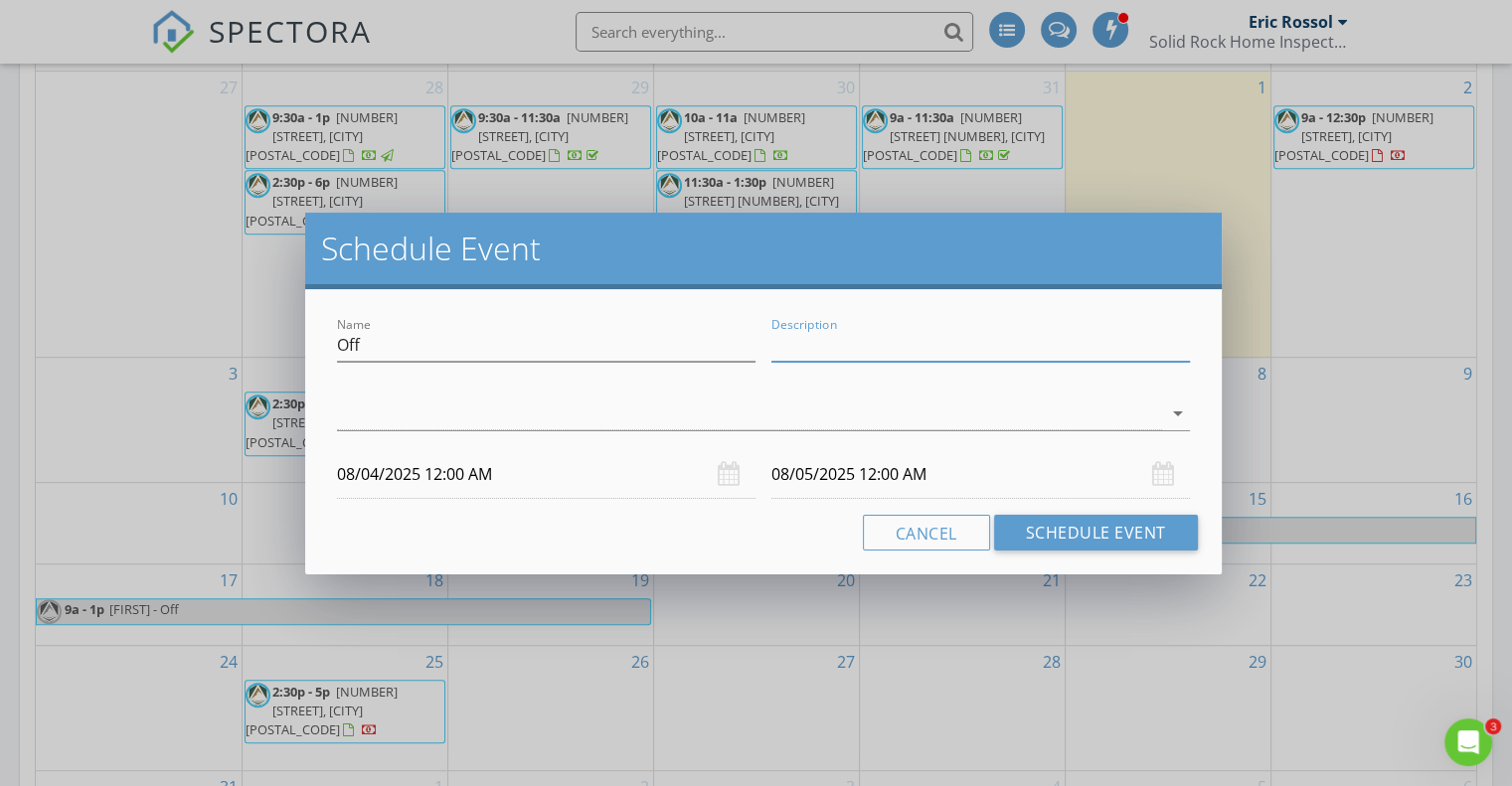 click on "08/04/2025 12:00 AM" at bounding box center (546, 474) 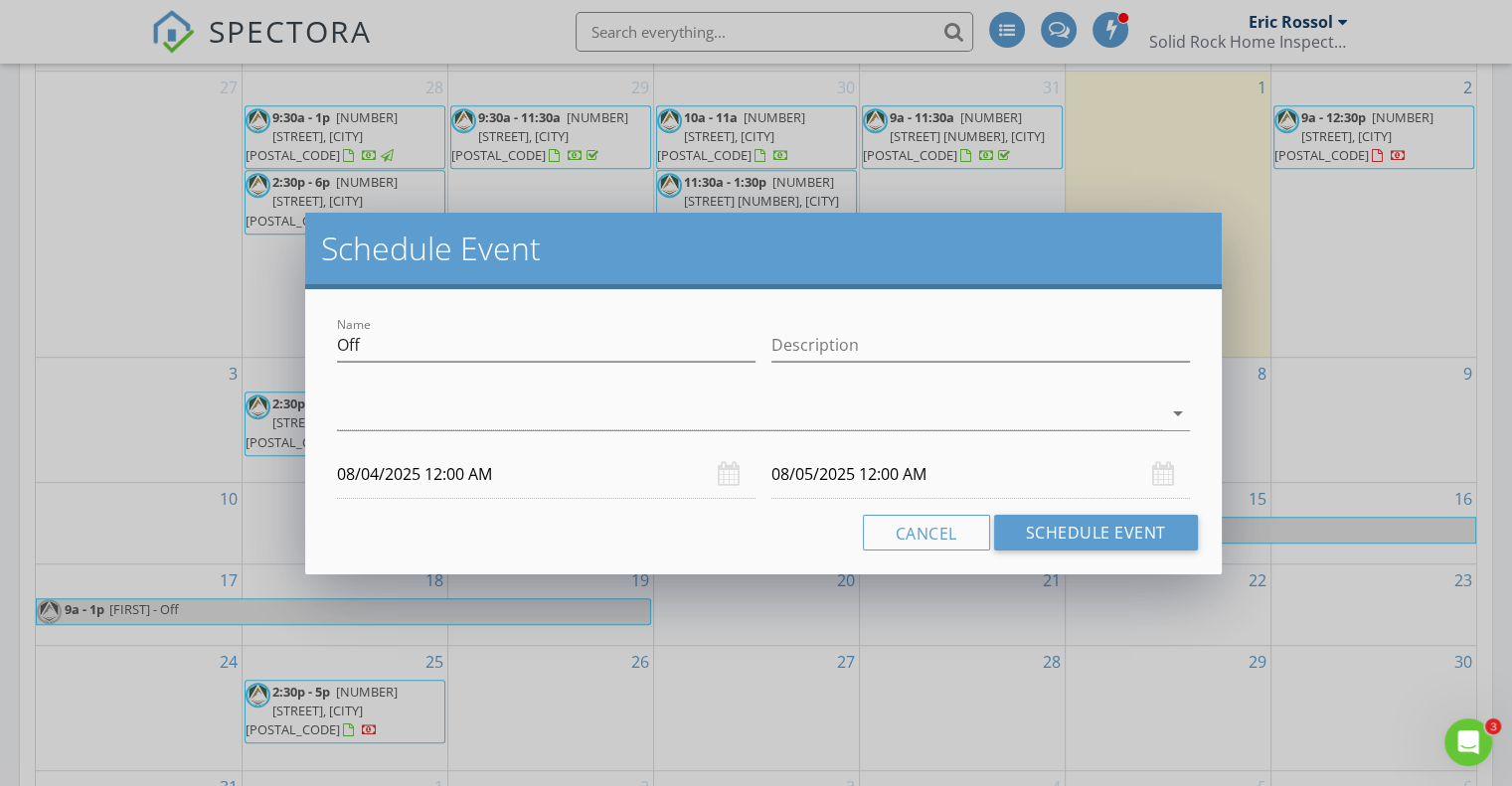click on "08/04/2025 12:00 AM" at bounding box center (546, 474) 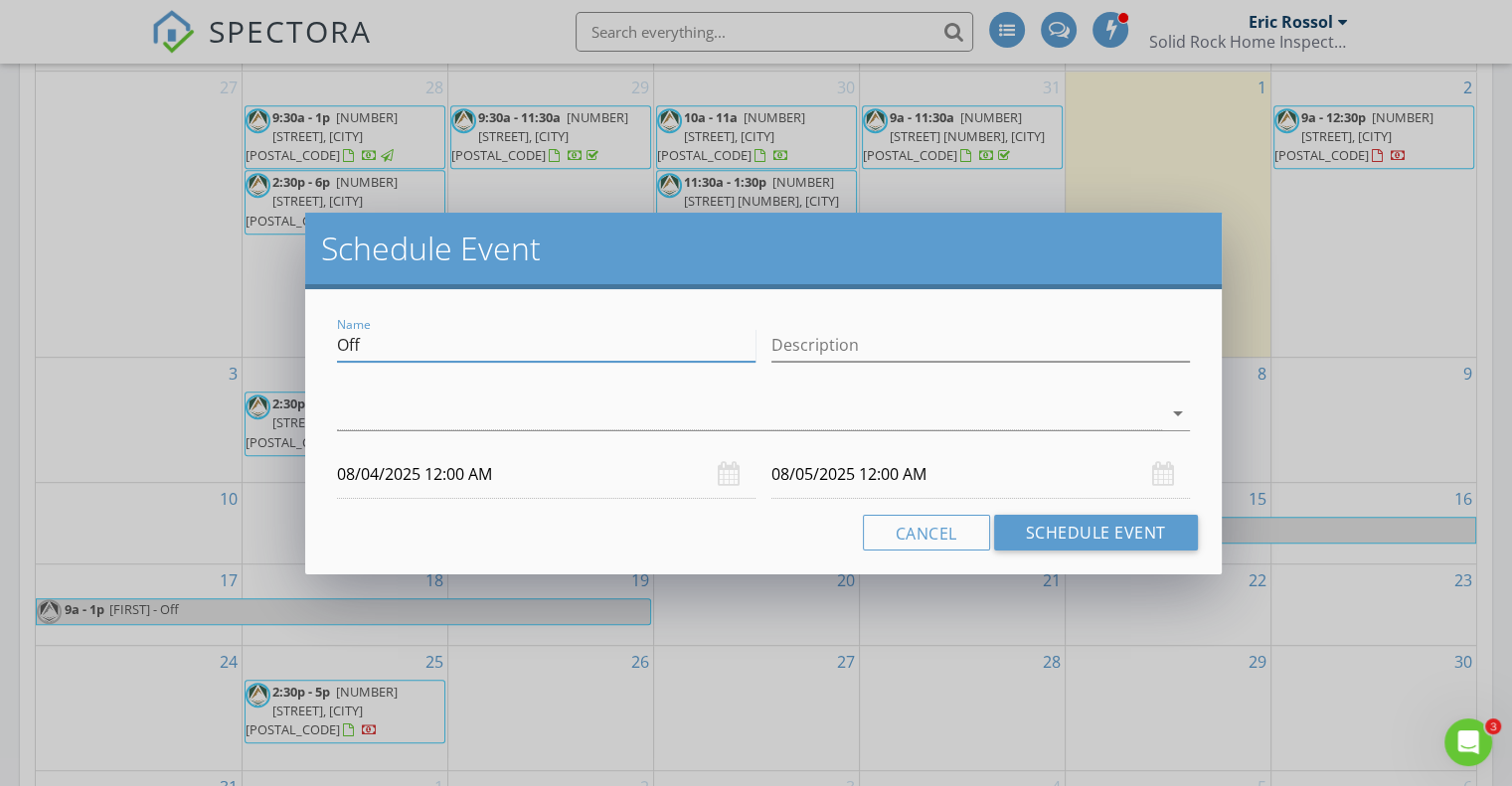 click on "Off" at bounding box center (546, 345) 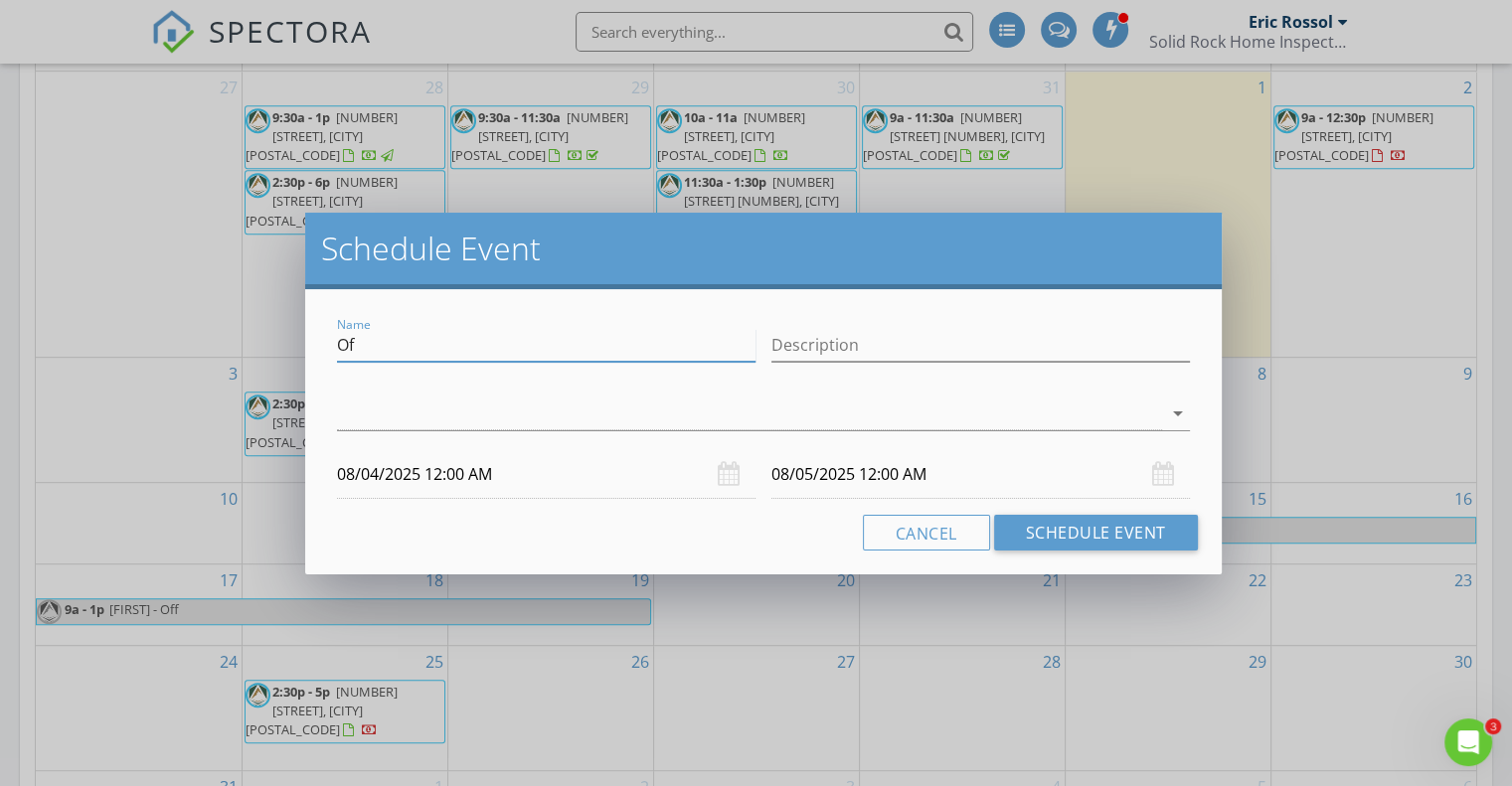 type on "O" 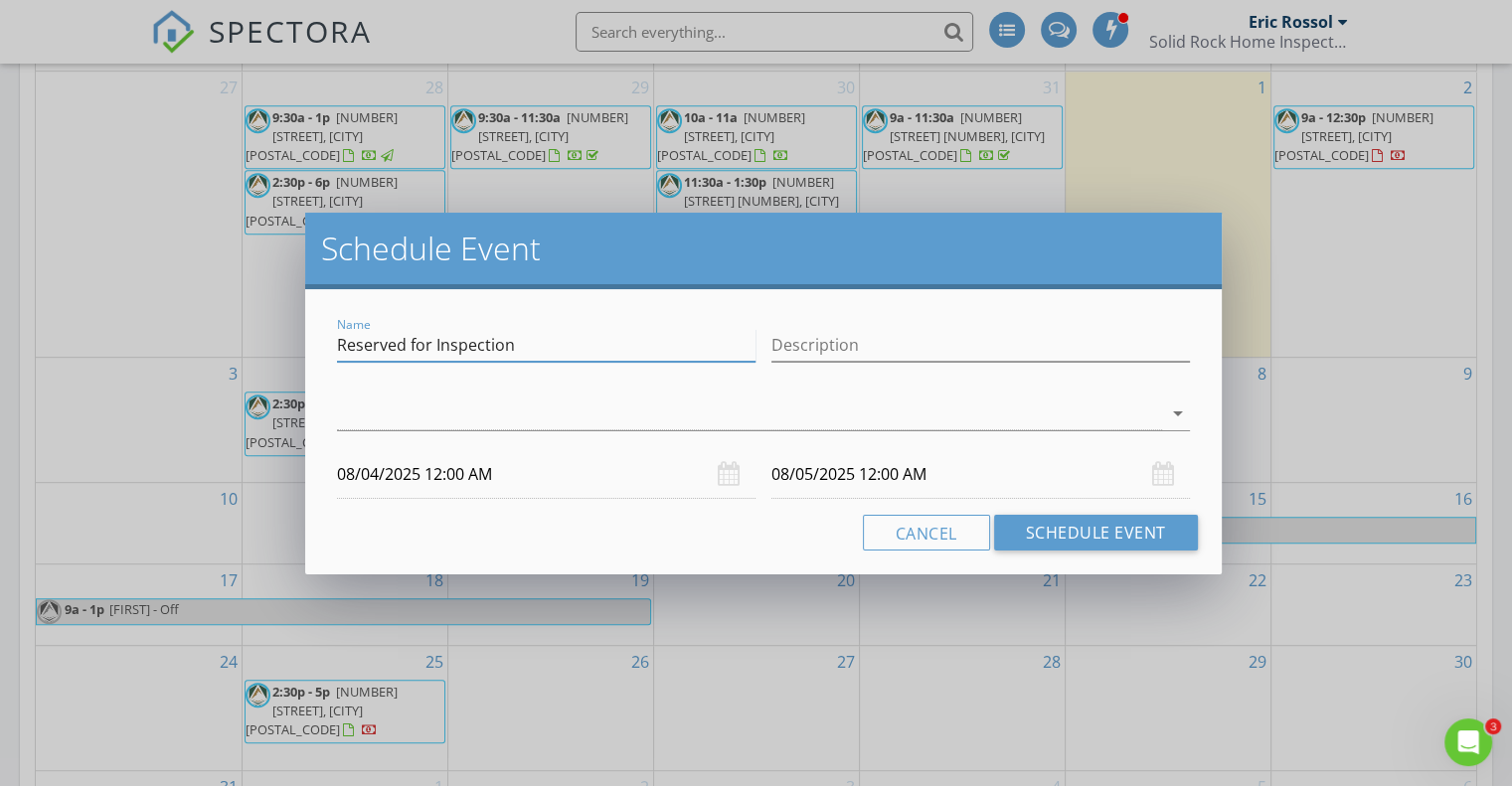 type on "Reserved for Inspection" 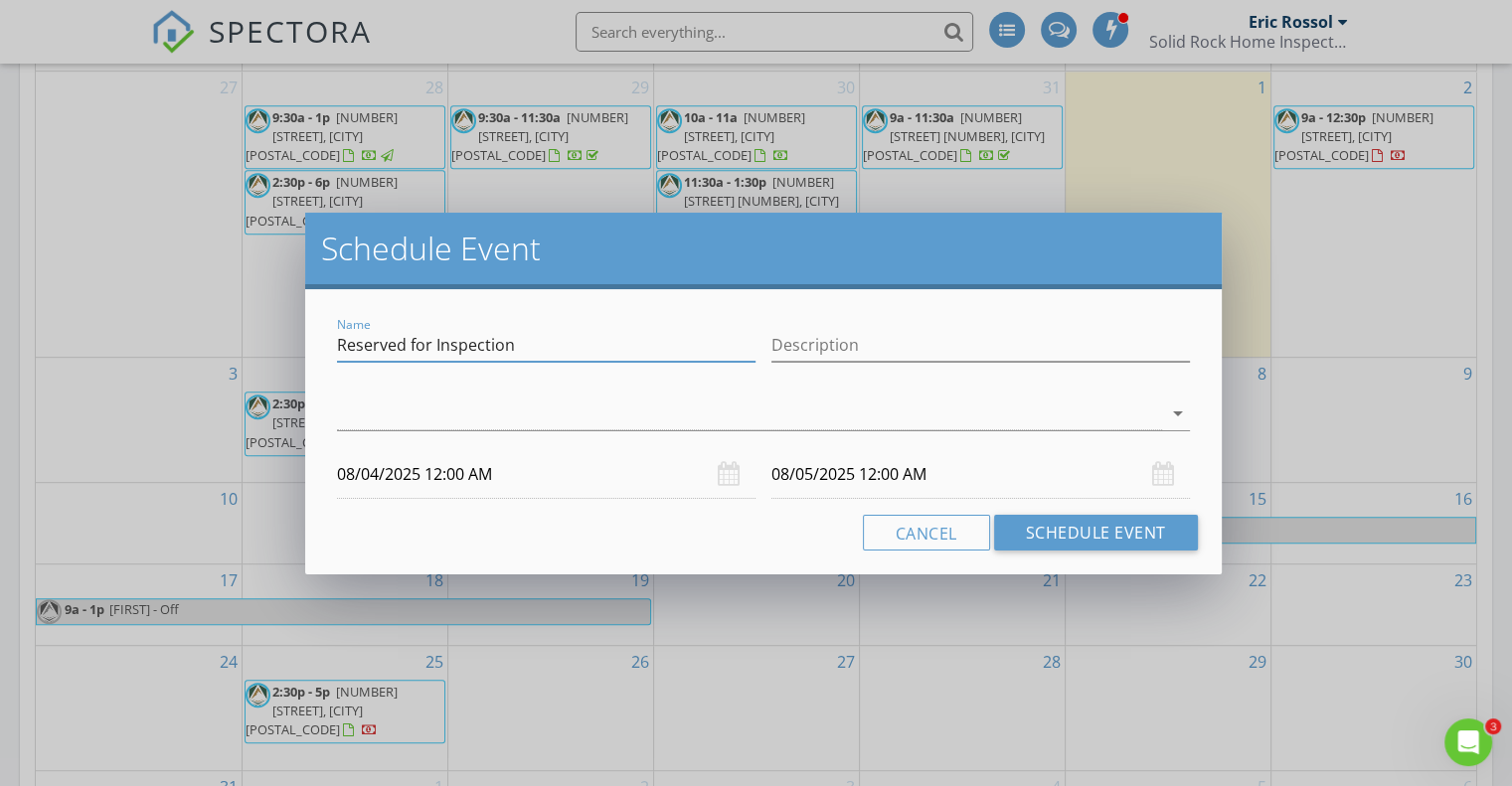 click on "arrow_drop_down" at bounding box center [1178, 413] 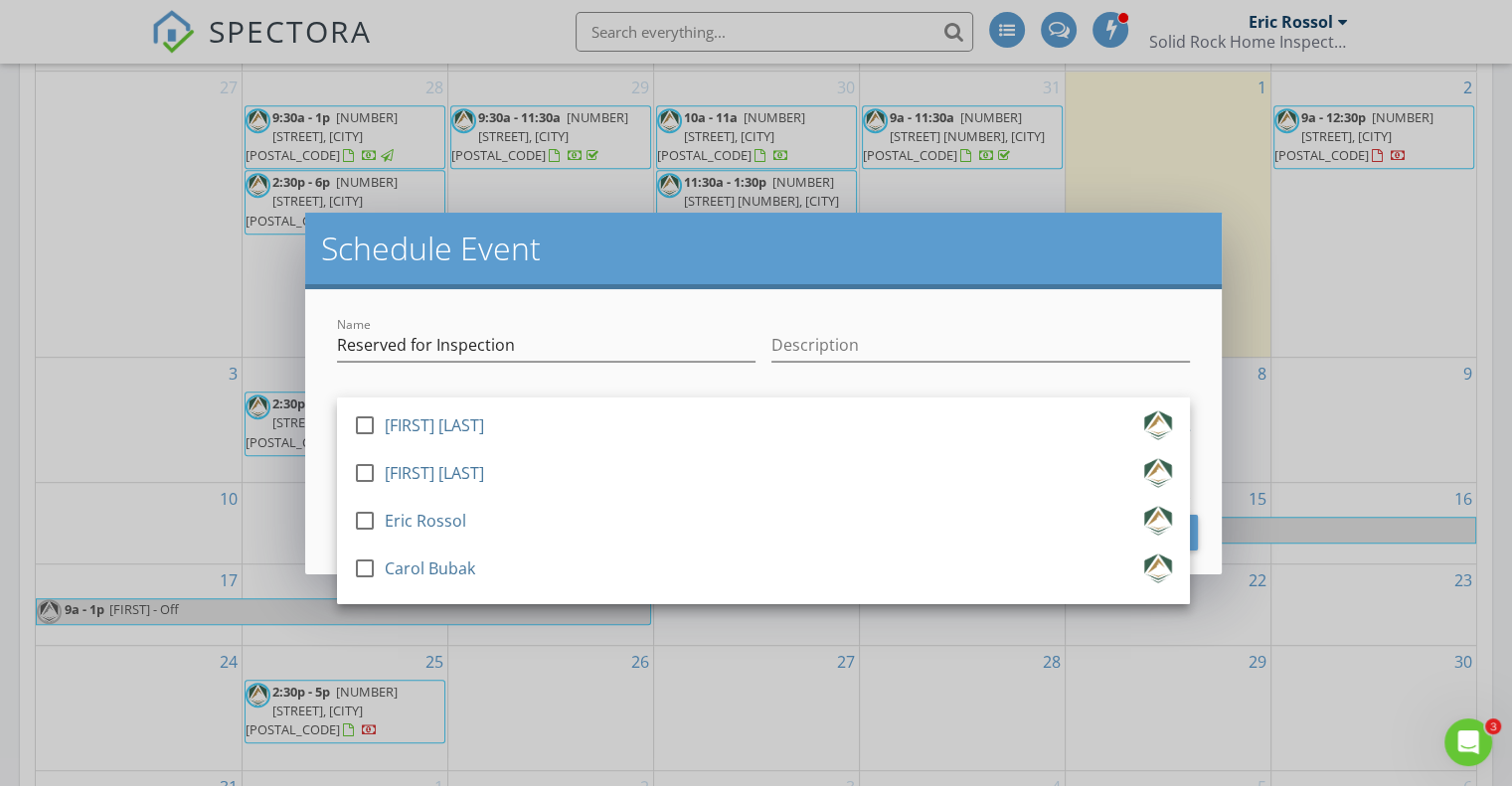 click on "check_box_outline_blank   Eric Rossol" at bounding box center (763, 525) 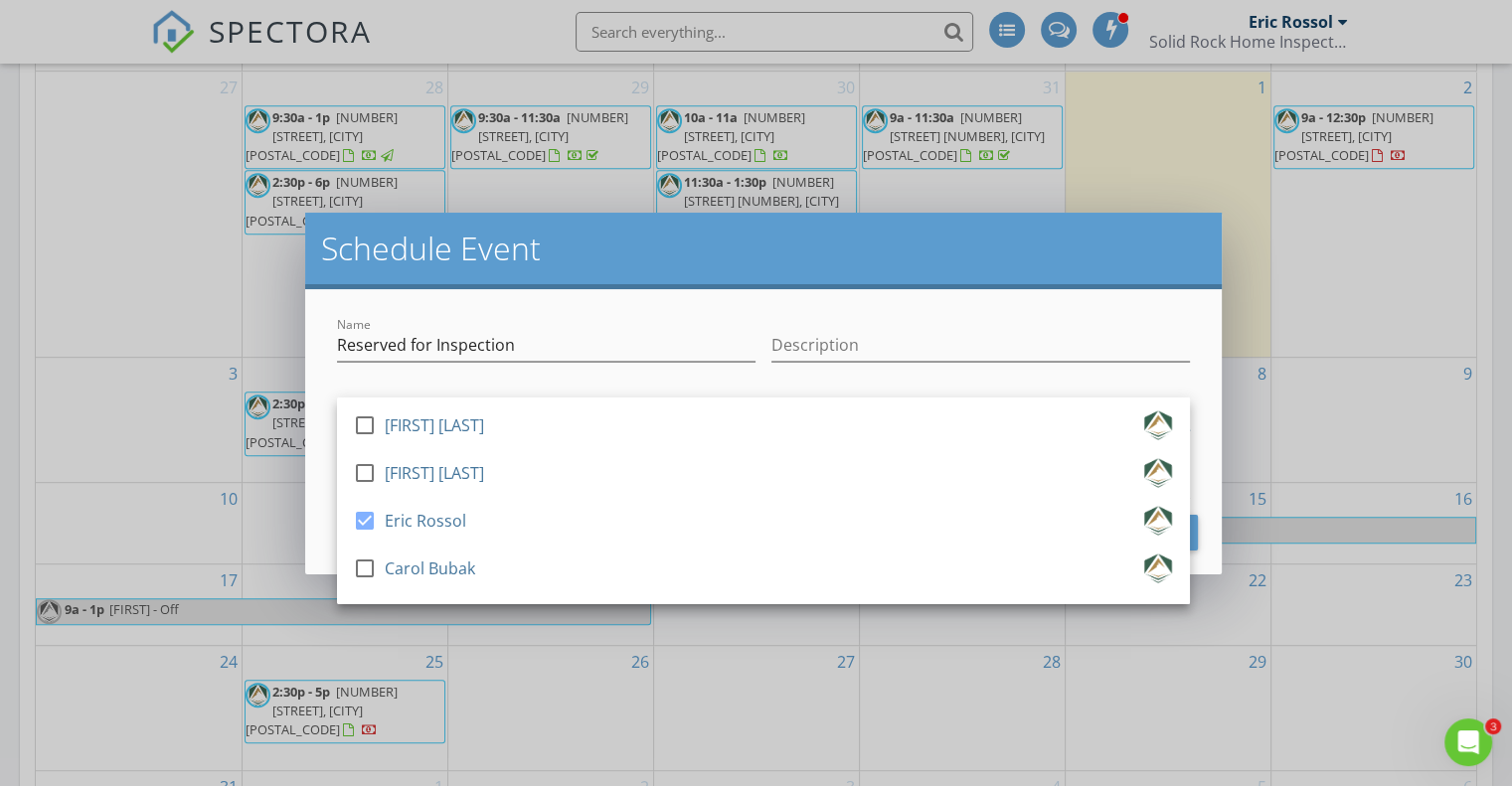click on "Name Reserved for Inspection   Description     check_box_outline_blank   Chris Stevens   check_box_outline_blank   Jimmy Cannon   check_box   Eric Rossol   check_box_outline_blank   Carol Bubak   Eric Rossol arrow_drop_down   08/04/2025 12:00 AM   08/05/2025 12:00 AM         Cancel   Schedule Event" at bounding box center (763, 431) 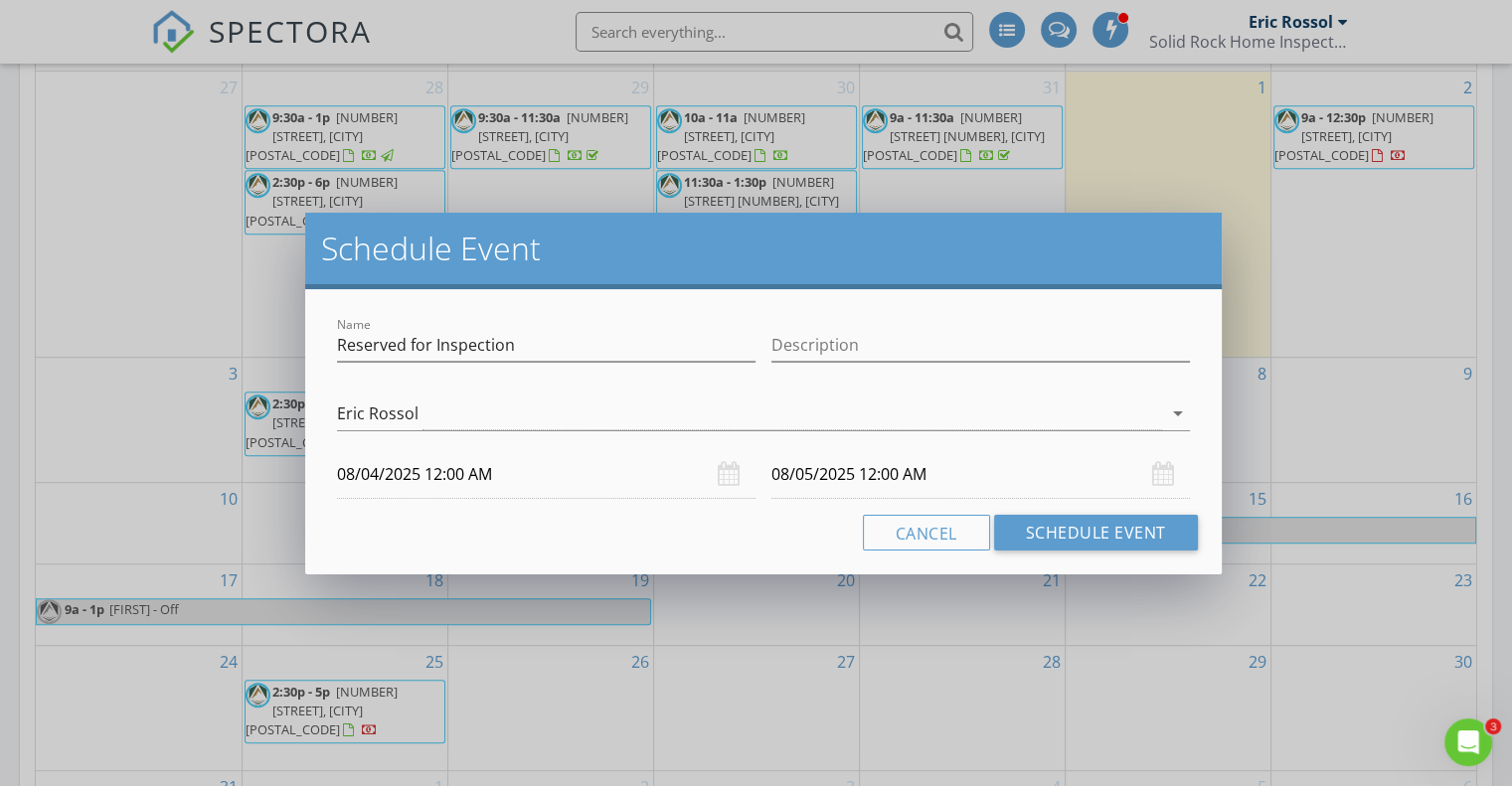click on "08/04/2025 12:00 AM" at bounding box center (546, 474) 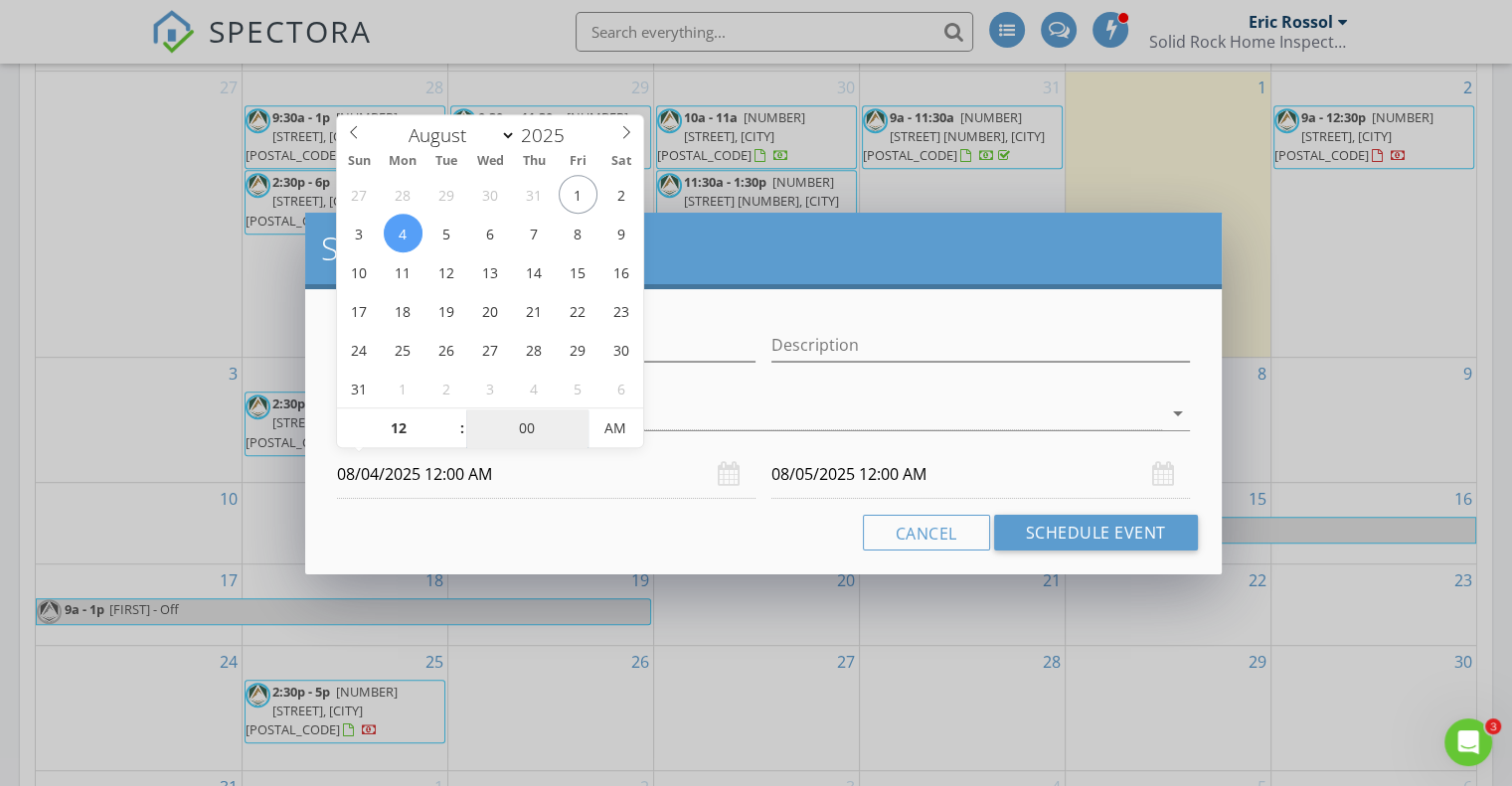 click on "00" at bounding box center (527, 429) 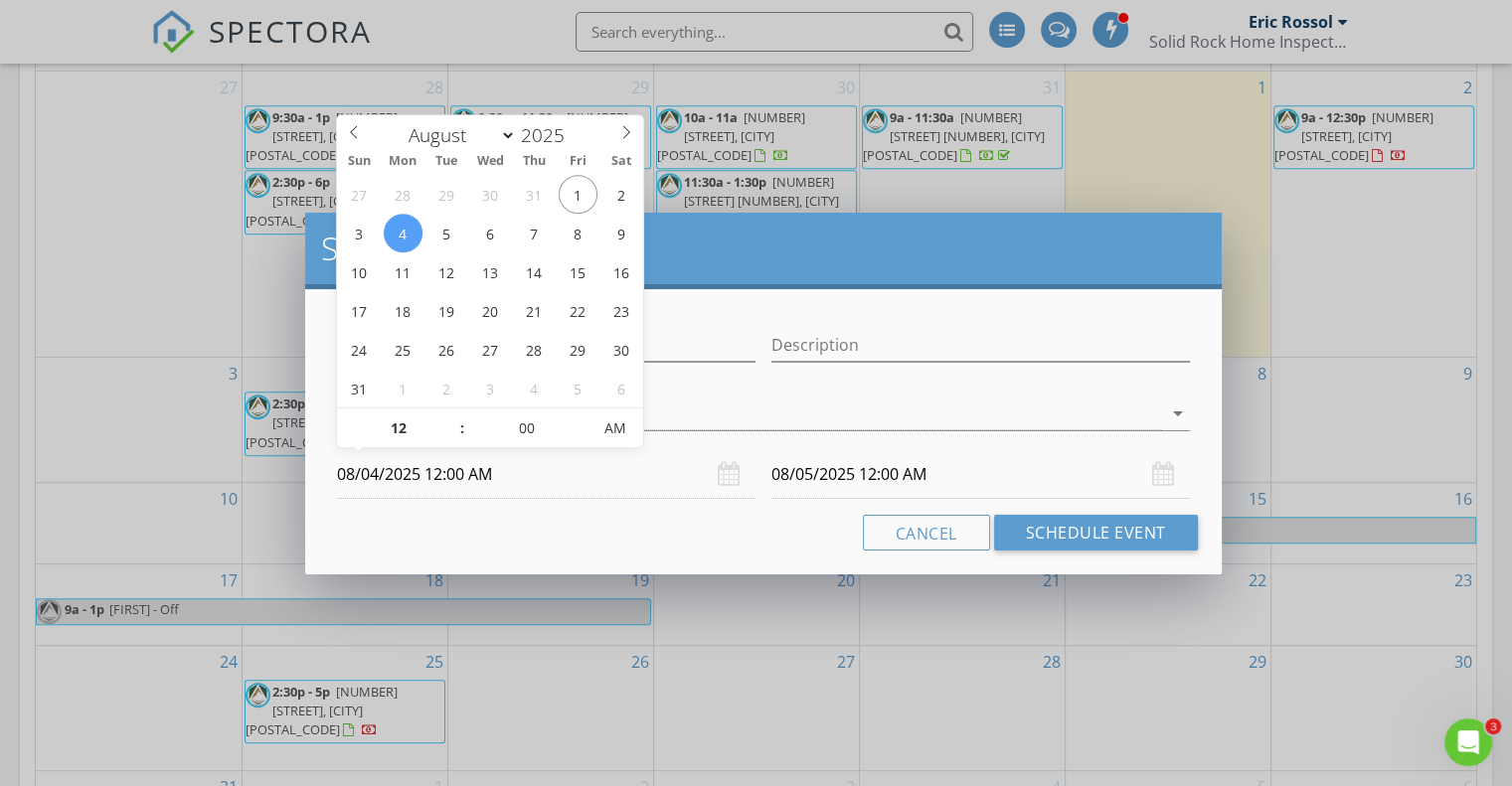 click on ":" at bounding box center (462, 428) 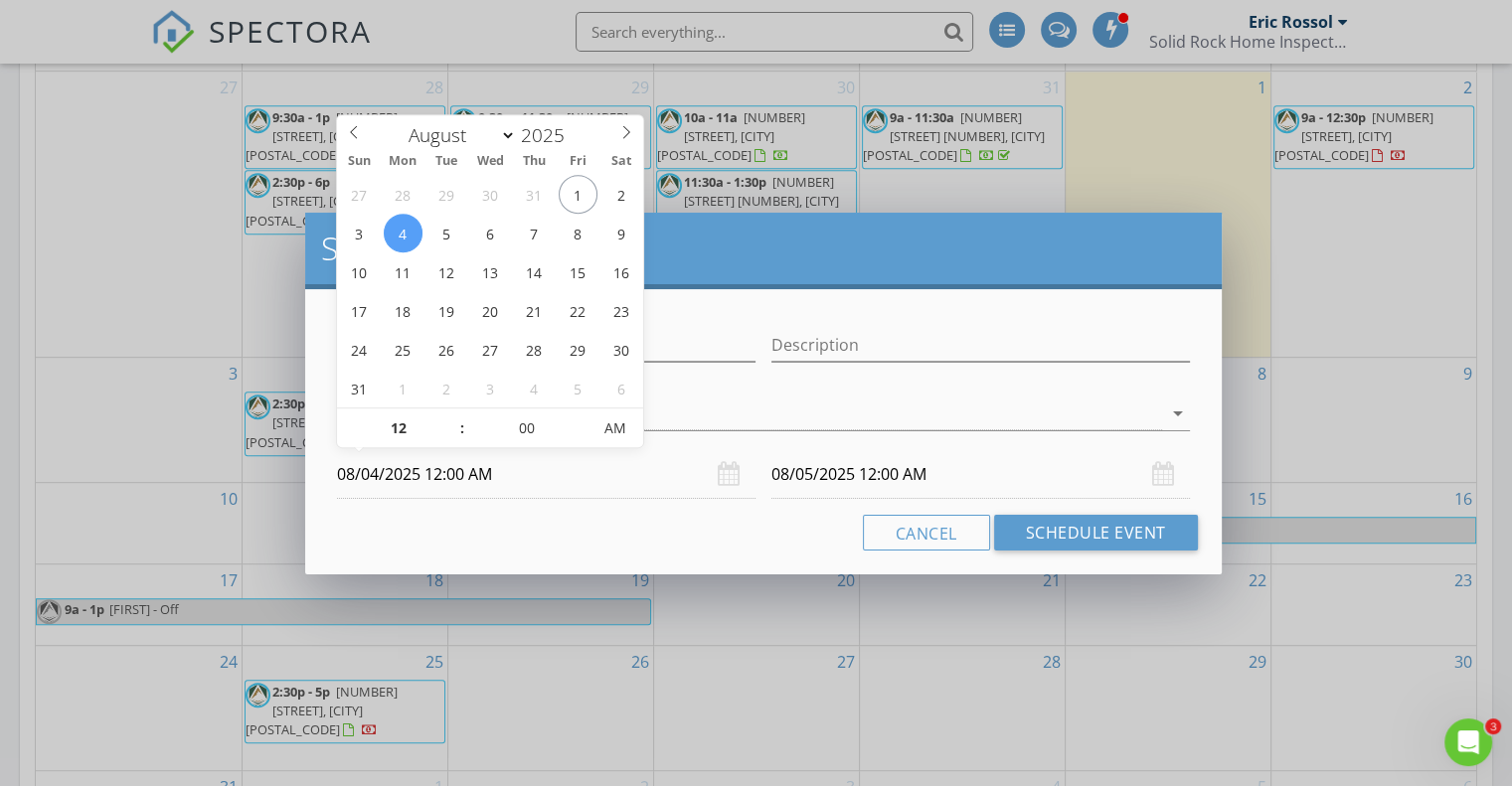 click on ":" at bounding box center [462, 428] 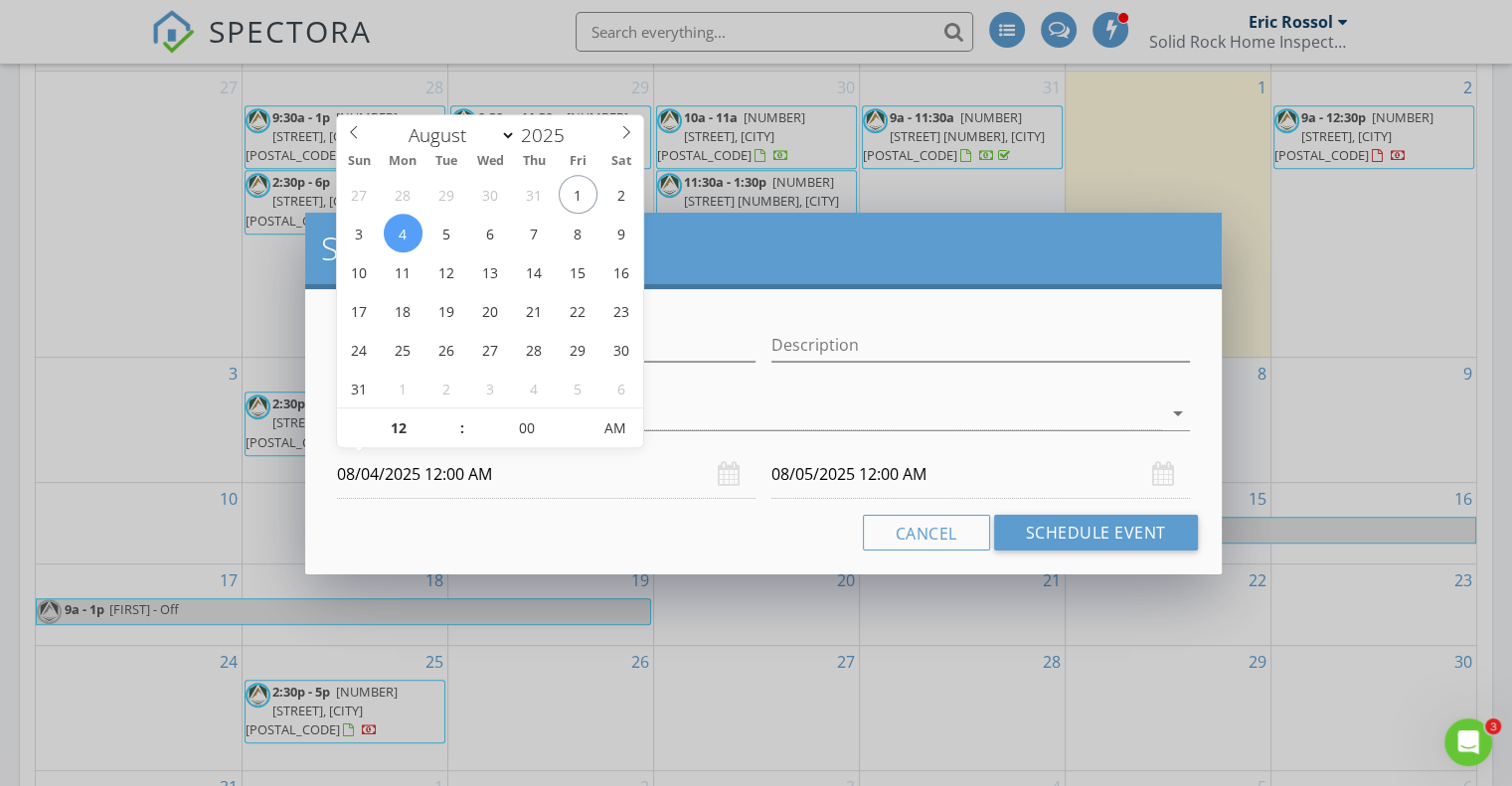 type on "11" 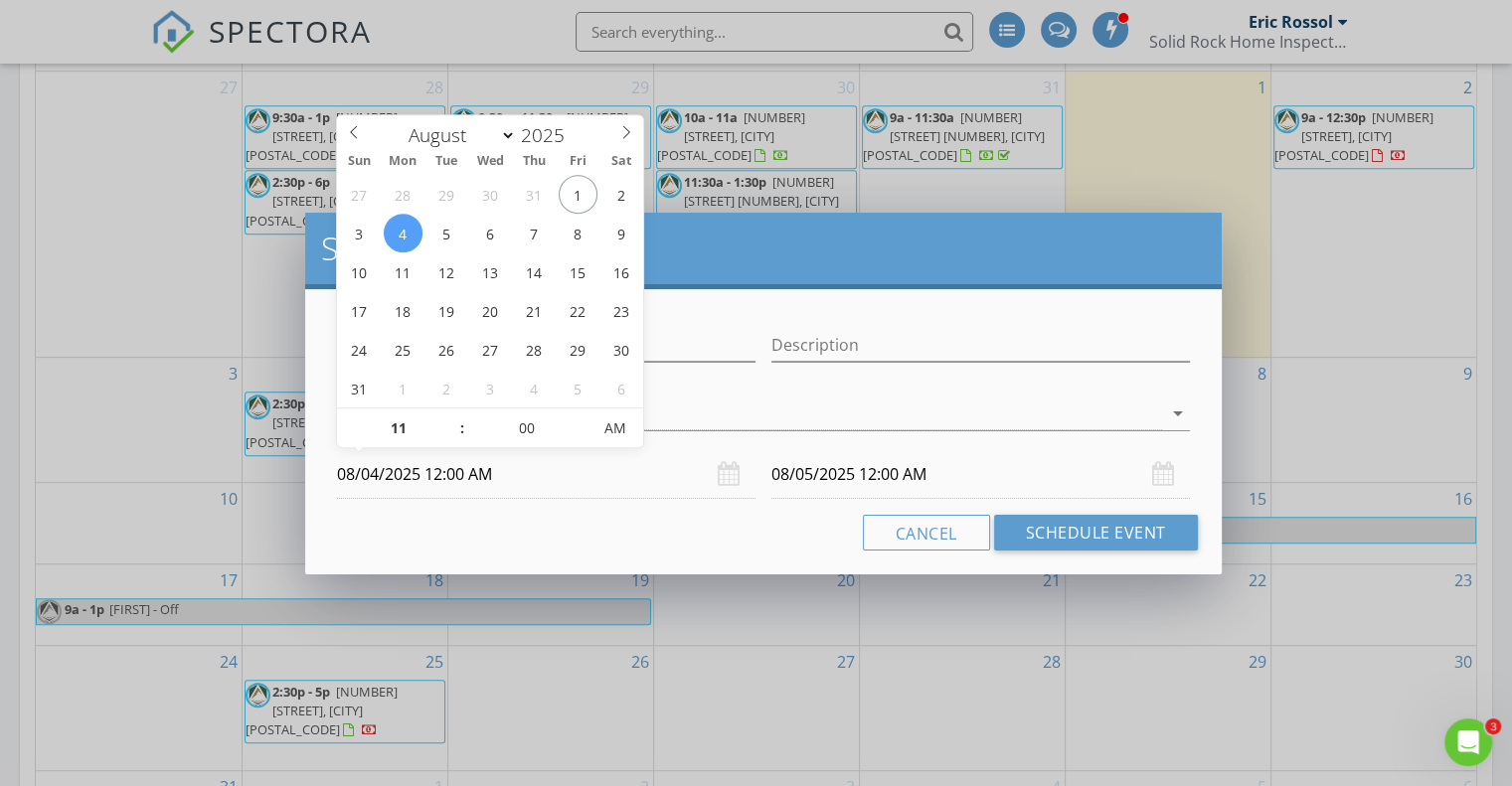type on "55" 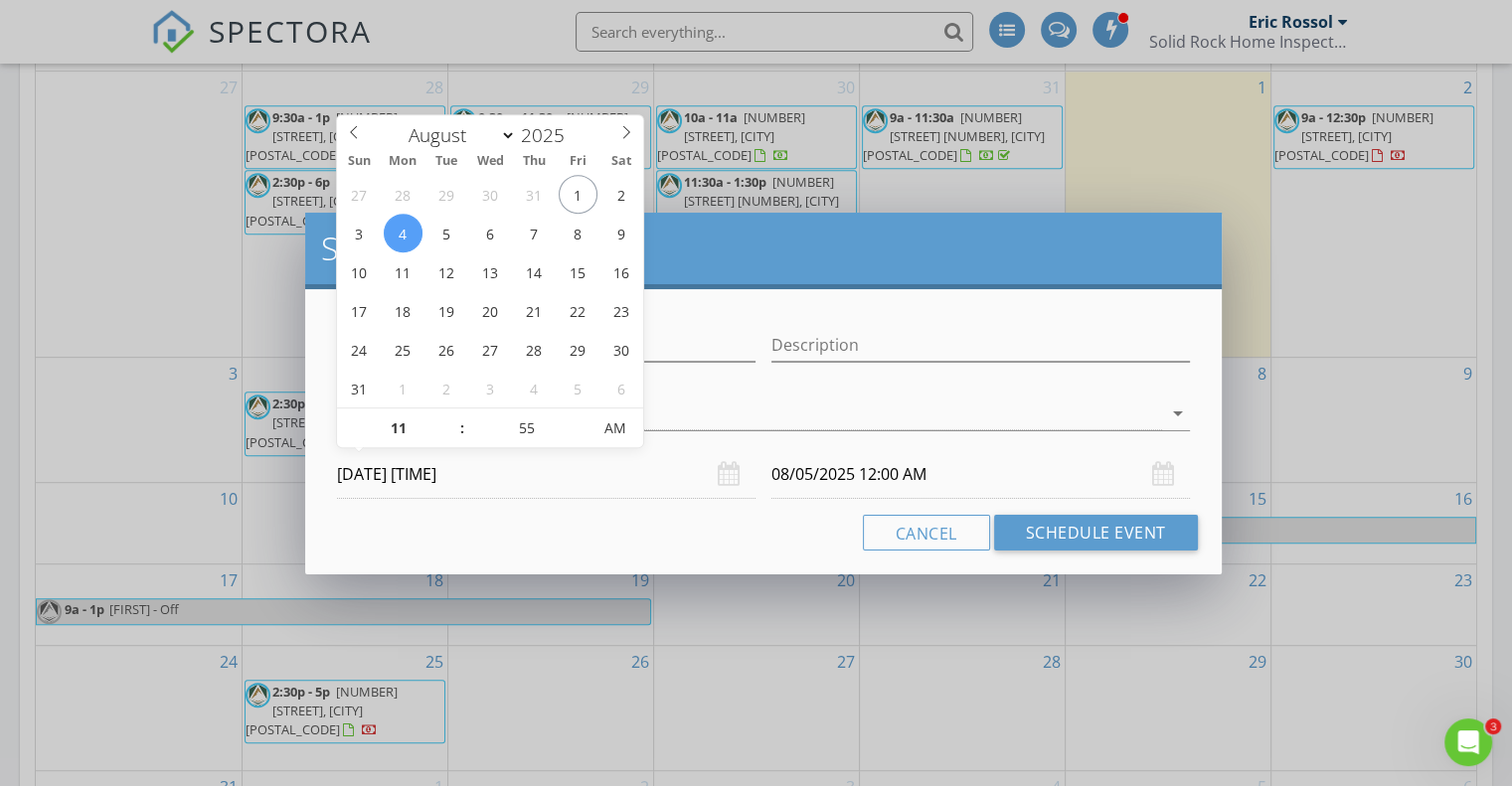 click at bounding box center [582, 438] 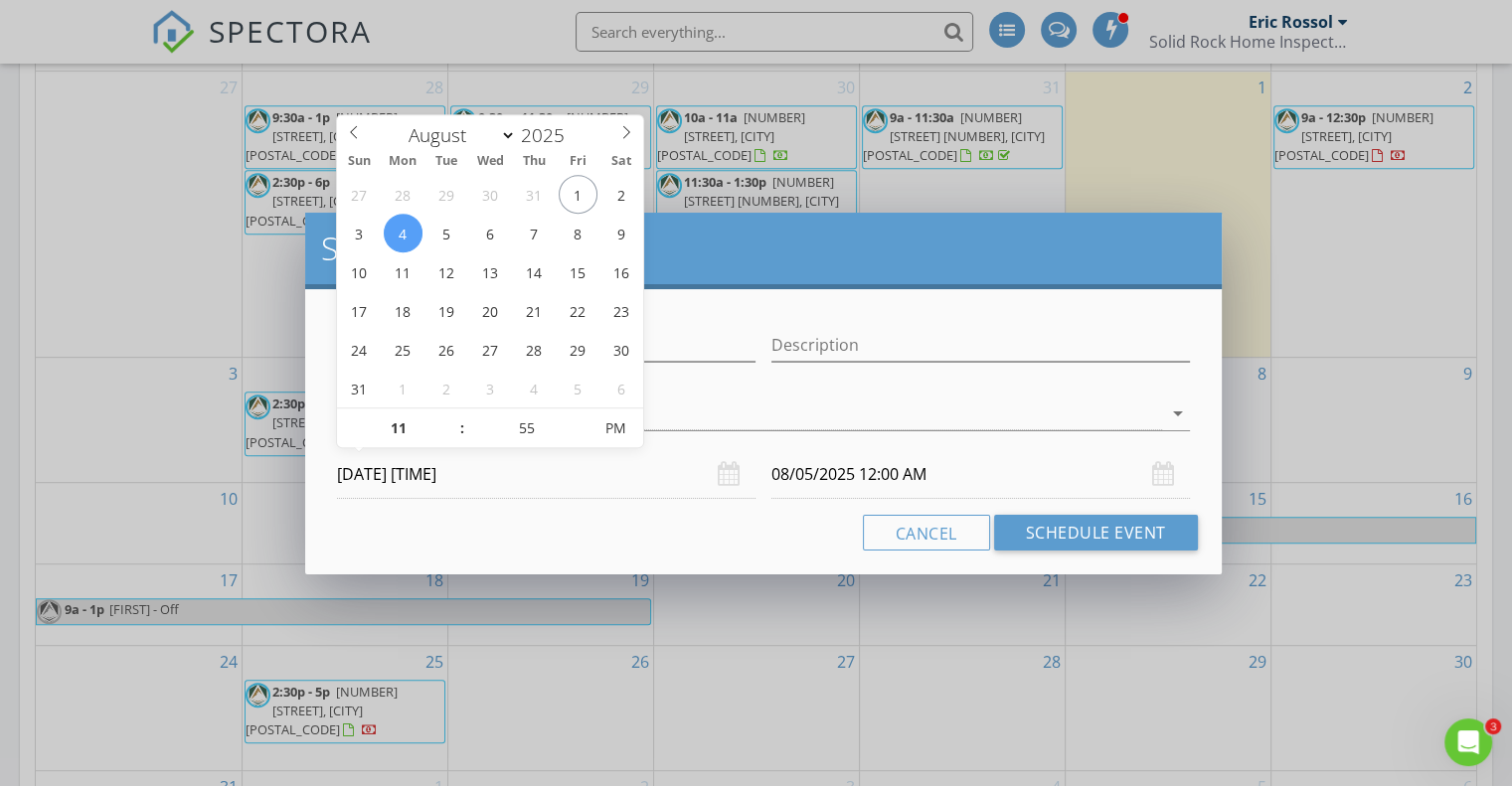 type on "50" 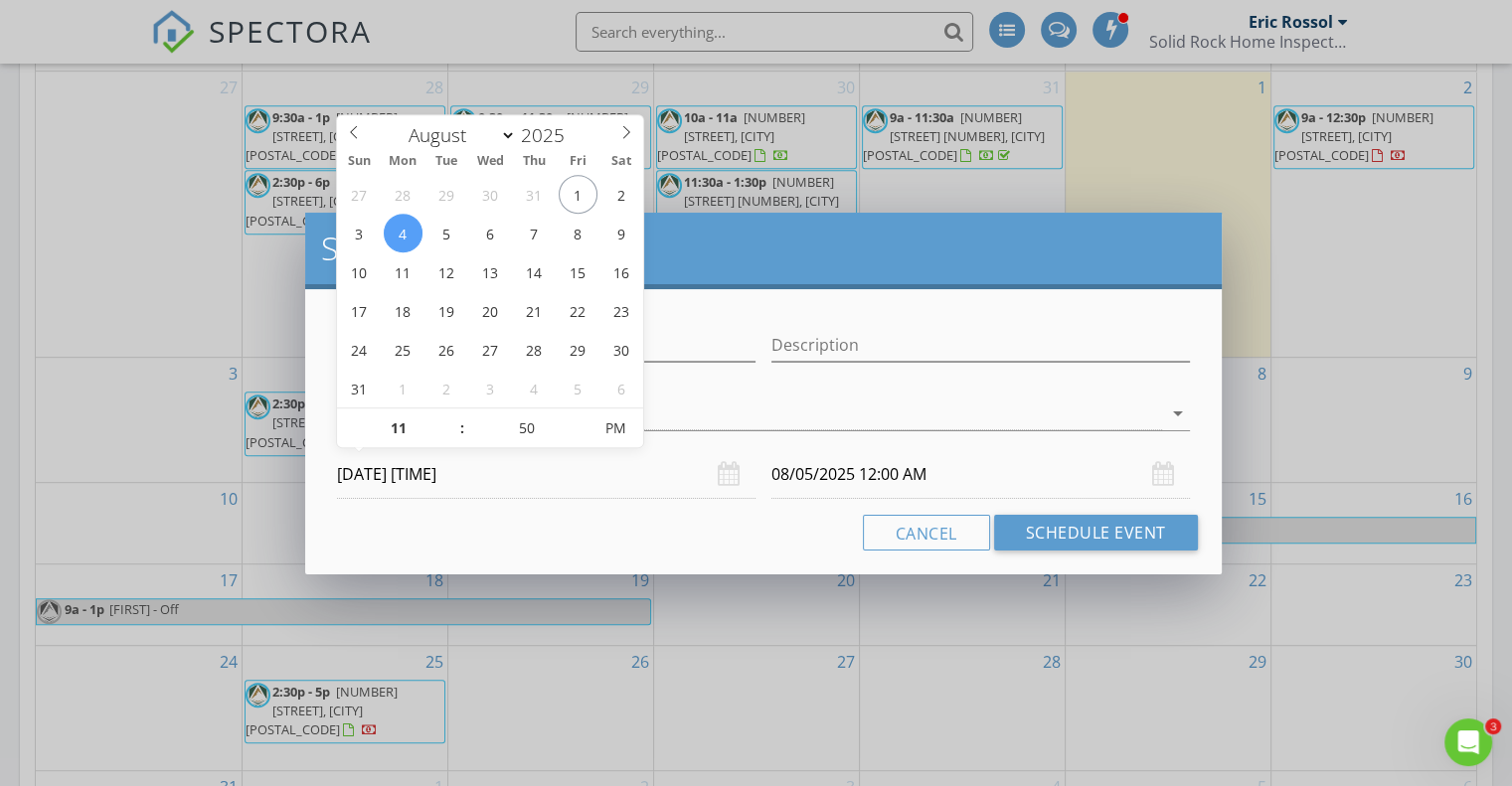 click at bounding box center [582, 438] 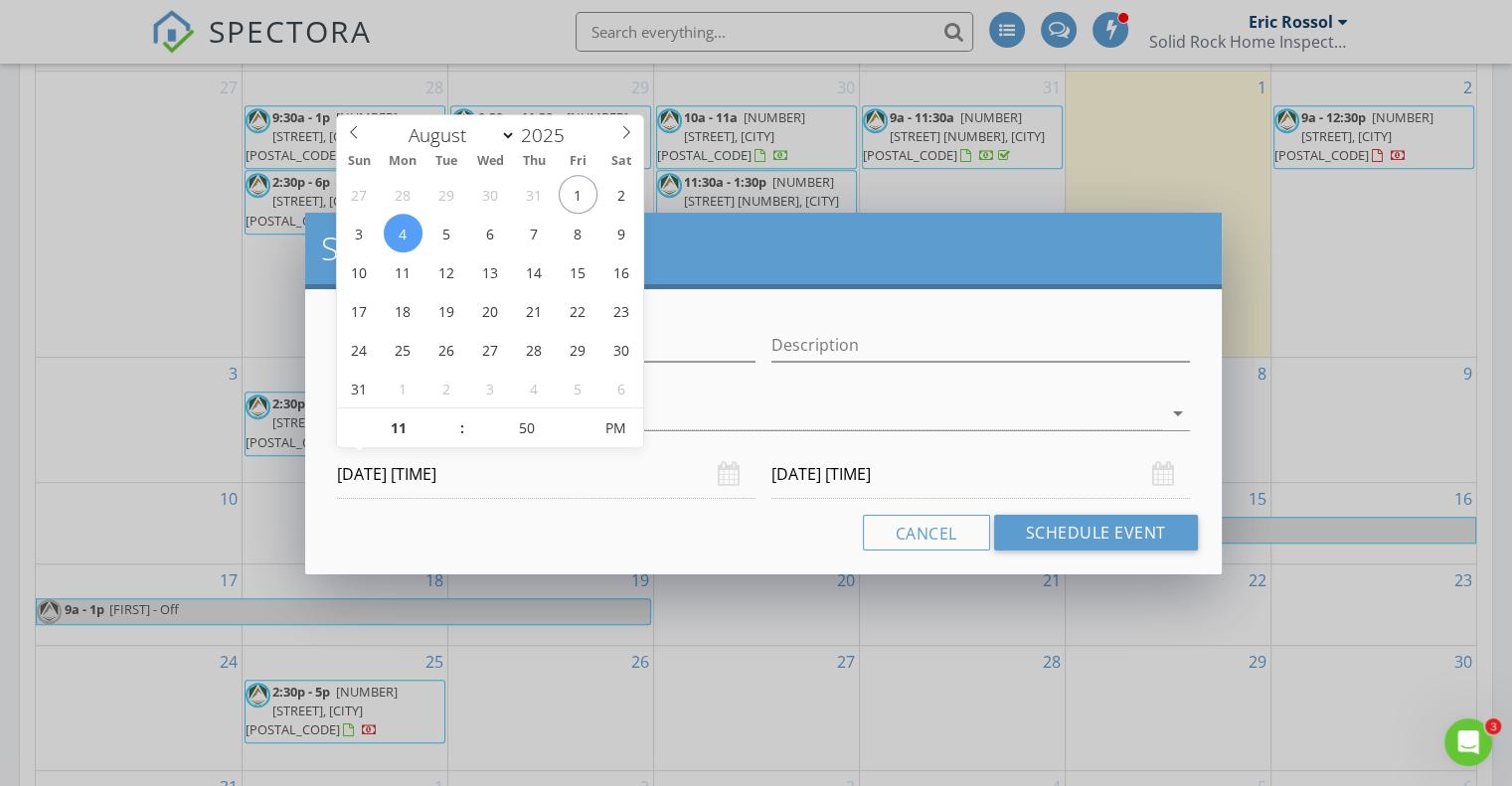 type on "45" 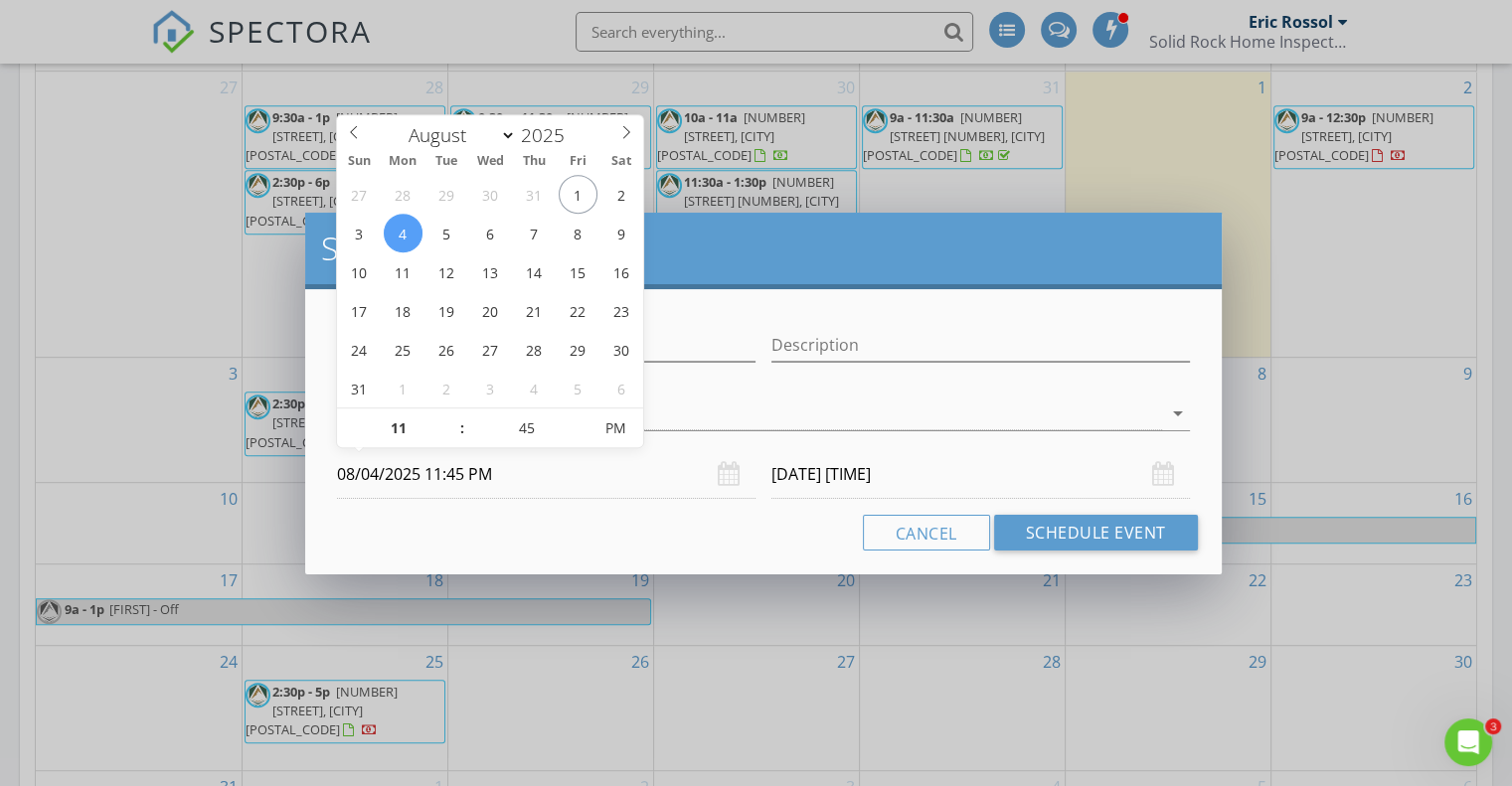 click at bounding box center [582, 438] 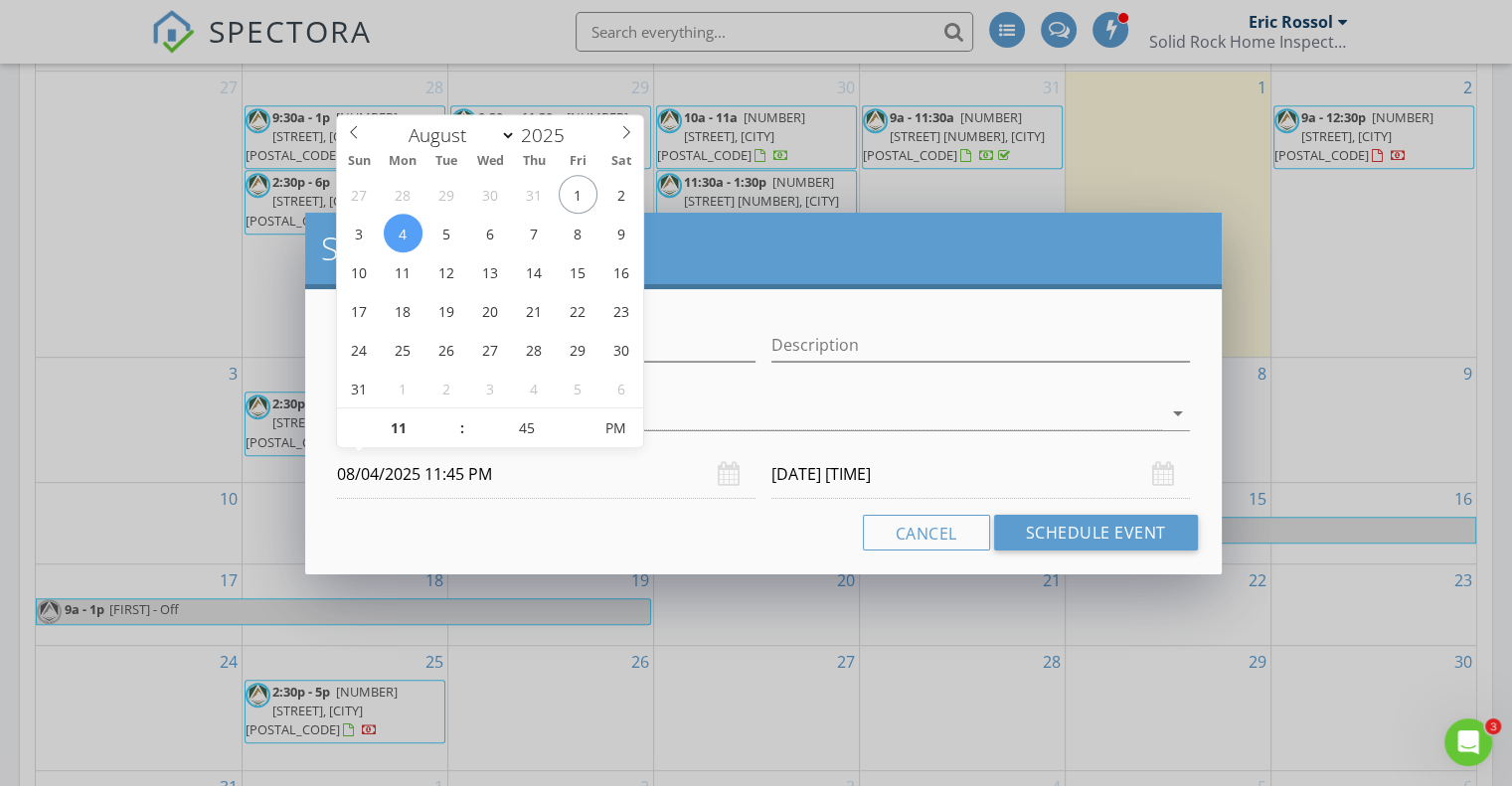 type on "40" 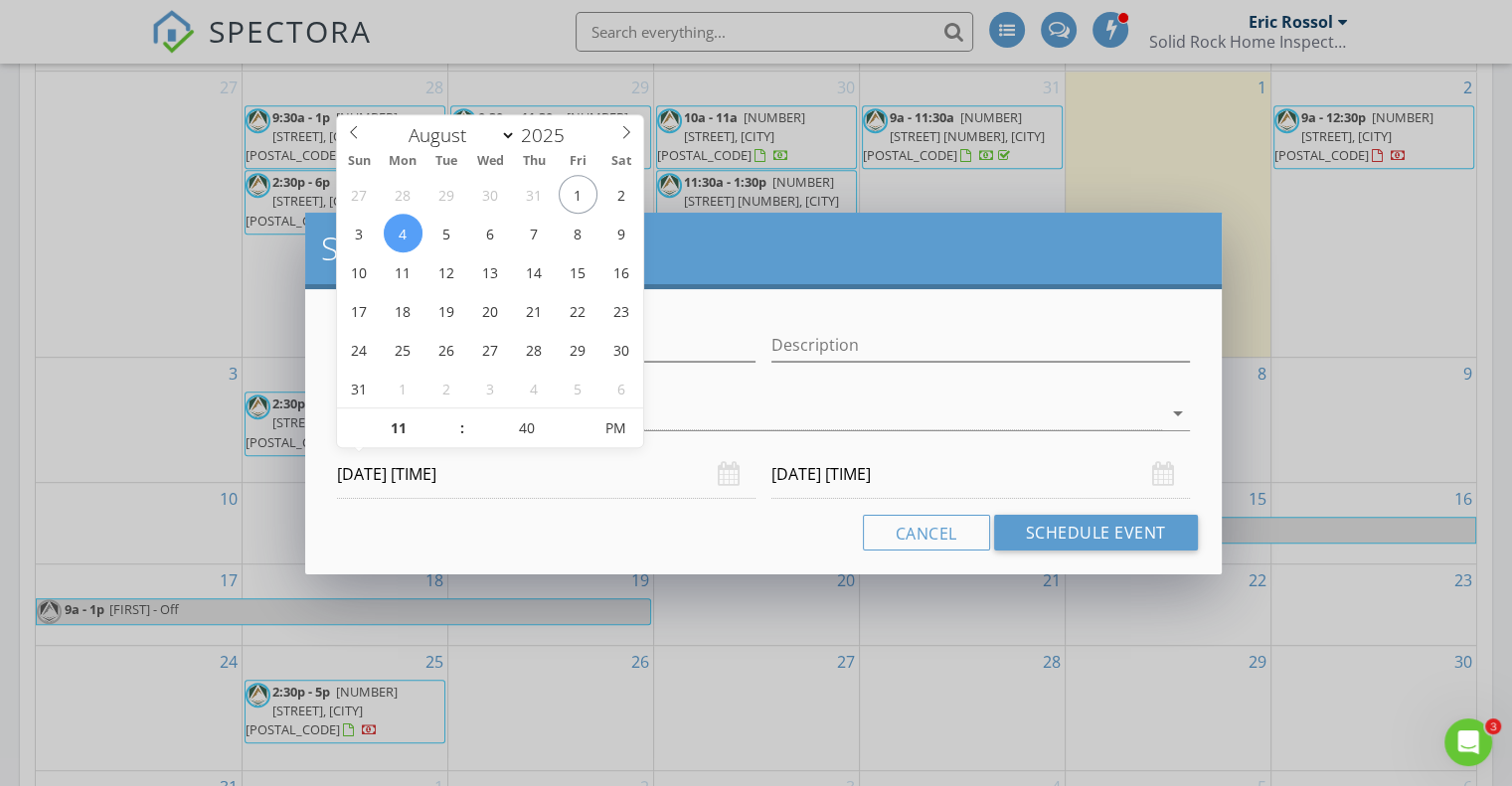 click at bounding box center (582, 438) 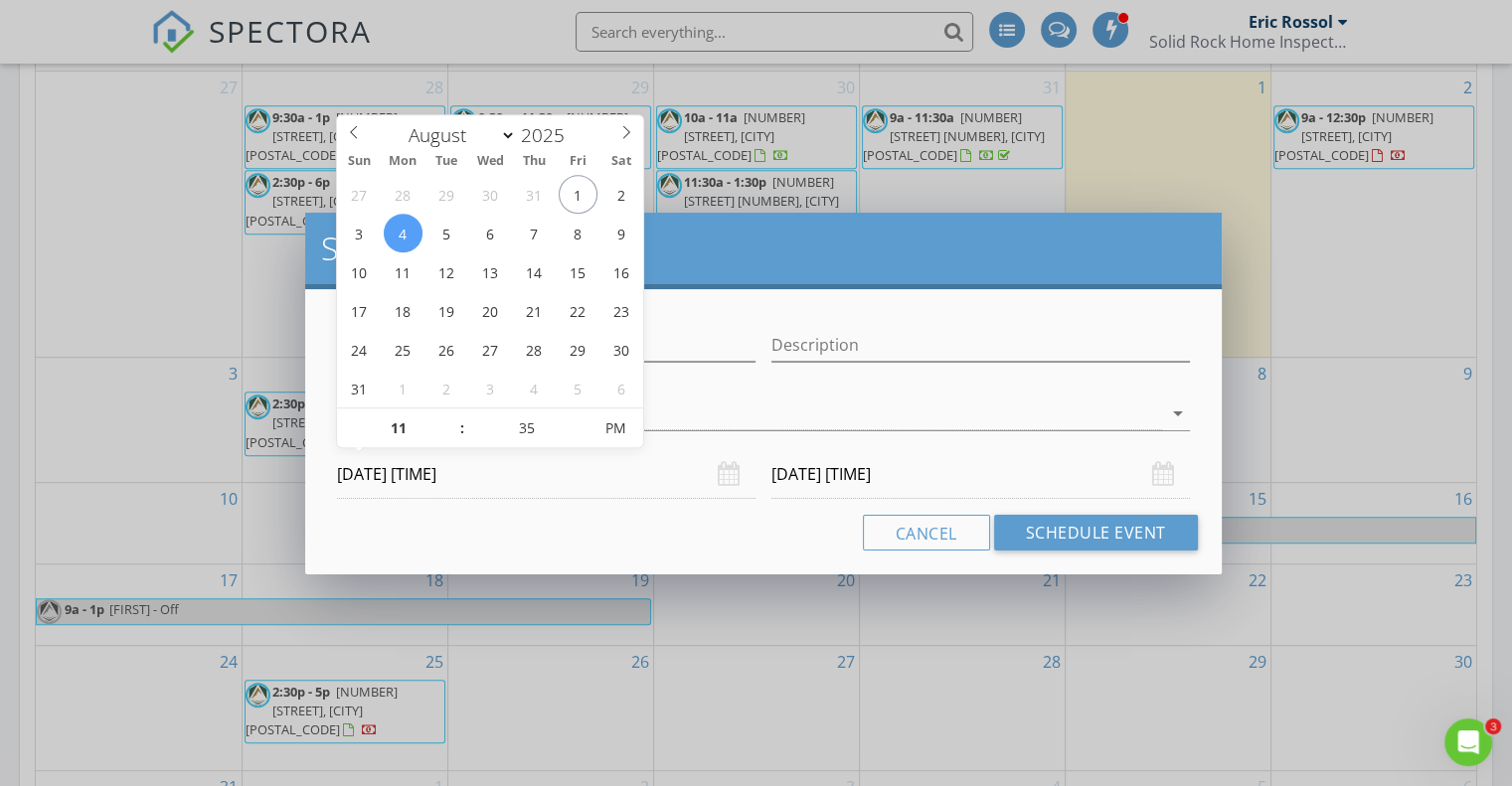 click at bounding box center (582, 438) 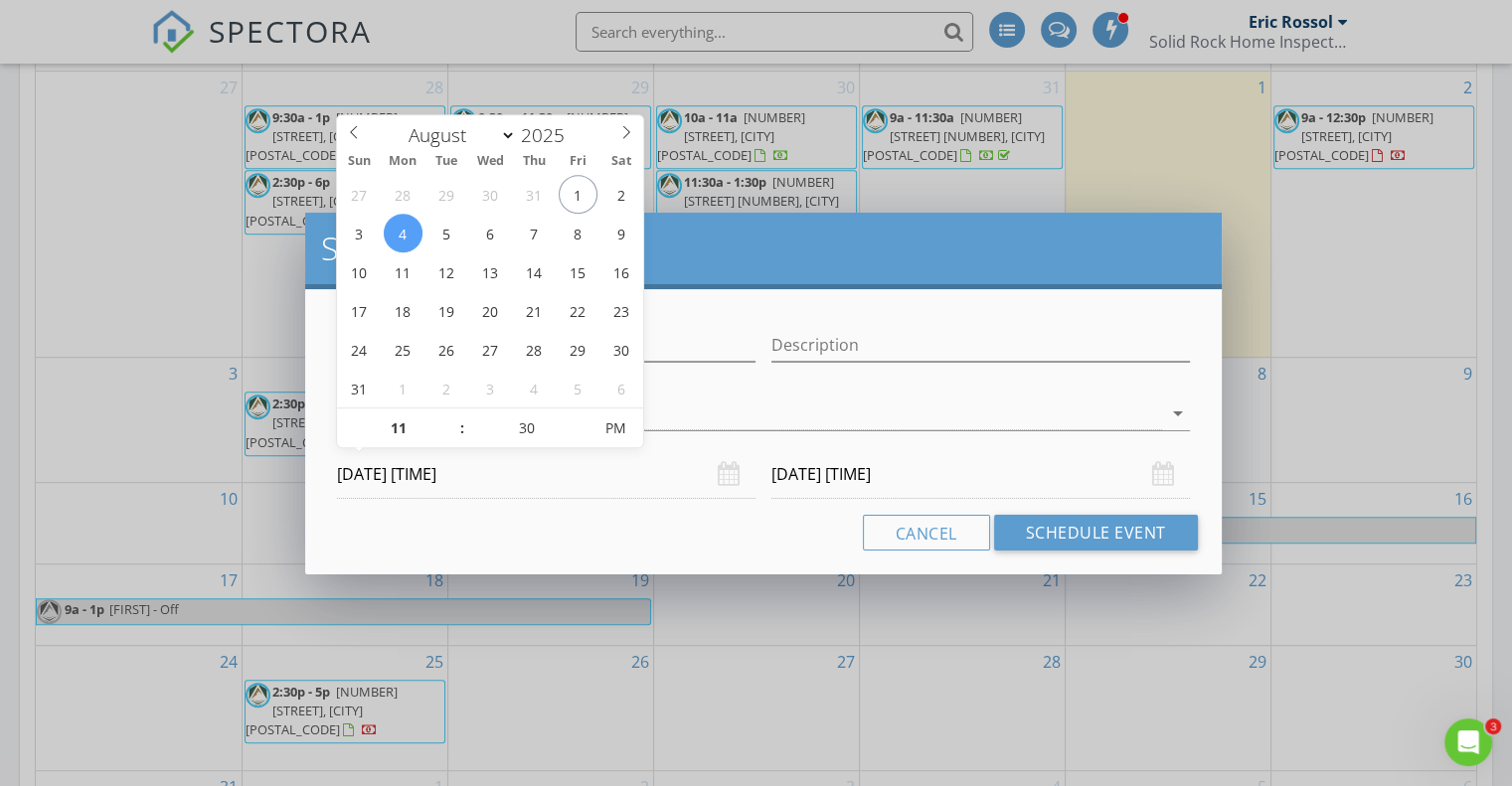 click at bounding box center [582, 438] 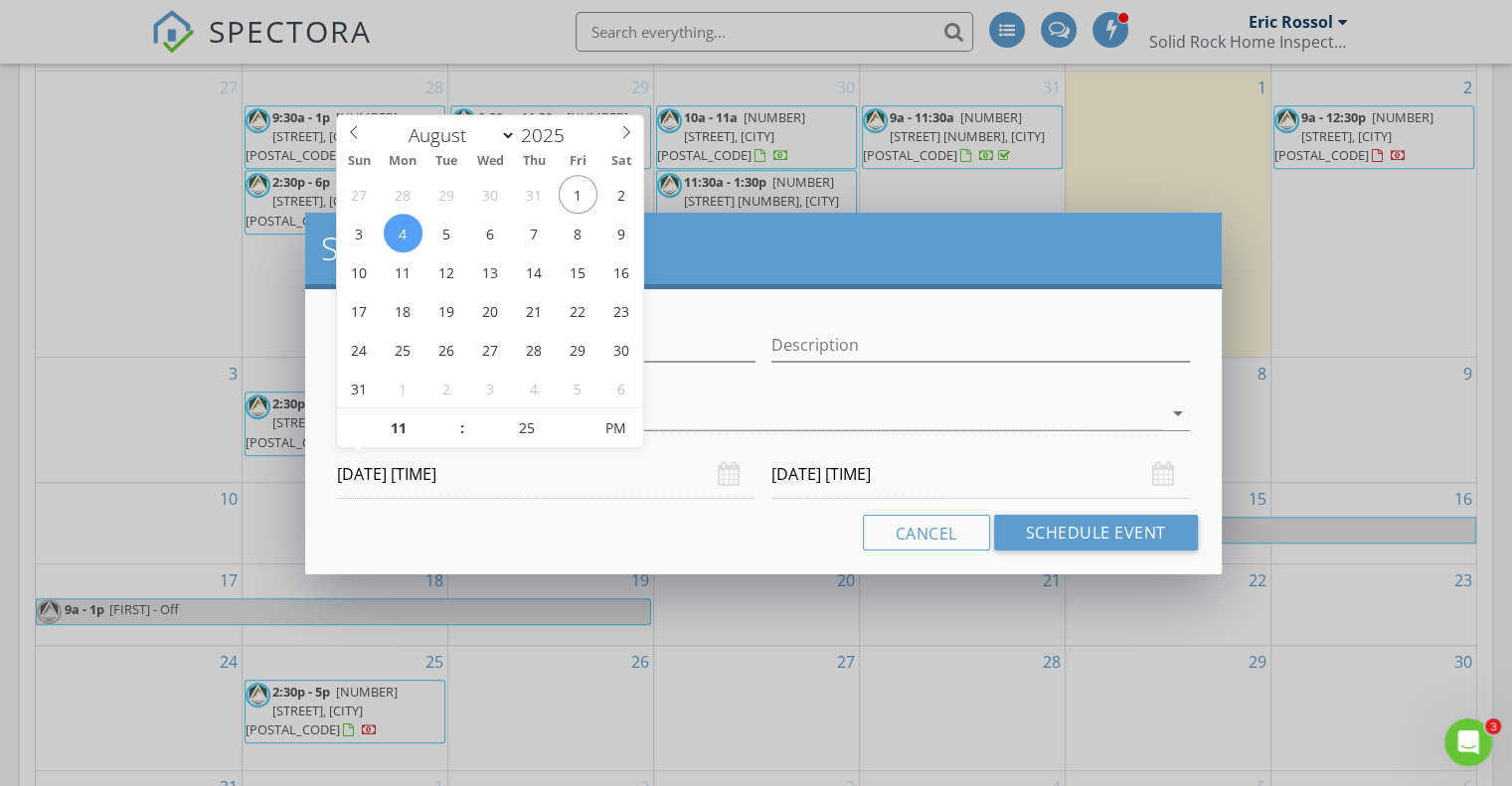 click at bounding box center [582, 438] 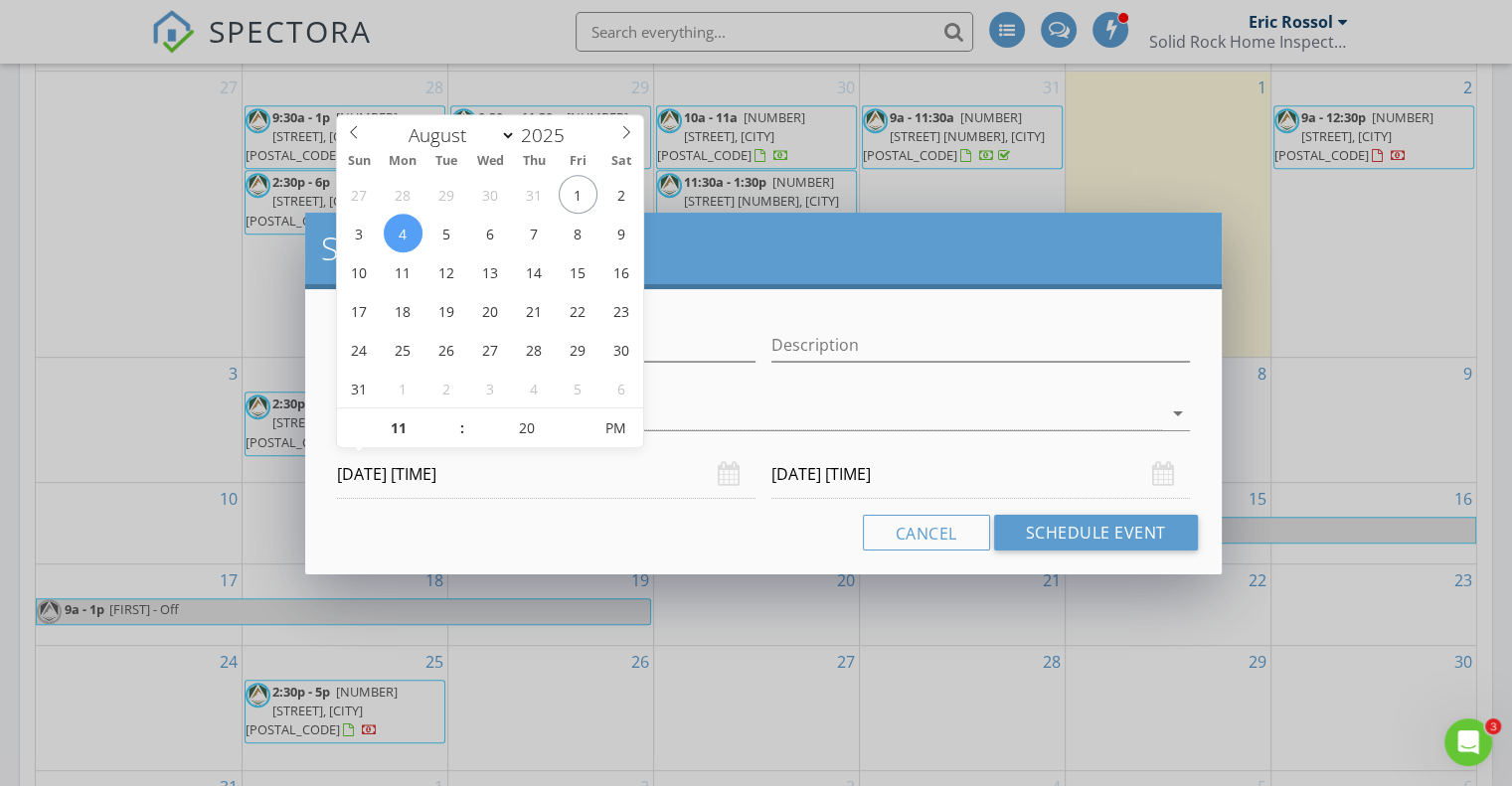 click at bounding box center (582, 438) 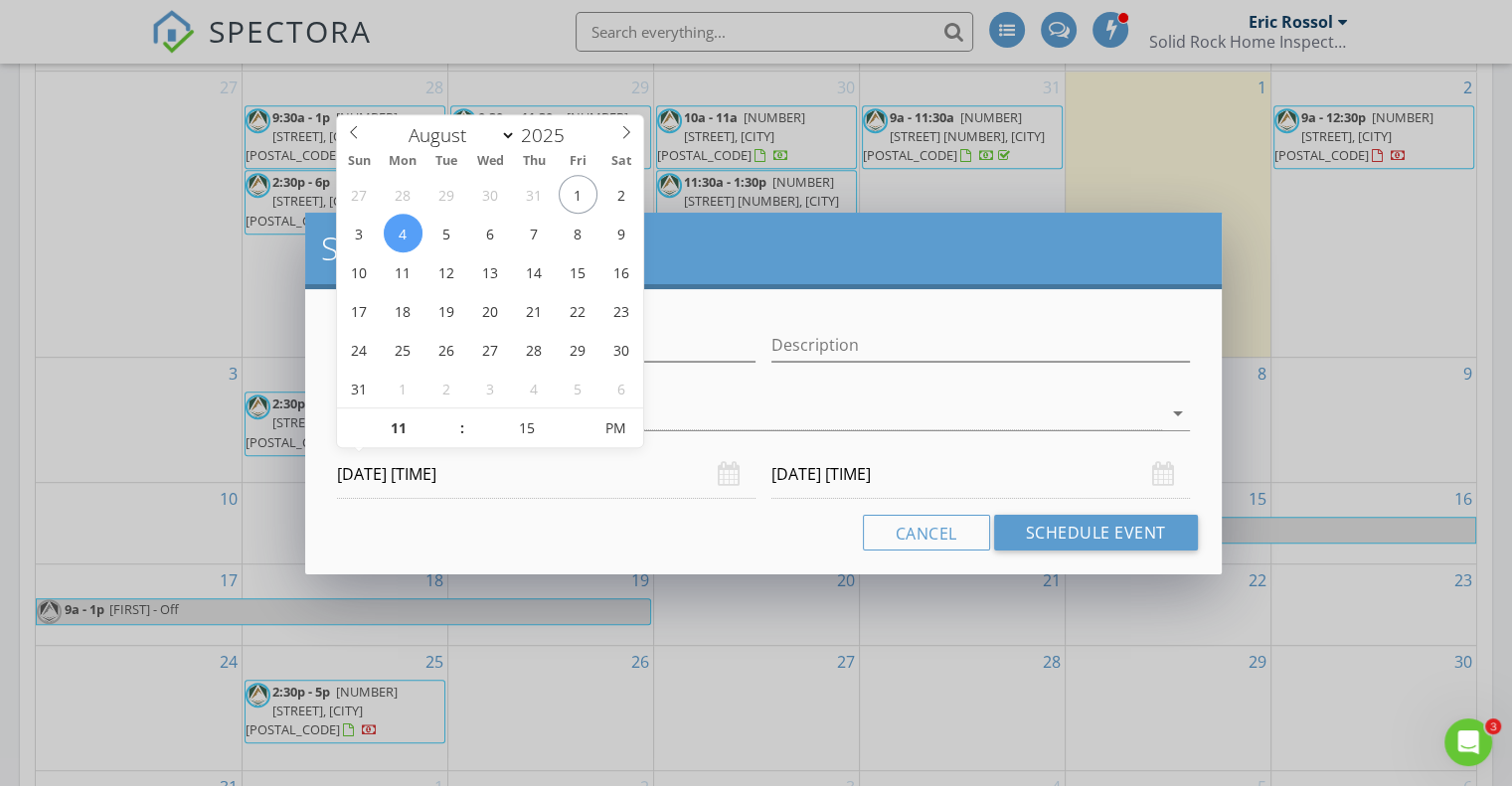 click at bounding box center [582, 438] 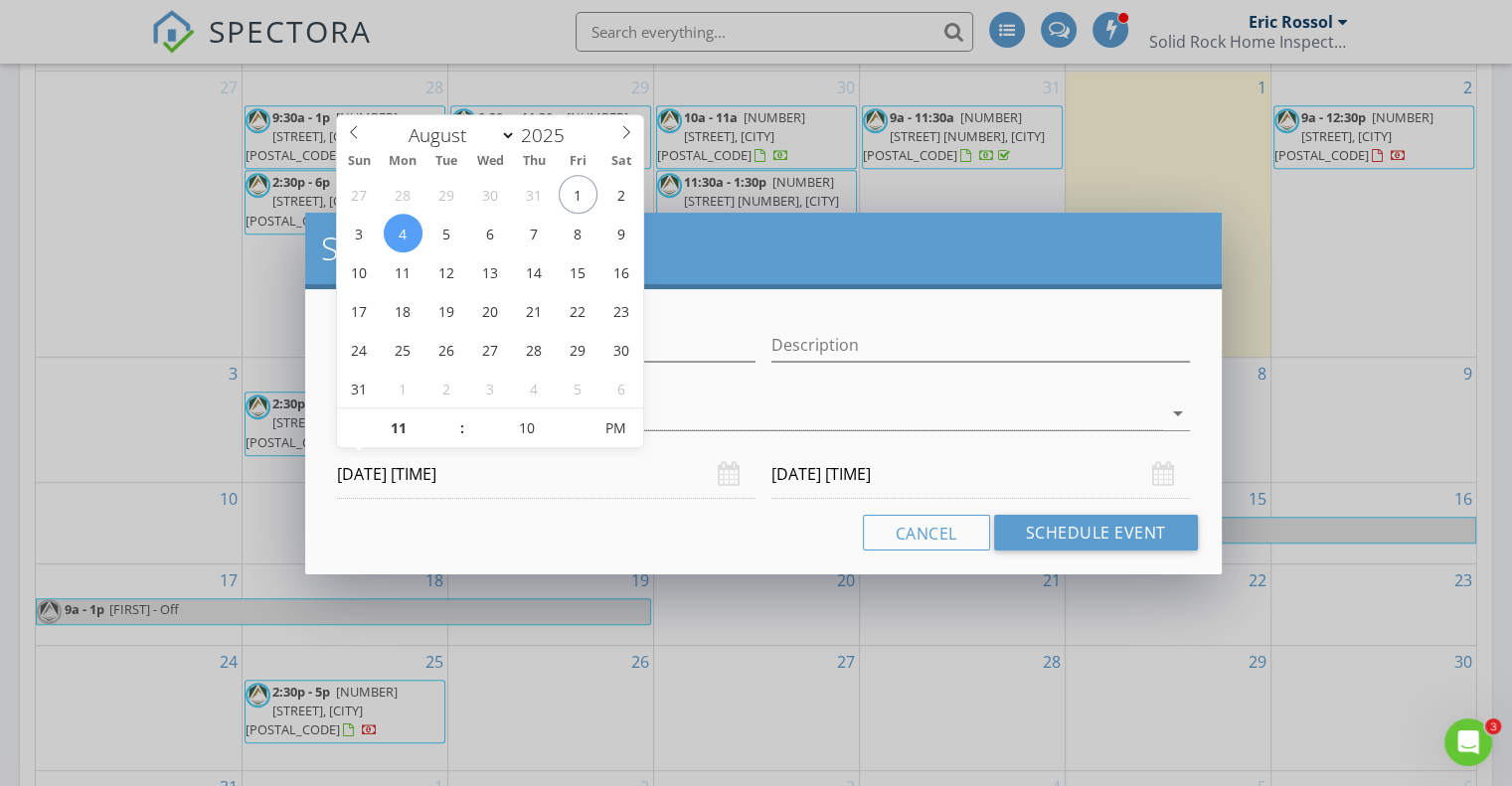 click at bounding box center (582, 438) 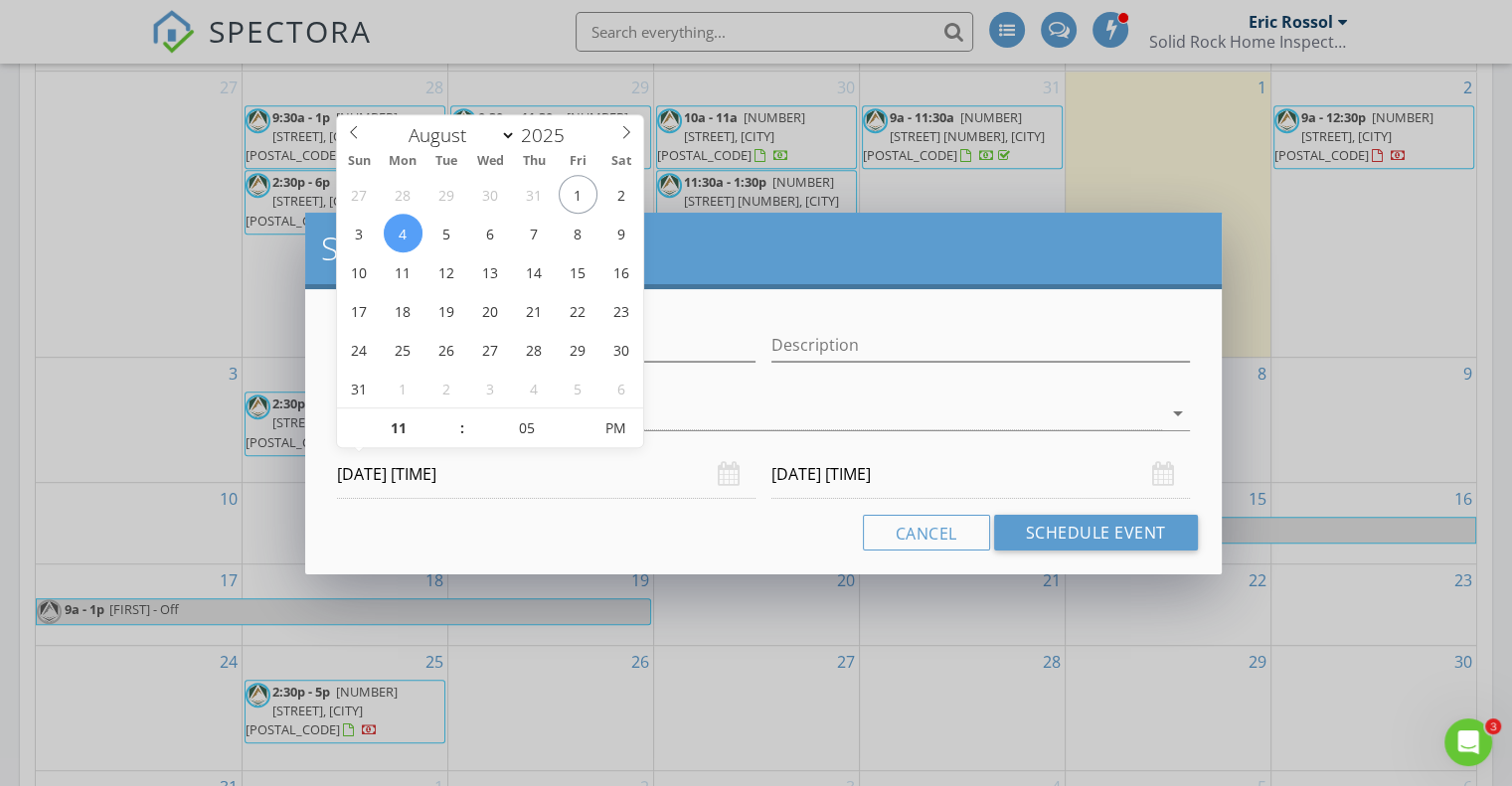 click at bounding box center [582, 438] 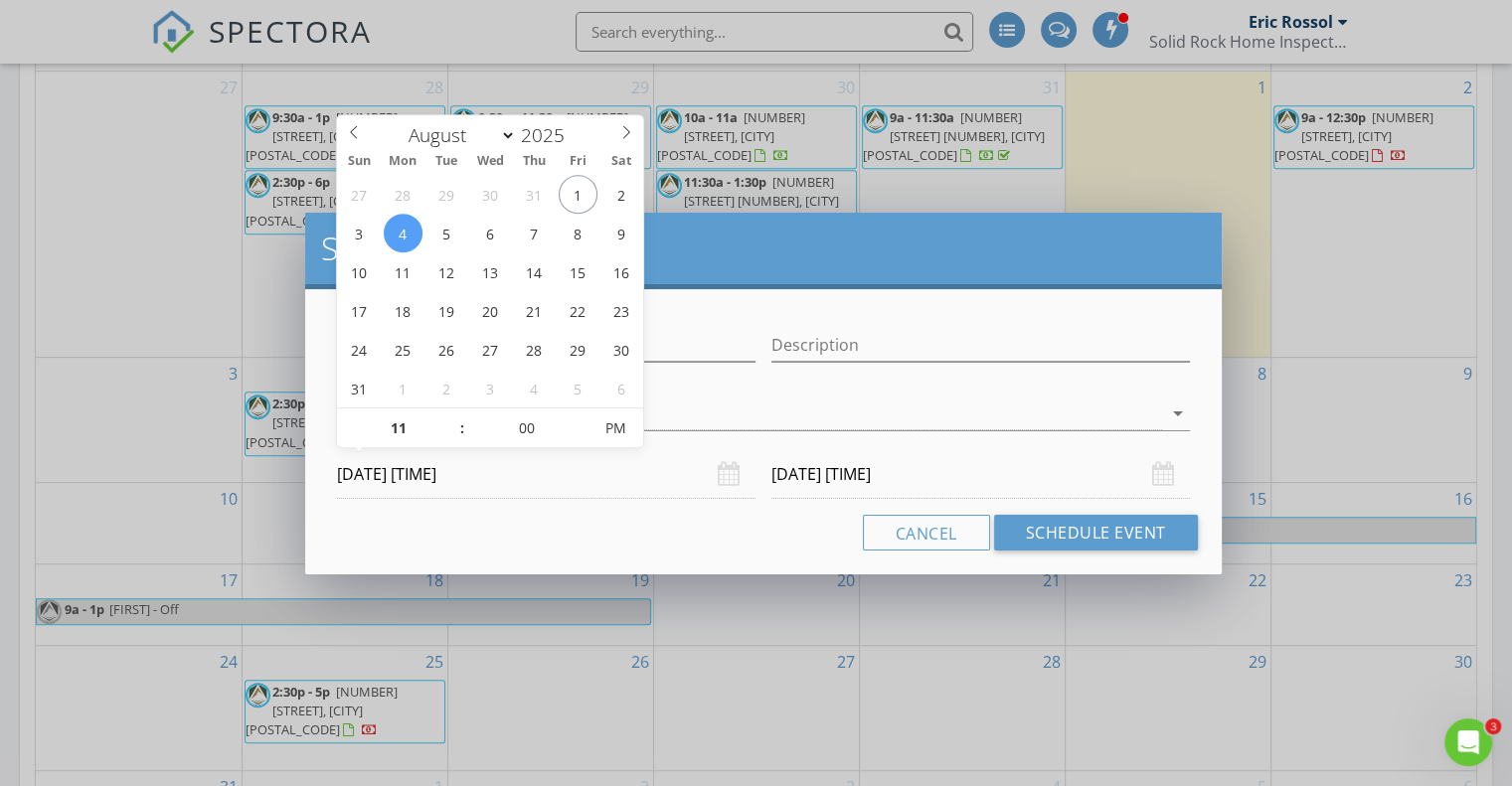 click at bounding box center (582, 438) 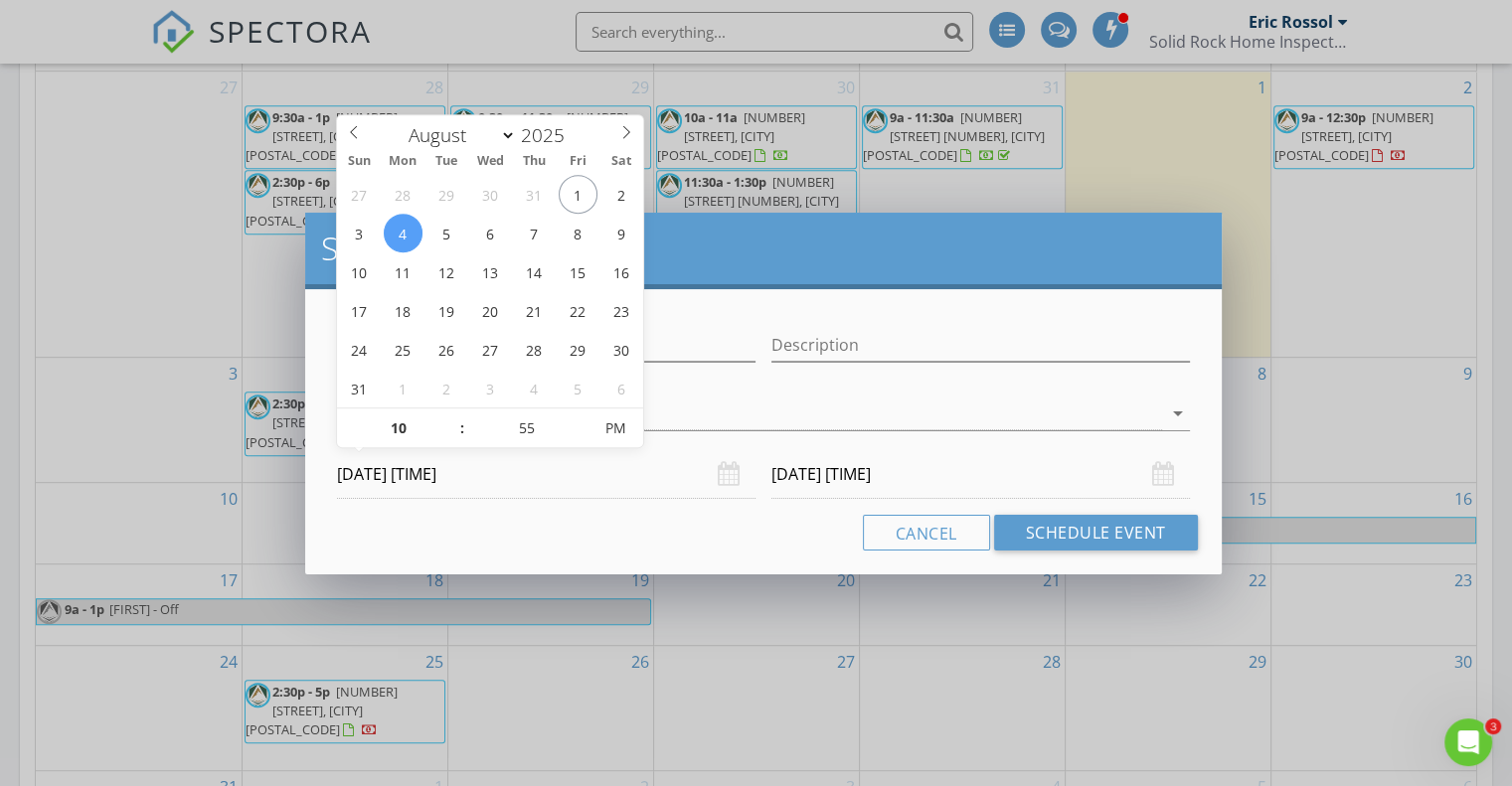 click at bounding box center [582, 438] 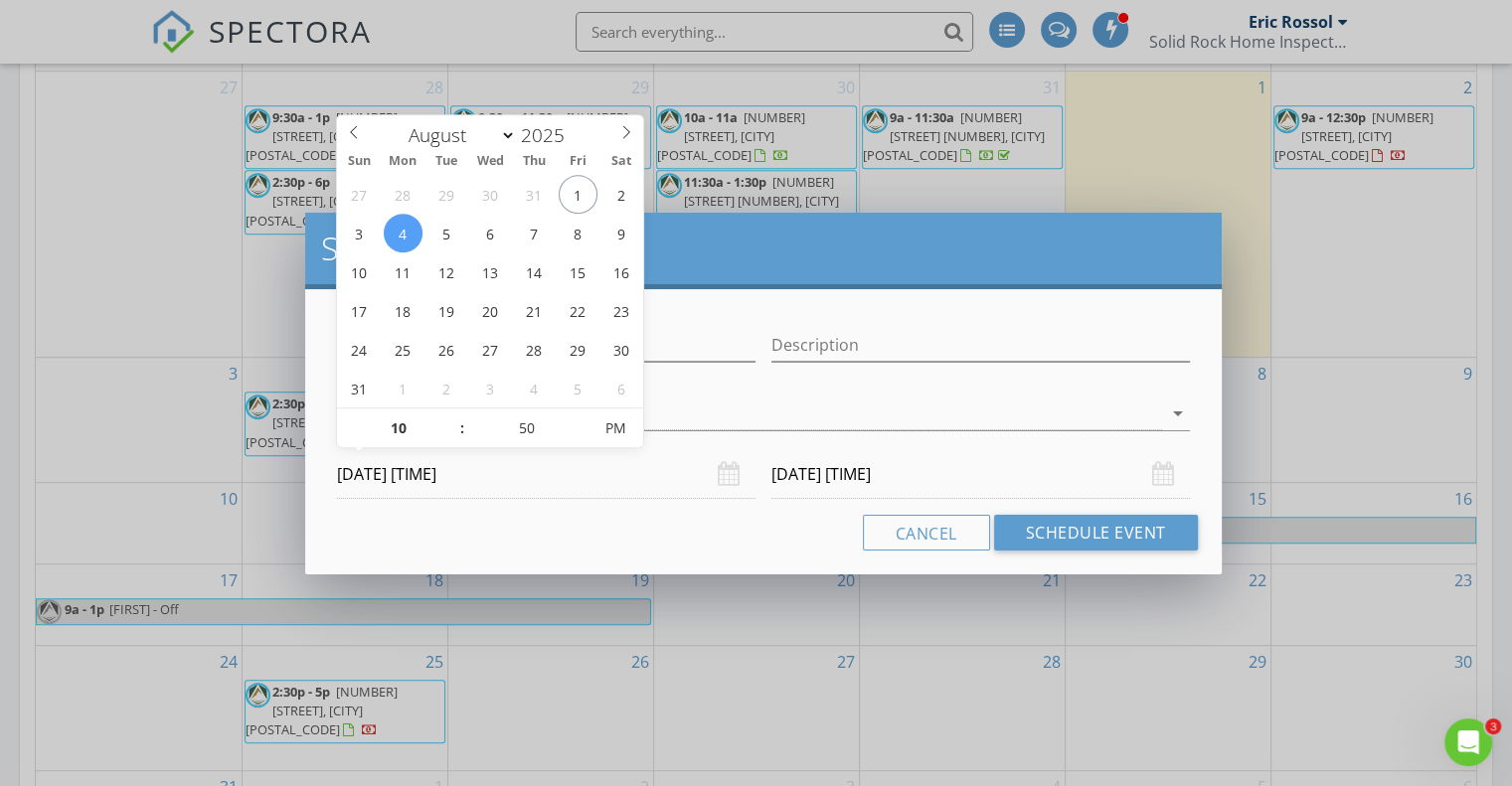 click at bounding box center [582, 438] 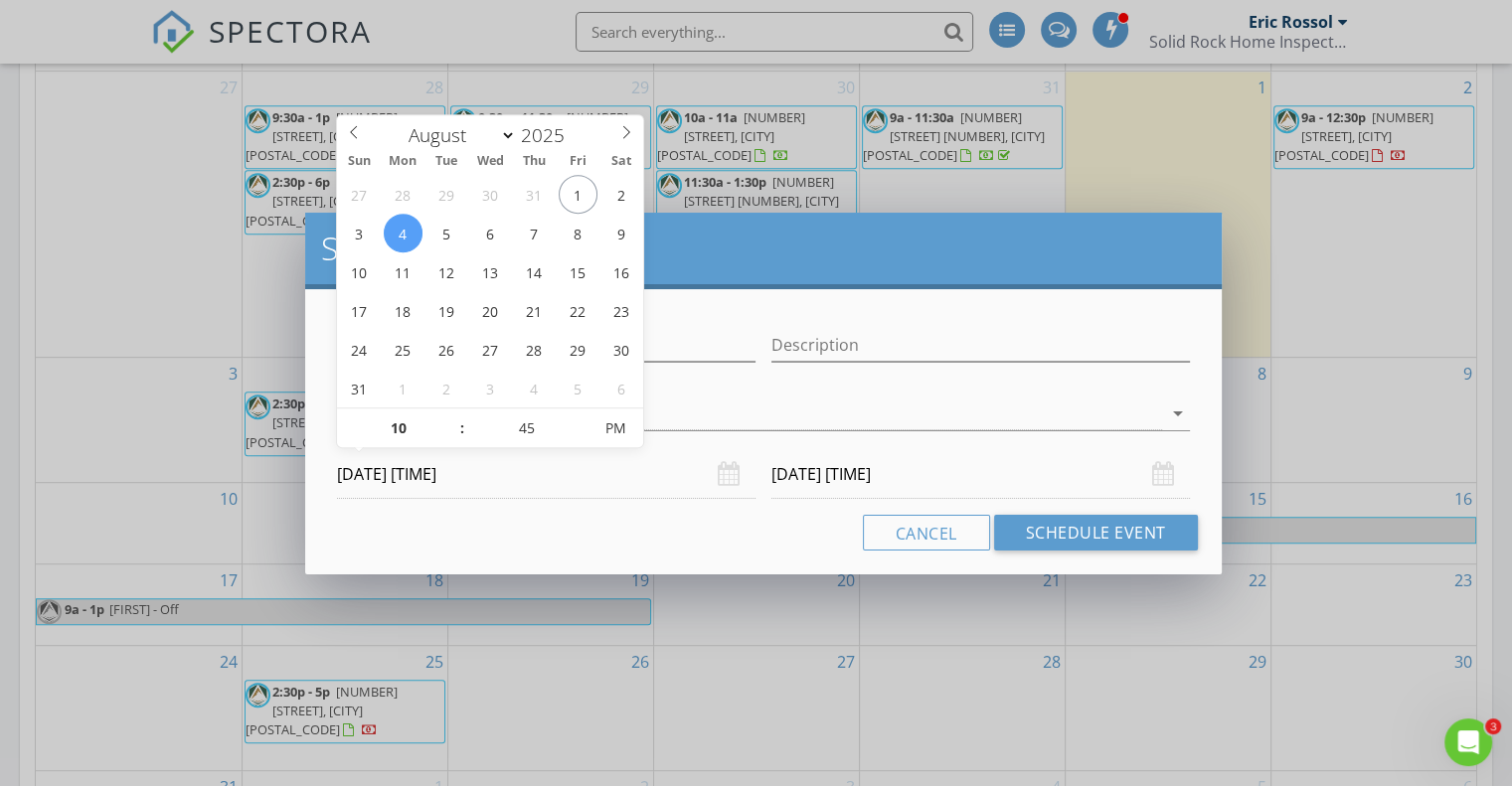 click at bounding box center (582, 438) 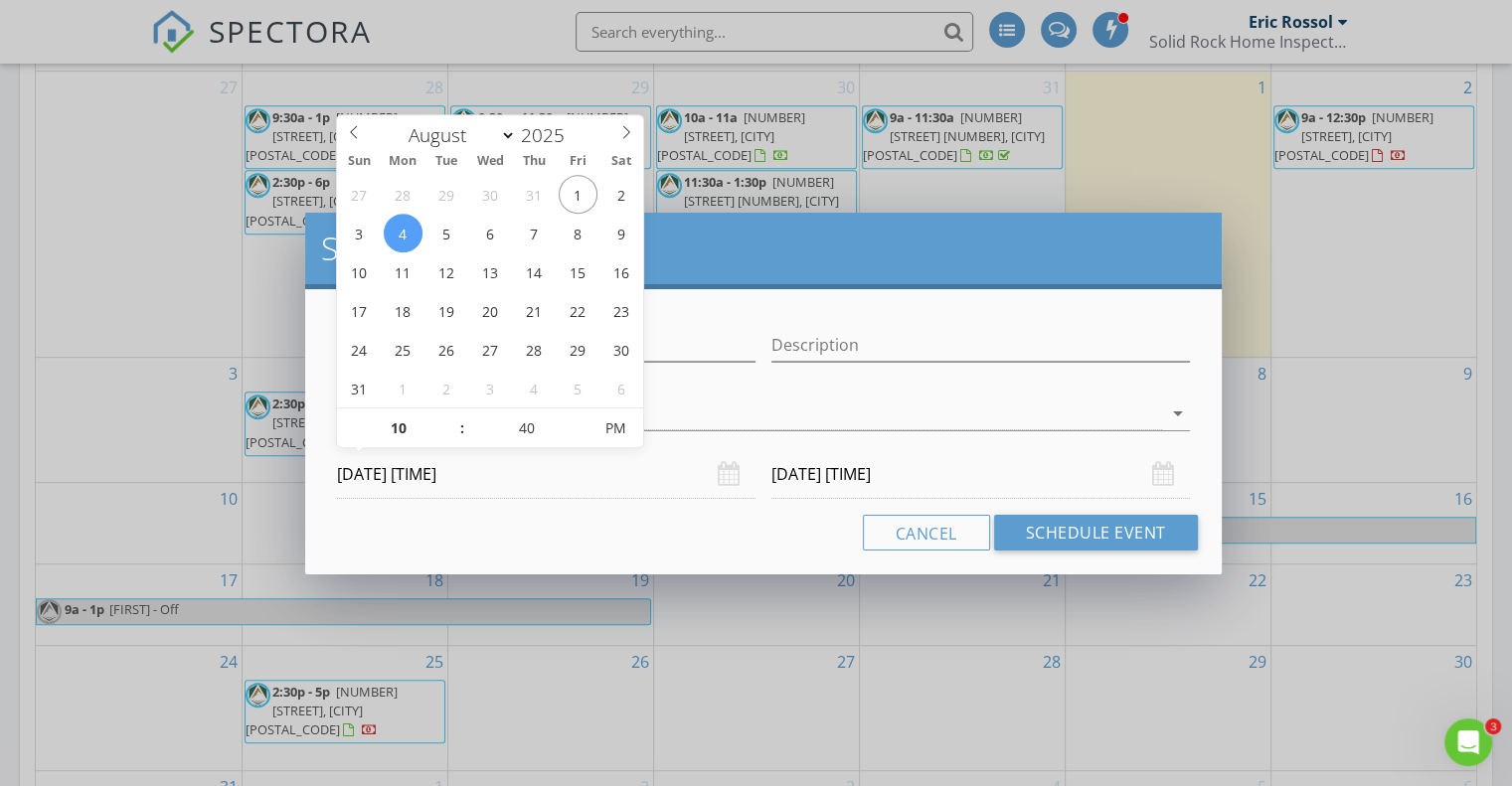 click at bounding box center [582, 438] 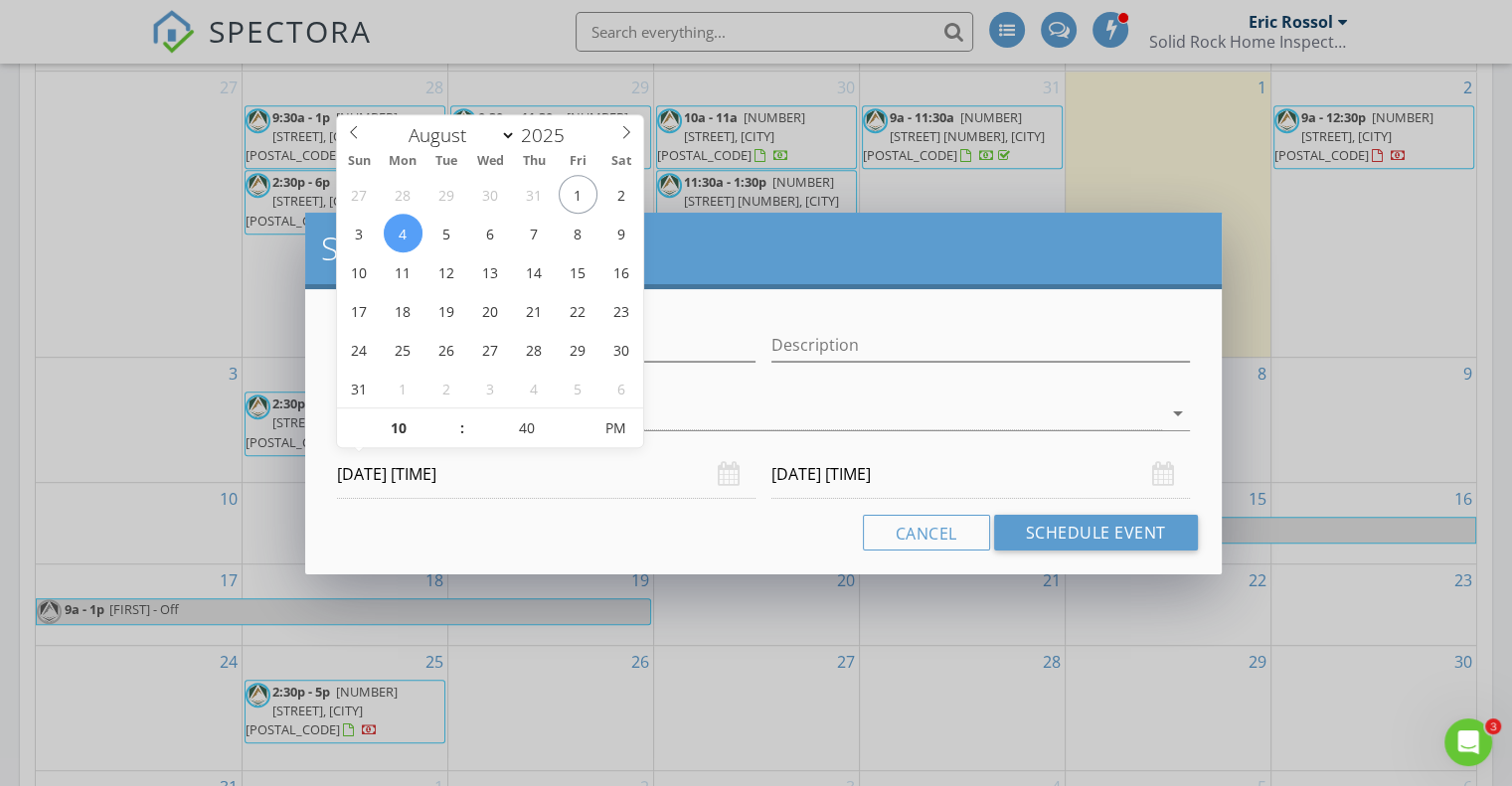 type on "35" 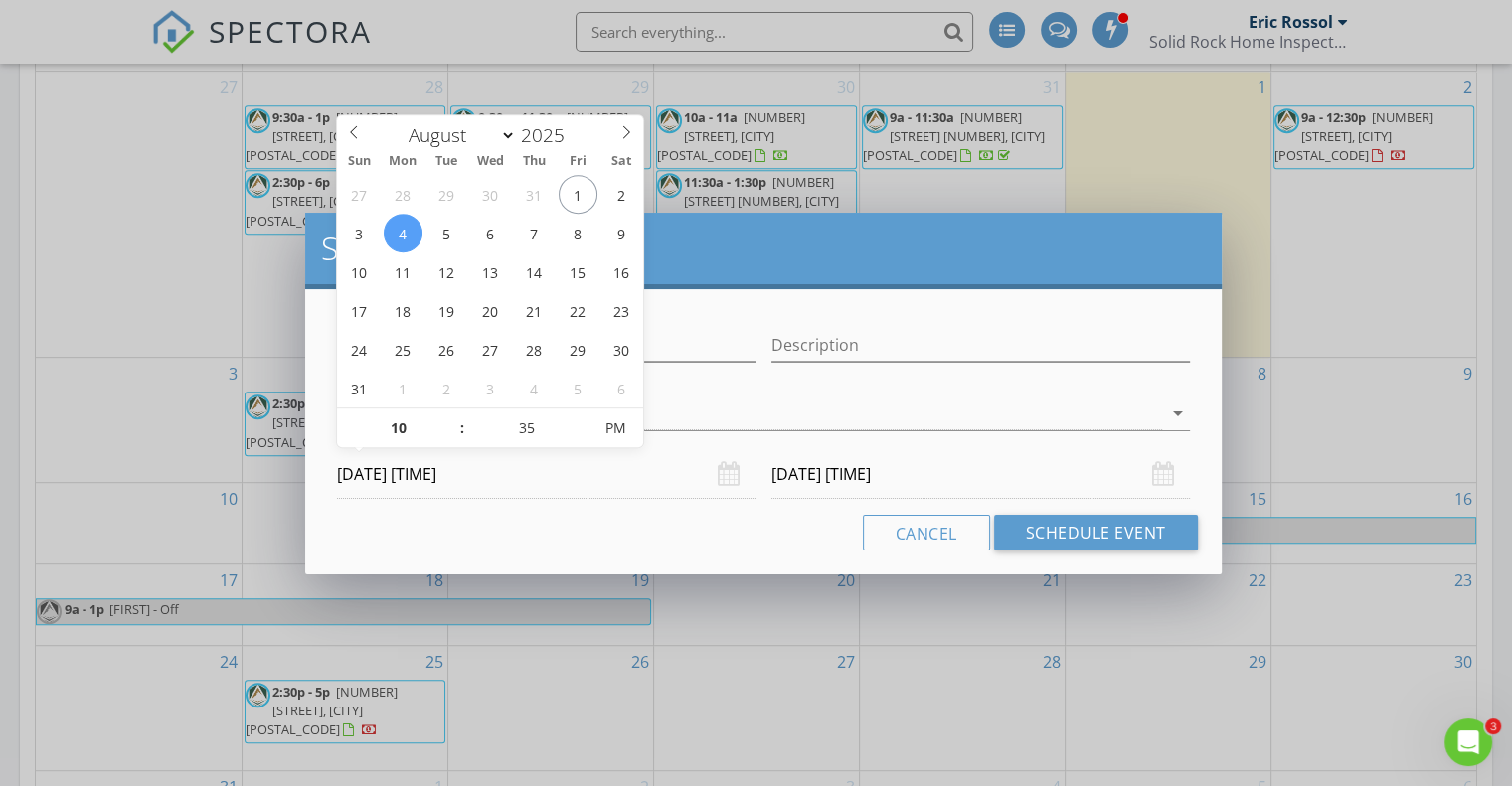 click at bounding box center (582, 438) 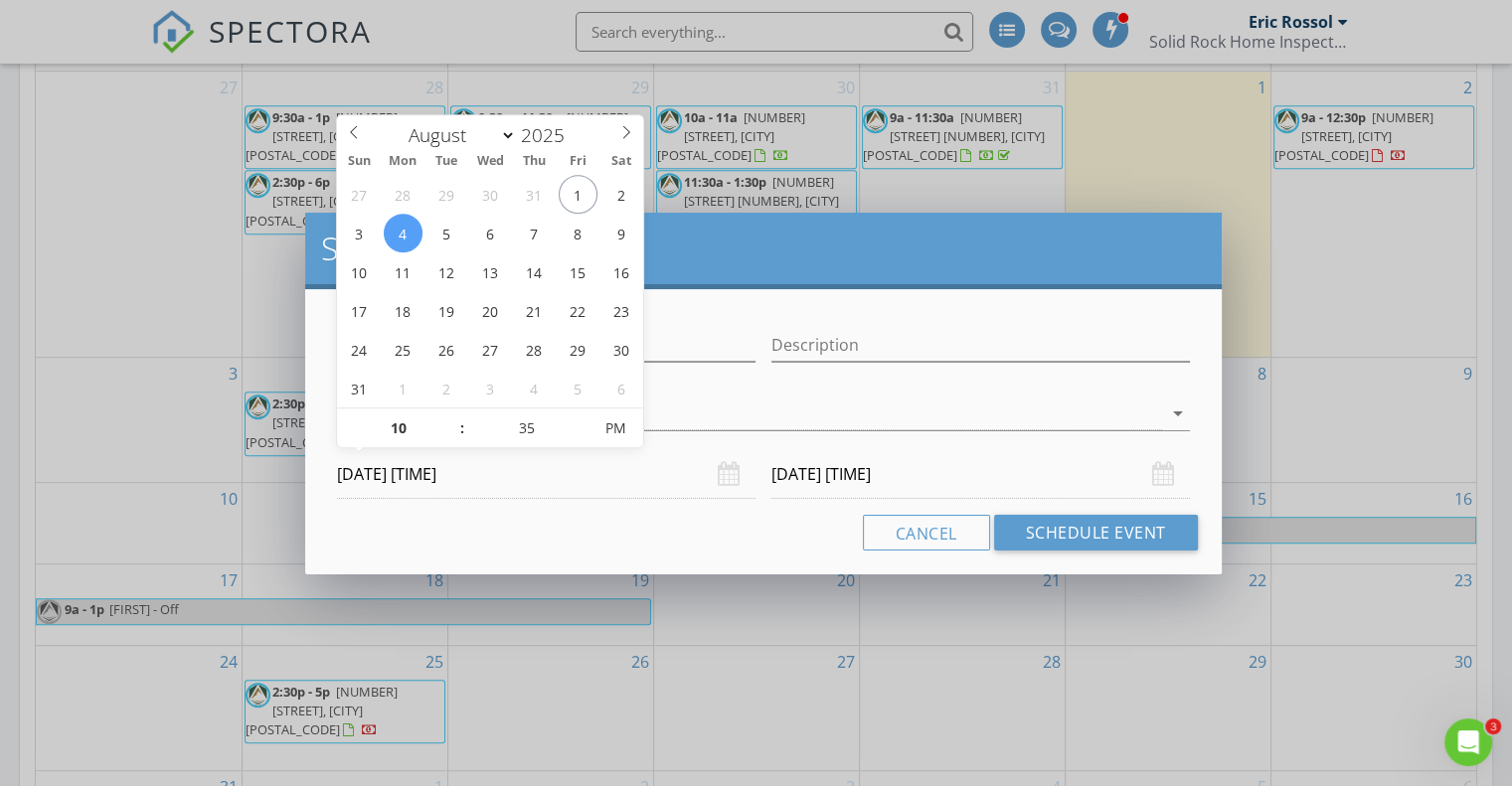 type on "30" 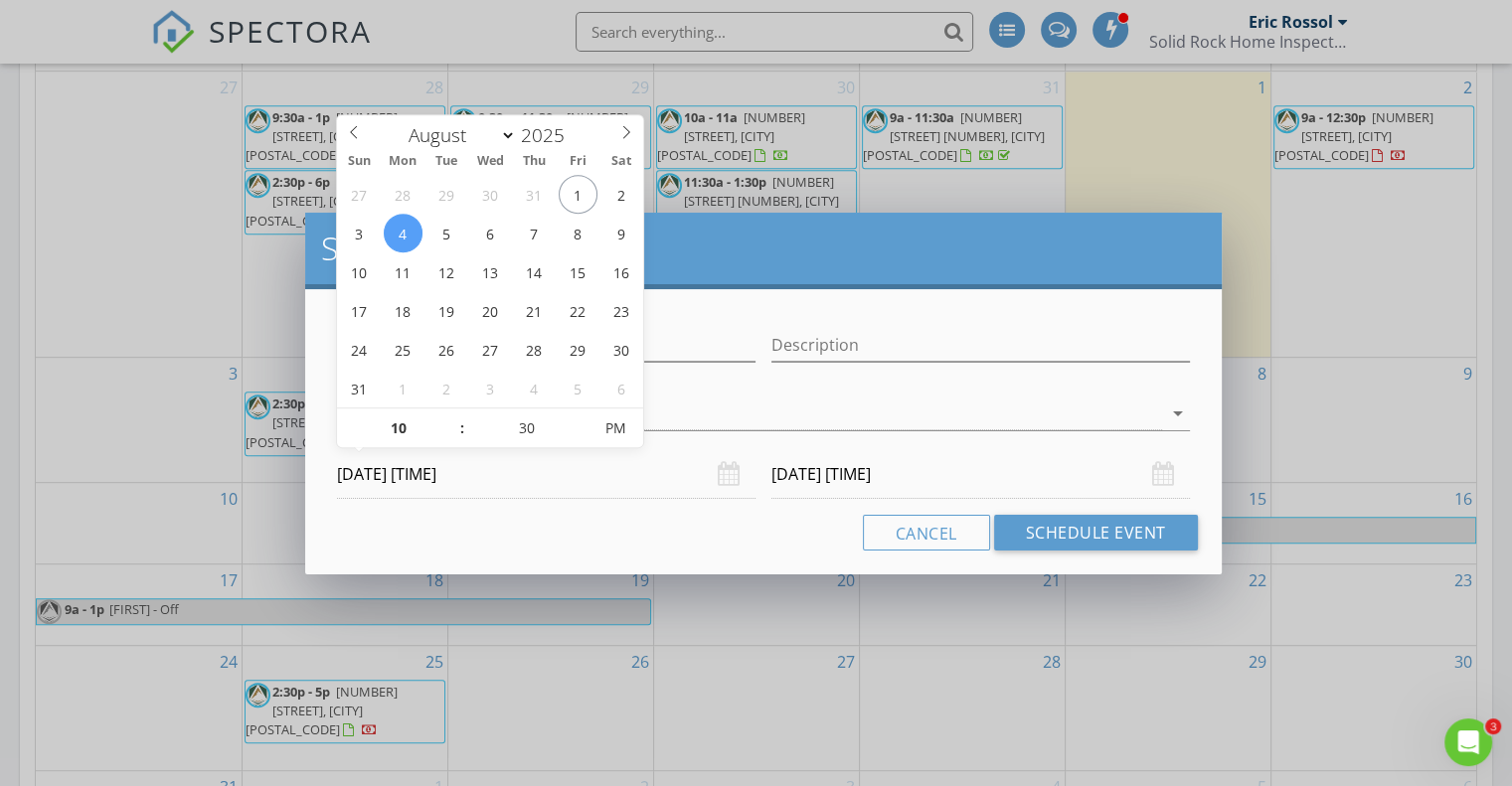 click at bounding box center [582, 438] 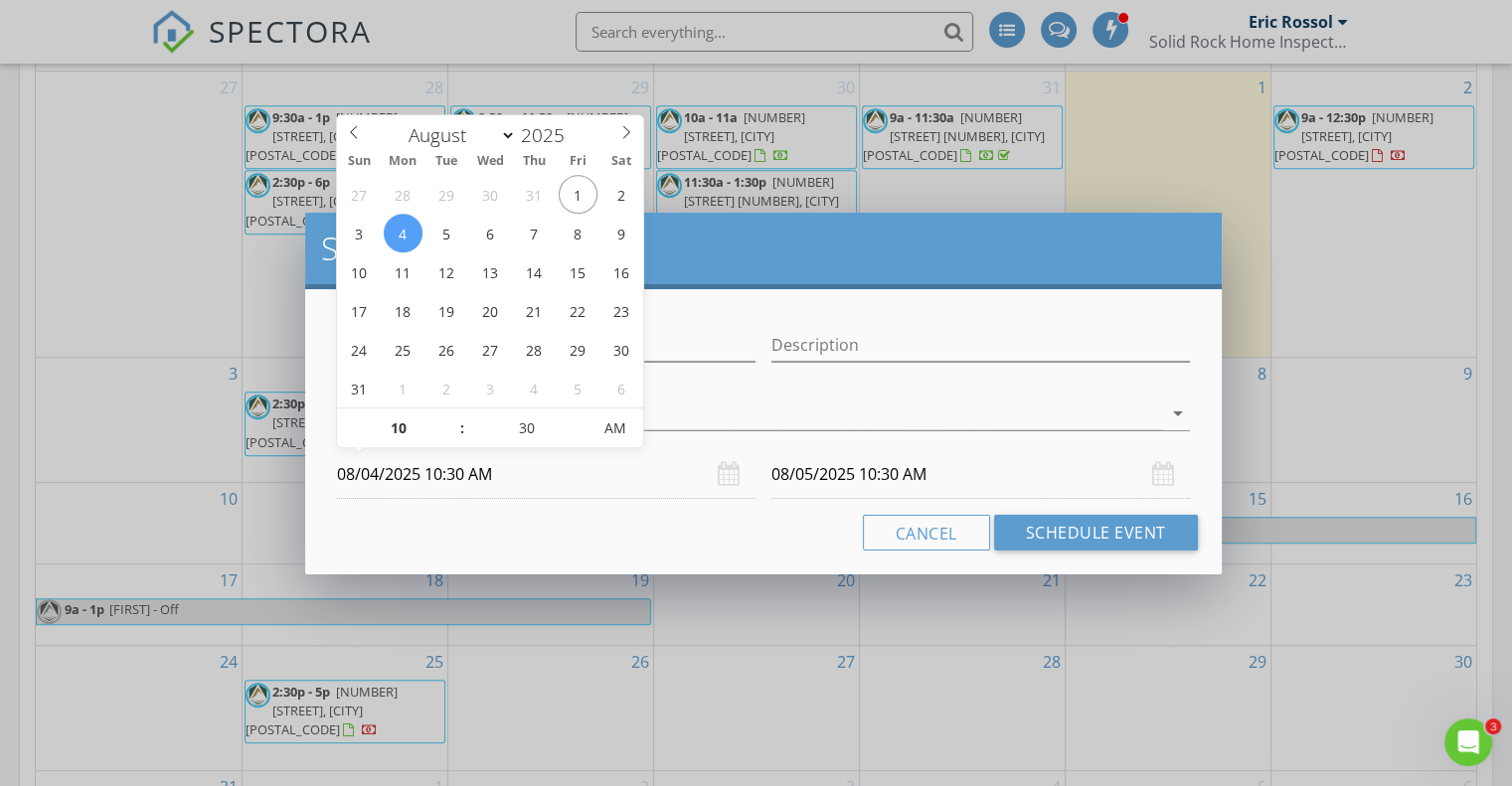 click on "AM" at bounding box center [615, 428] 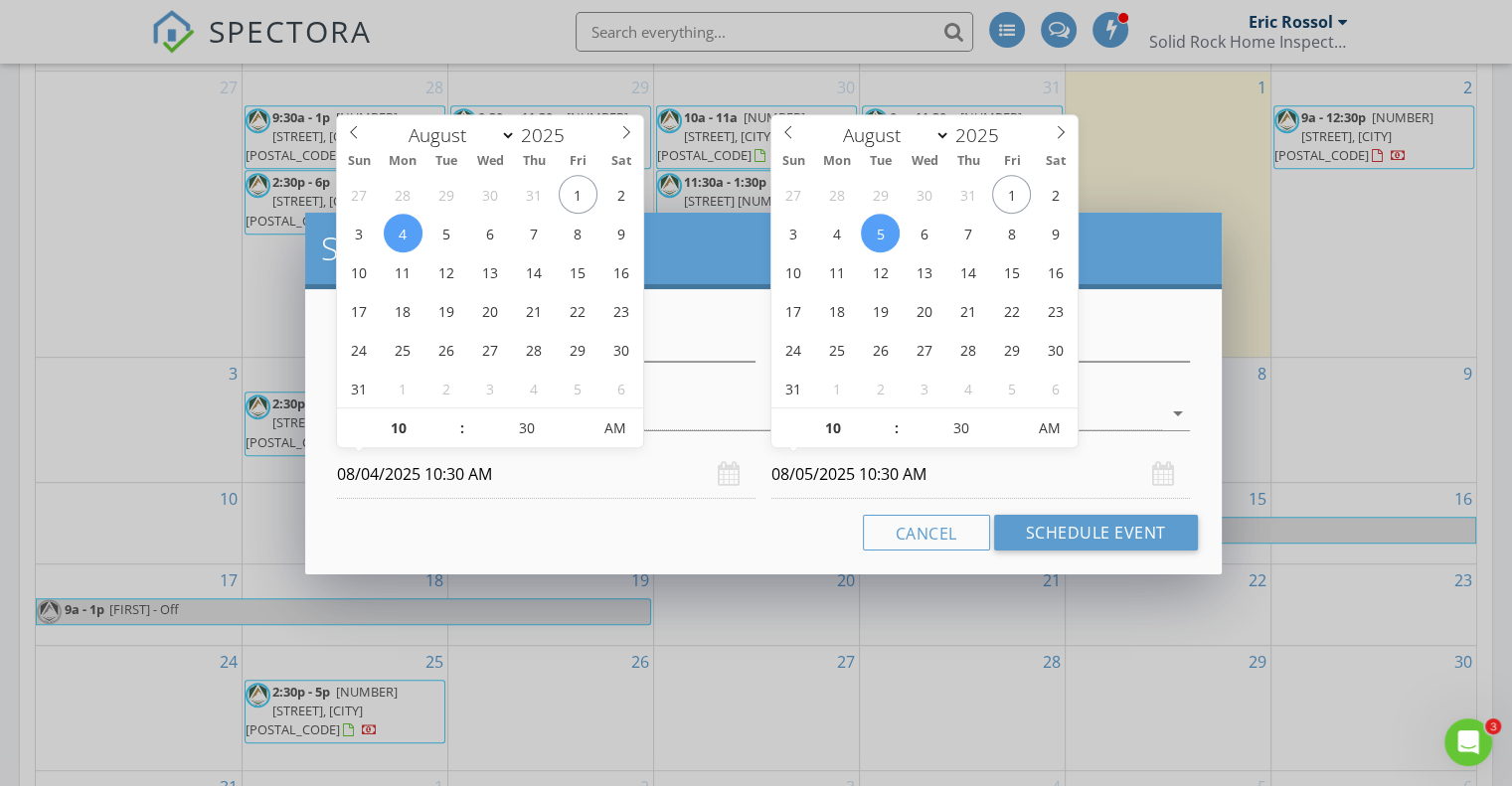 click on "08/05/2025 10:30 AM" at bounding box center (980, 474) 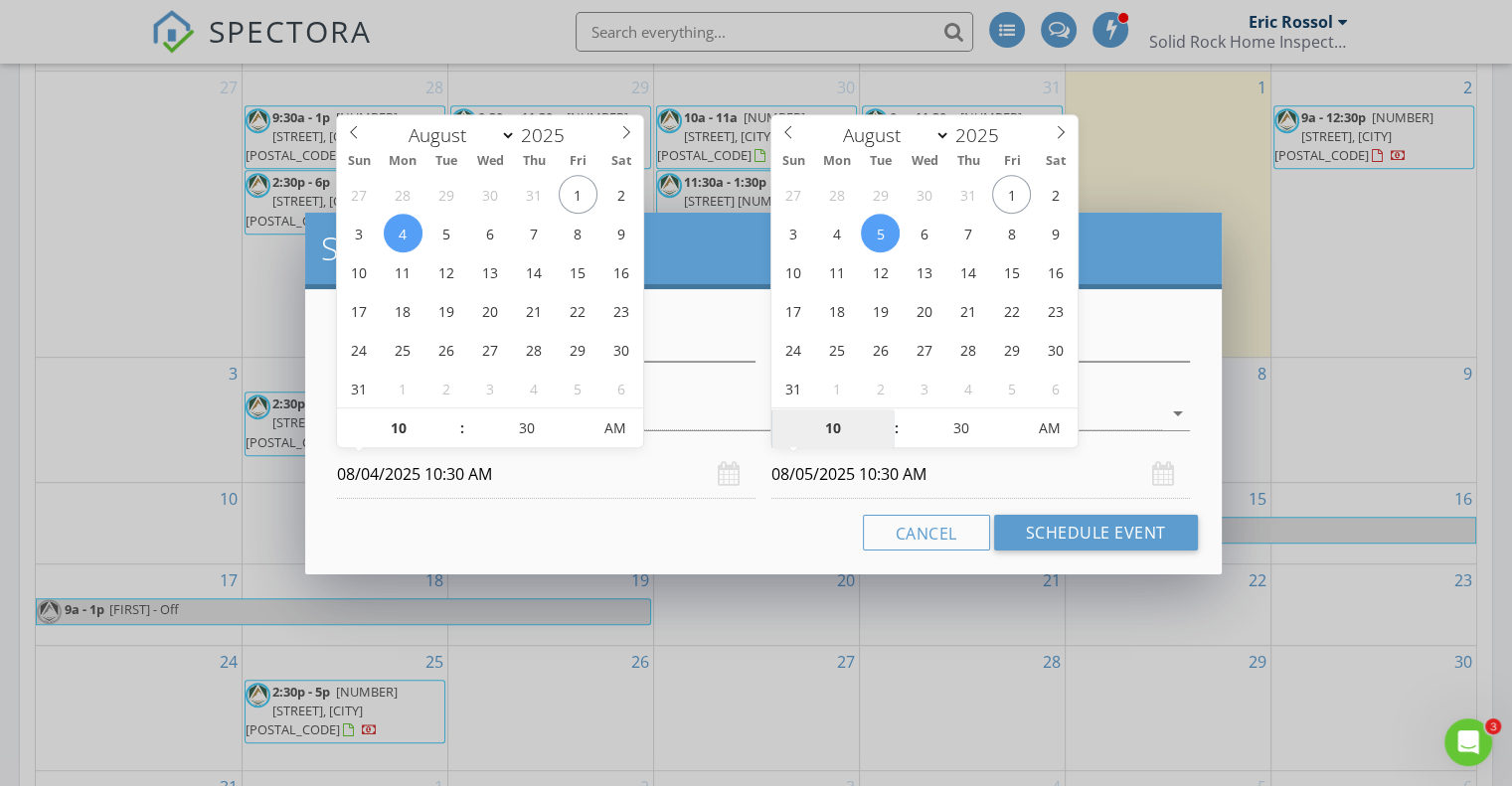 type on "08/04/2025 10:30 AM" 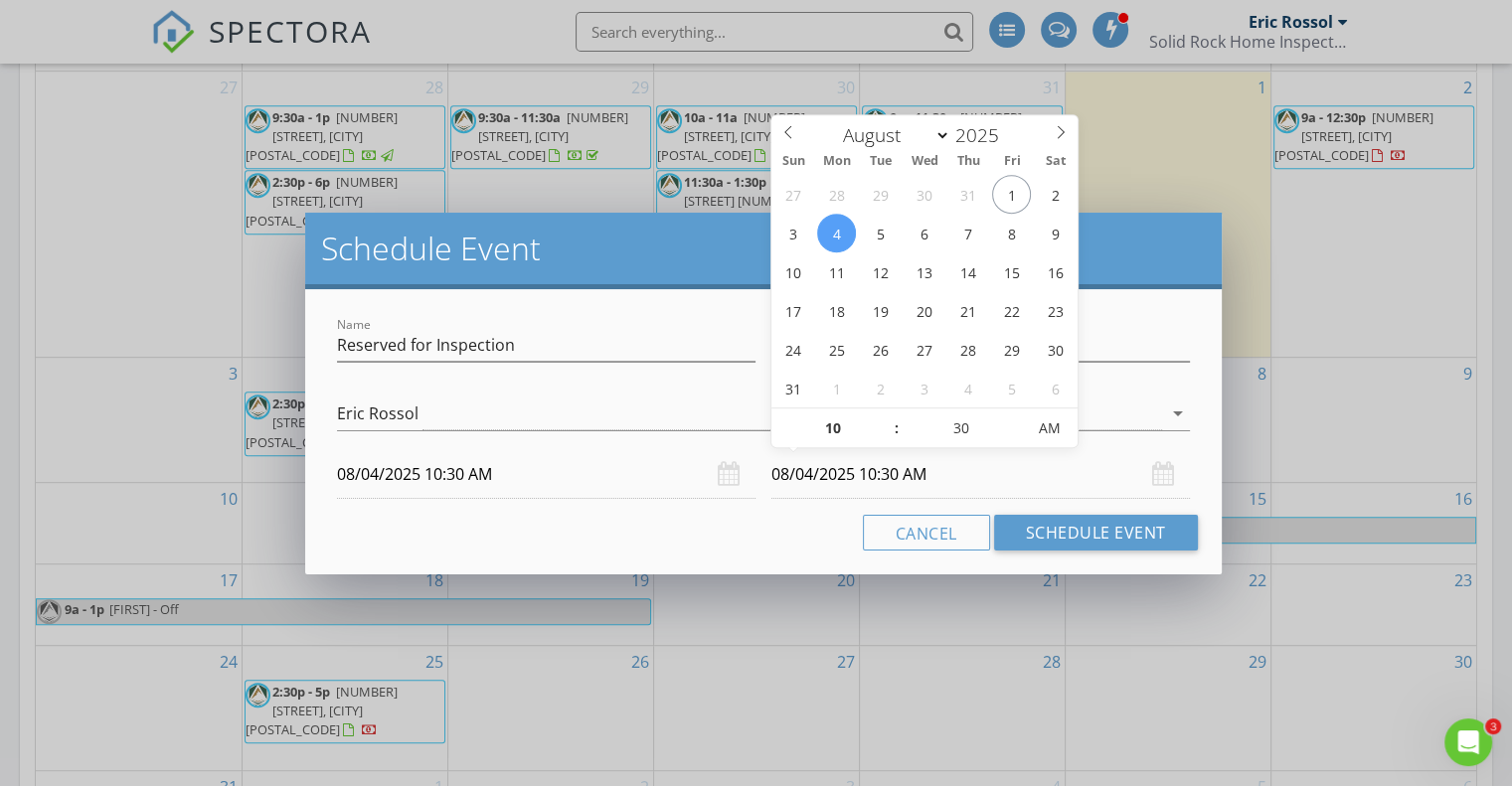 click on "08/04/2025 10:30 AM" at bounding box center (980, 474) 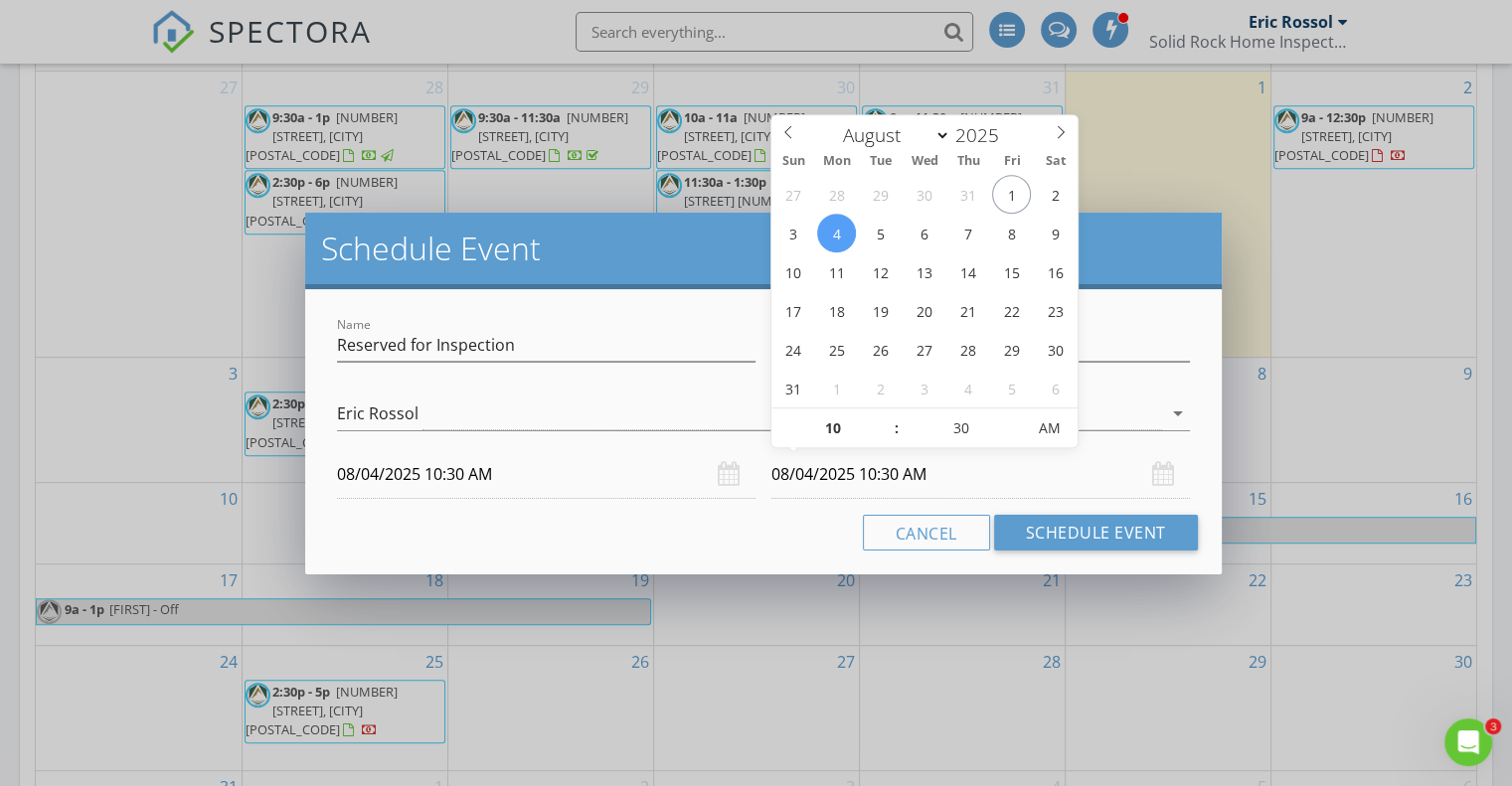 type on "35" 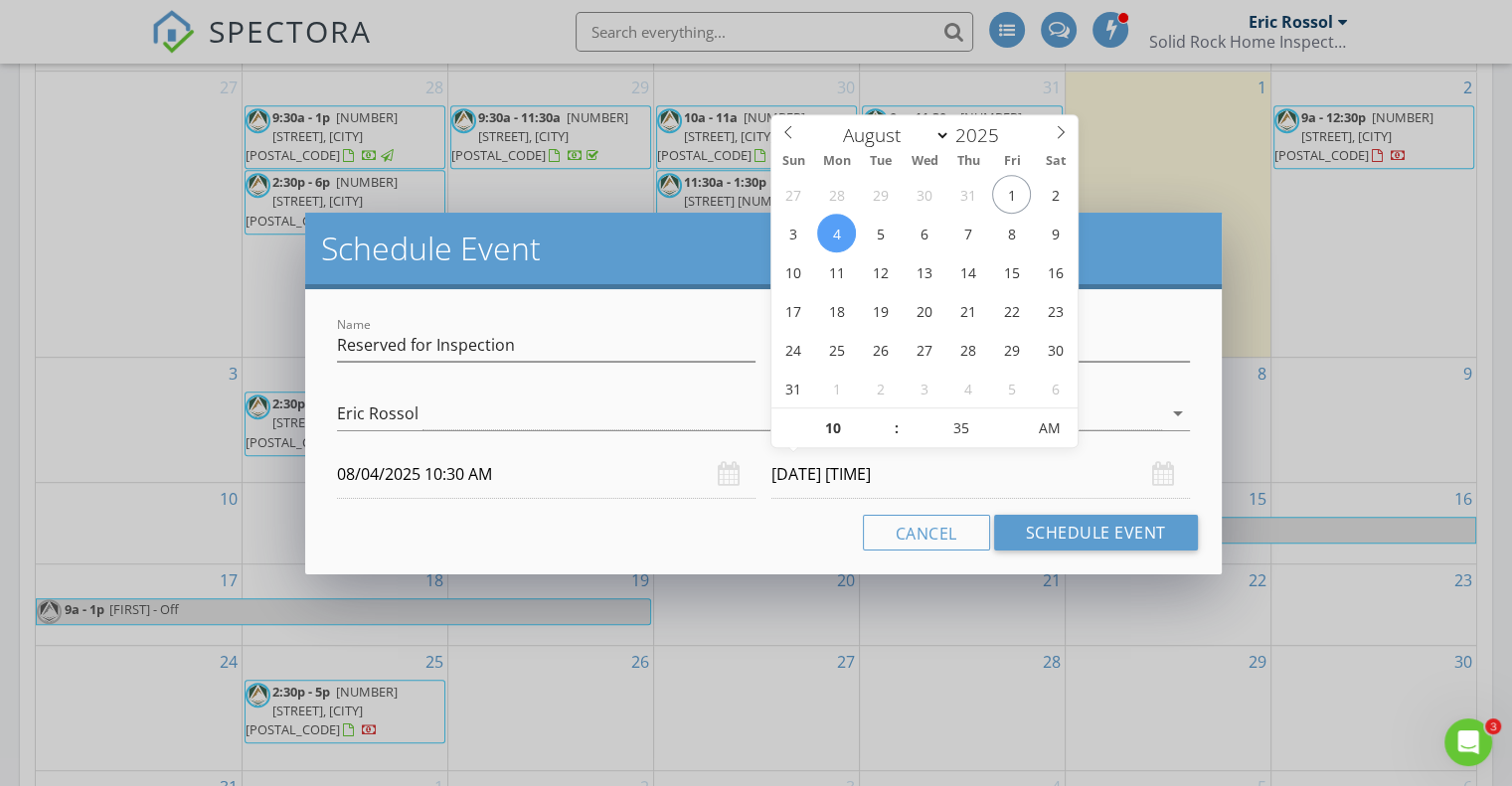 click at bounding box center (1015, 418) 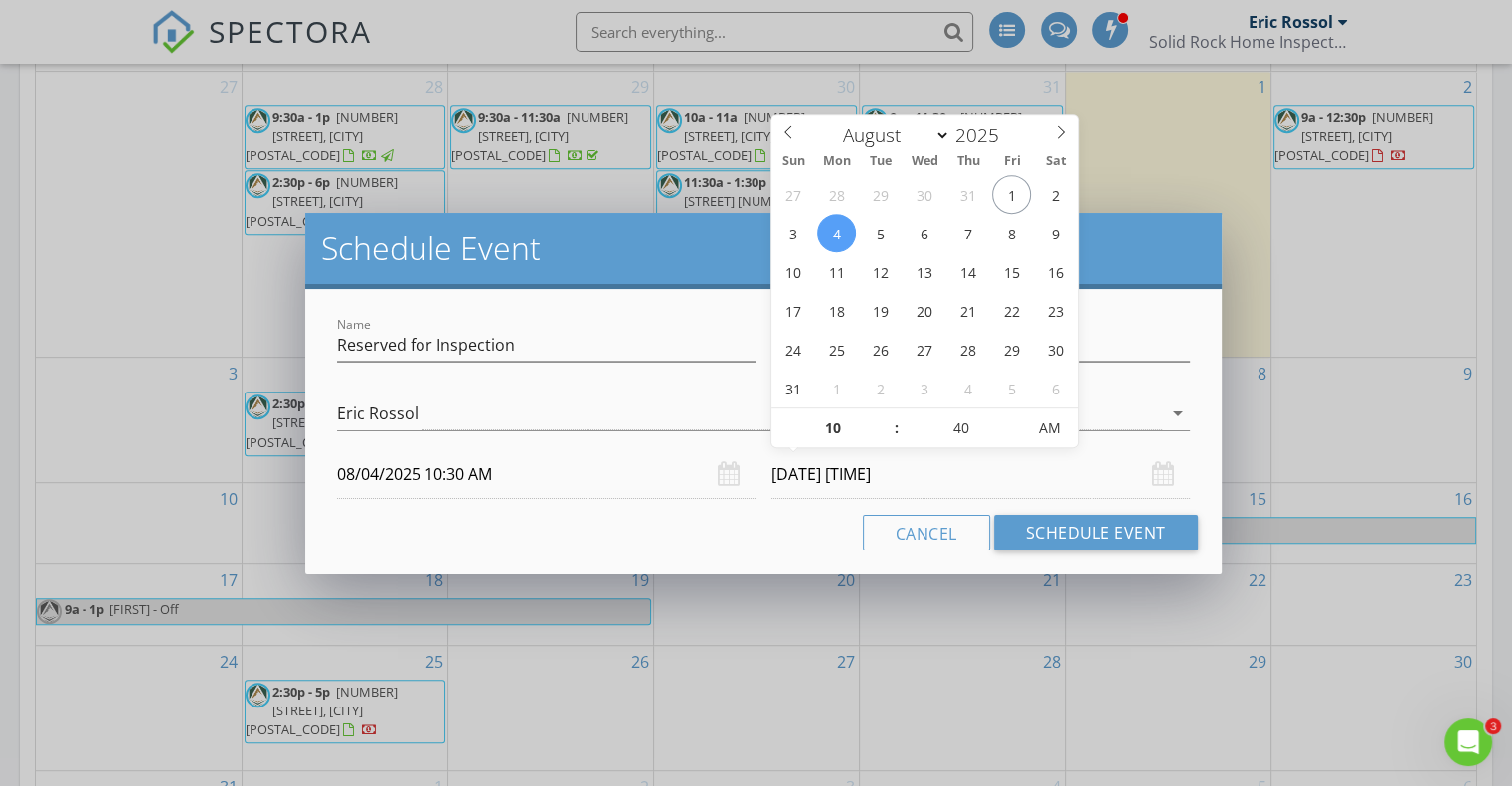 click at bounding box center [1015, 418] 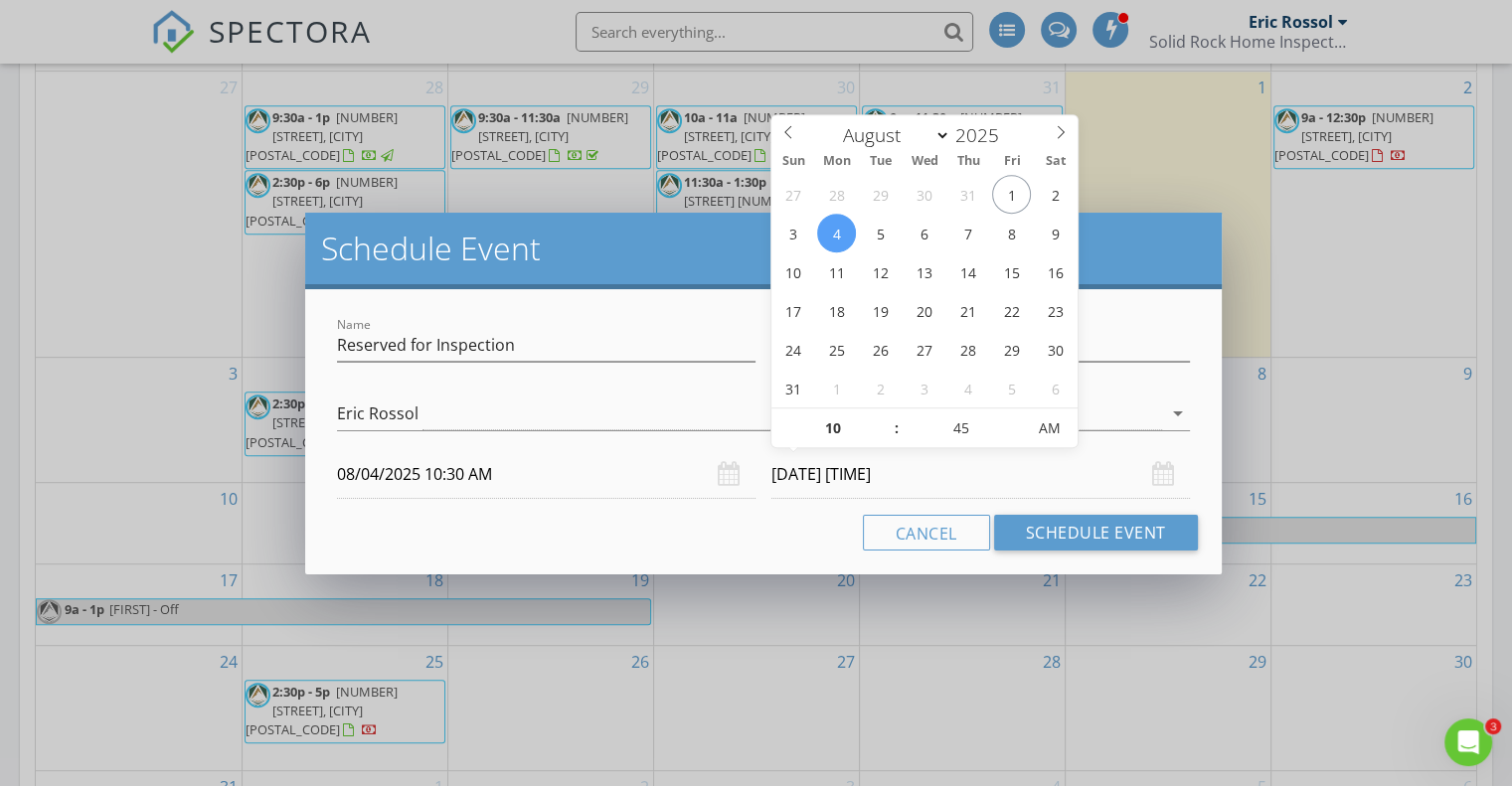 click at bounding box center (1015, 418) 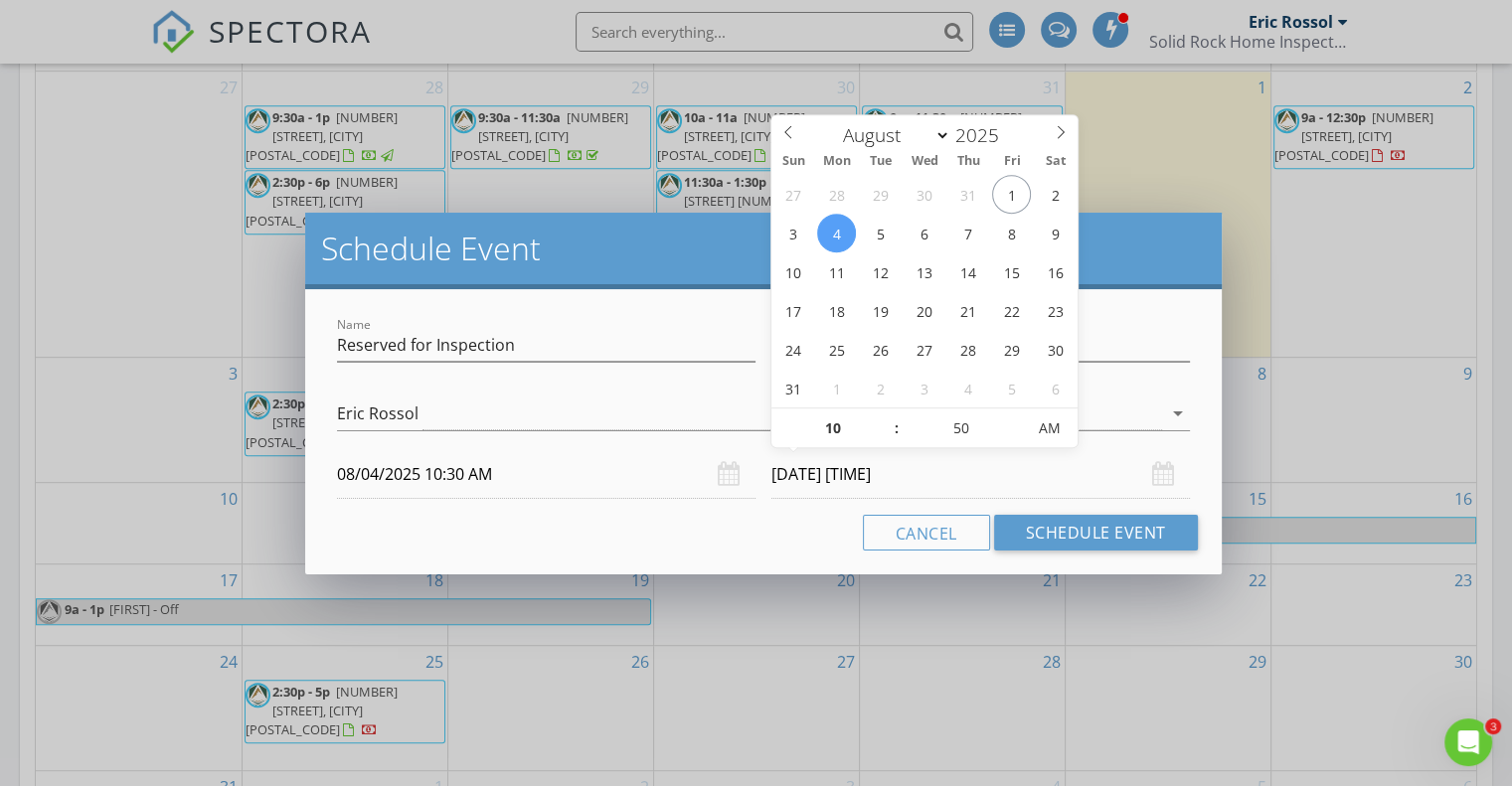 click at bounding box center (1015, 418) 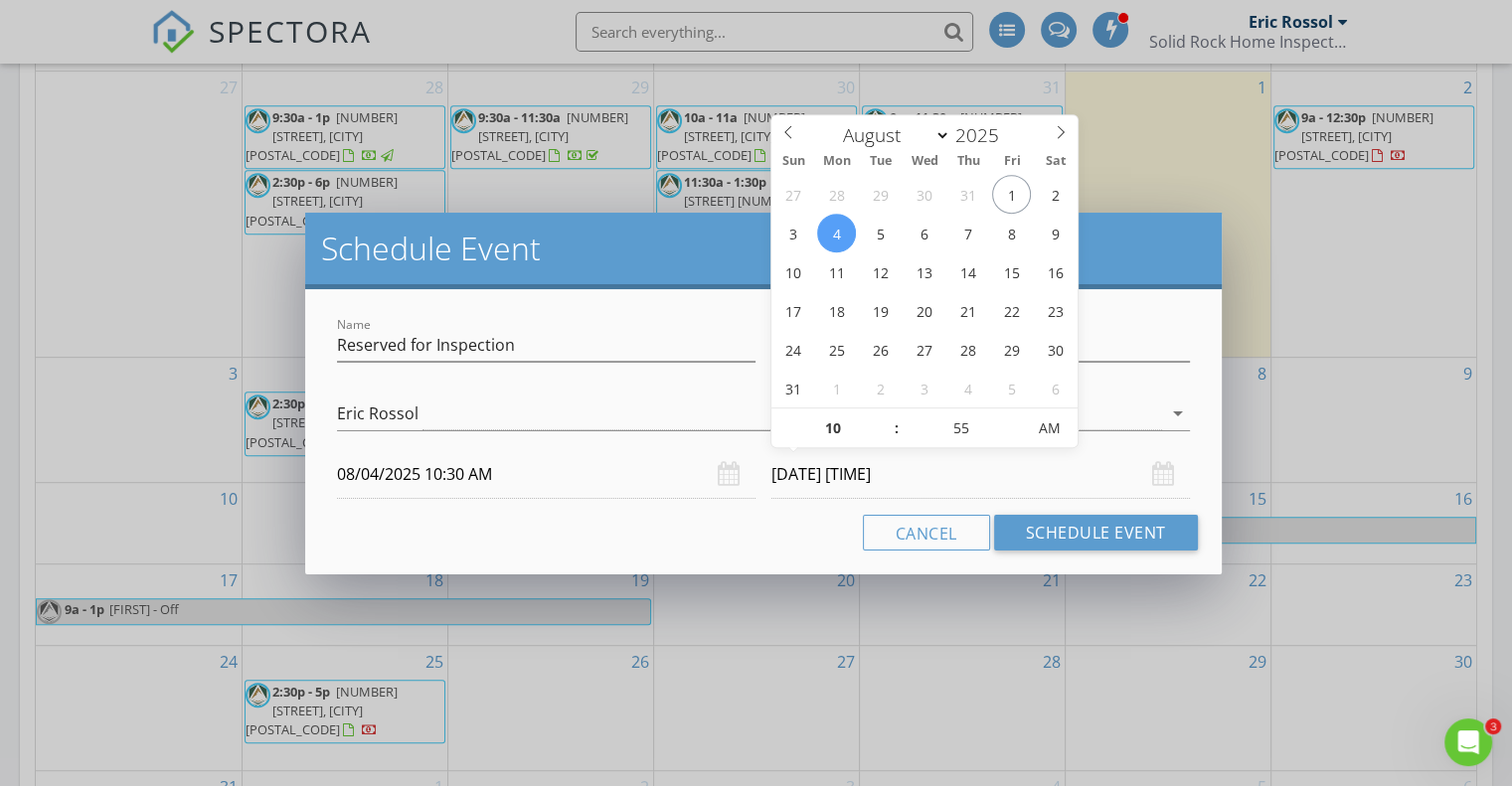 click at bounding box center (1015, 418) 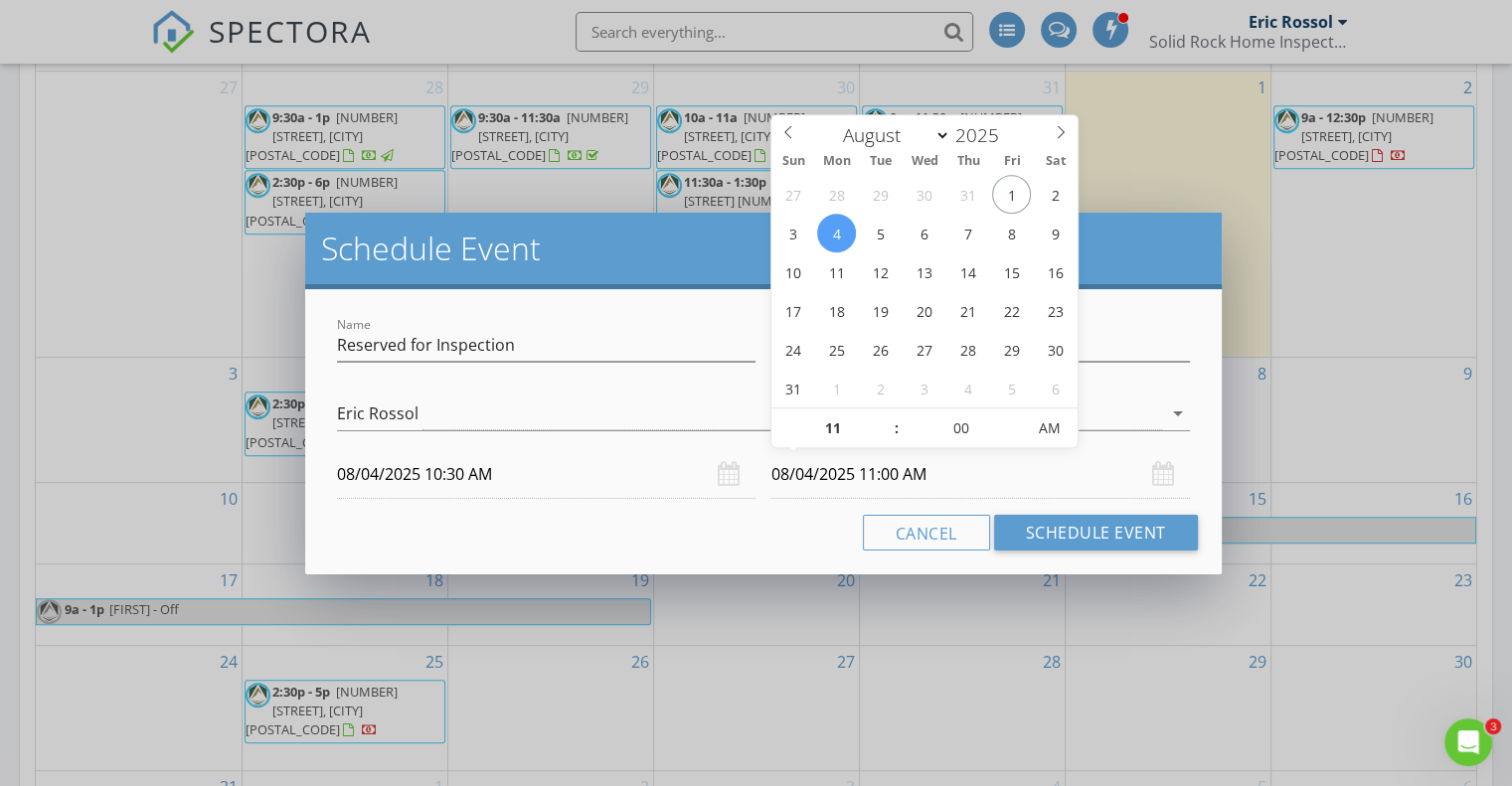 click at bounding box center [1015, 418] 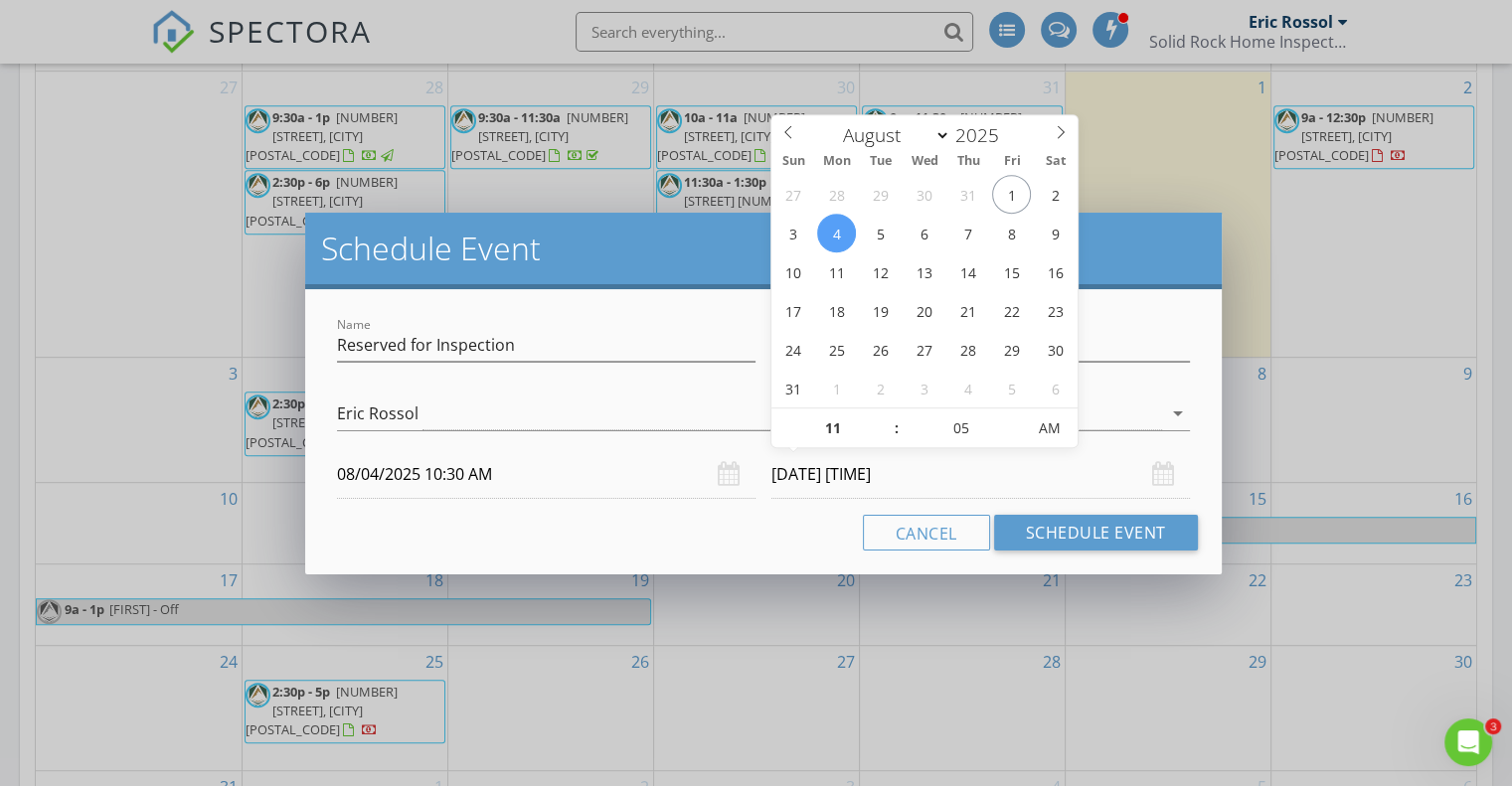 click at bounding box center [1015, 418] 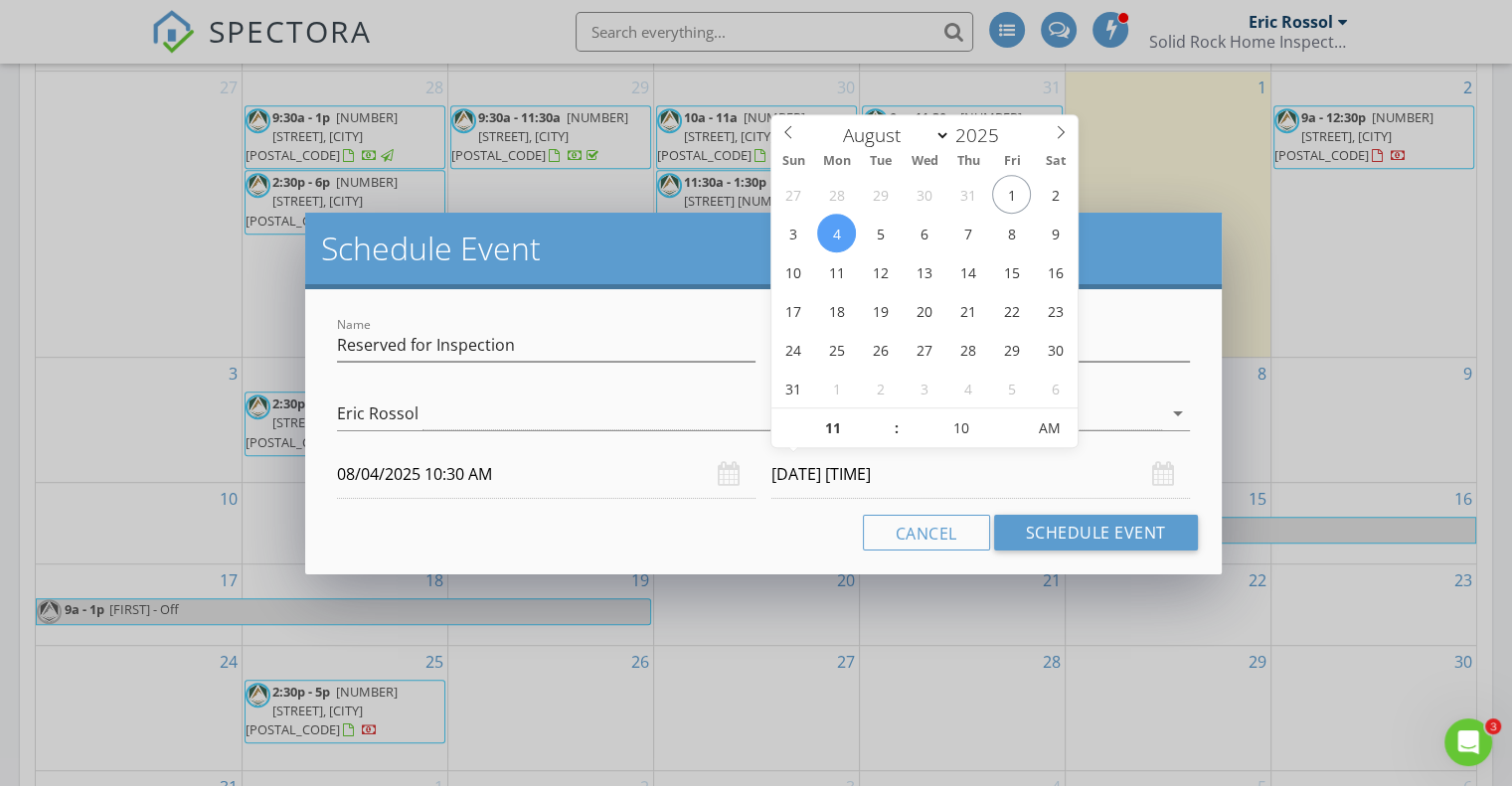 click at bounding box center [1015, 418] 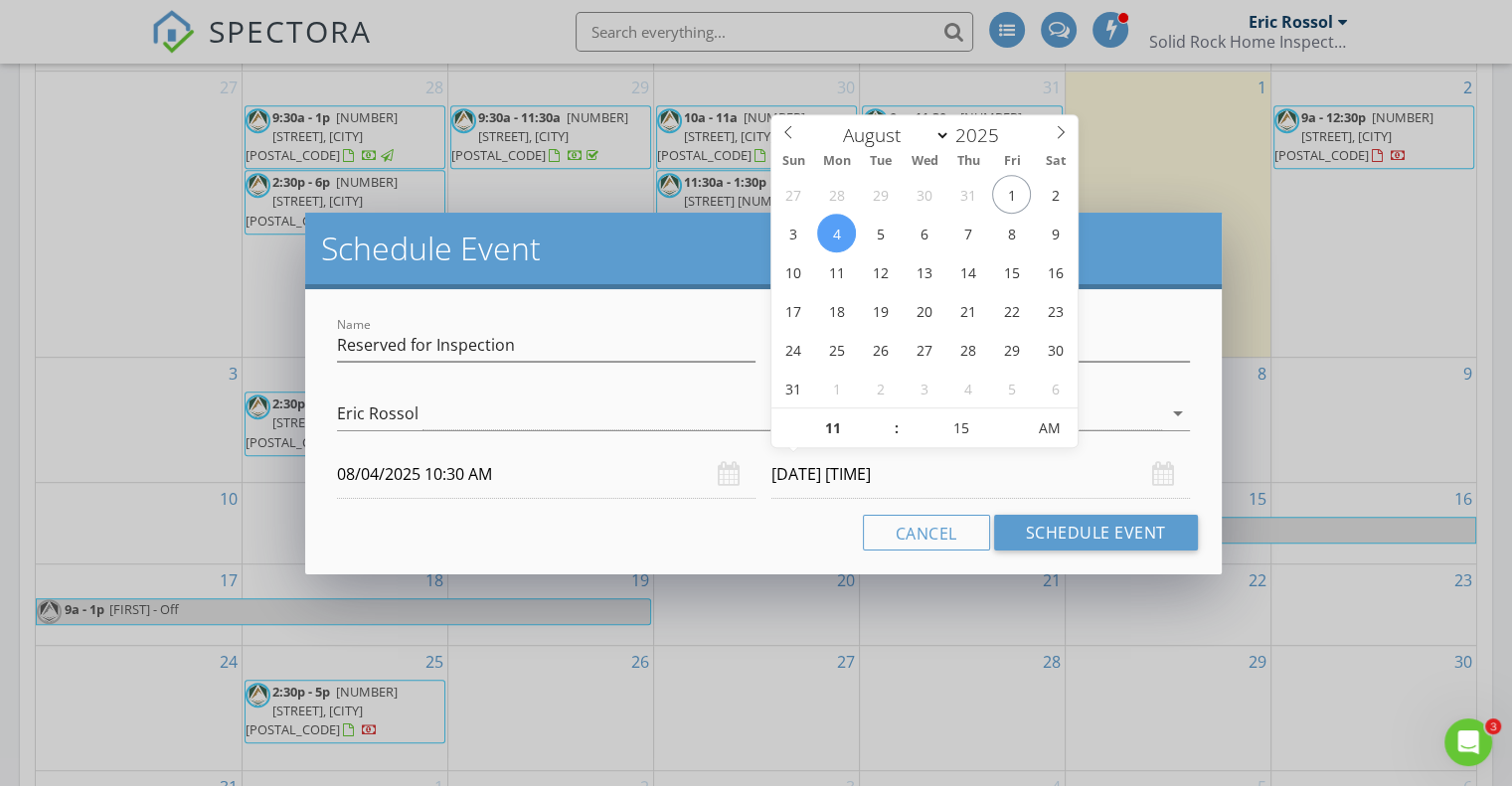 click at bounding box center [1015, 418] 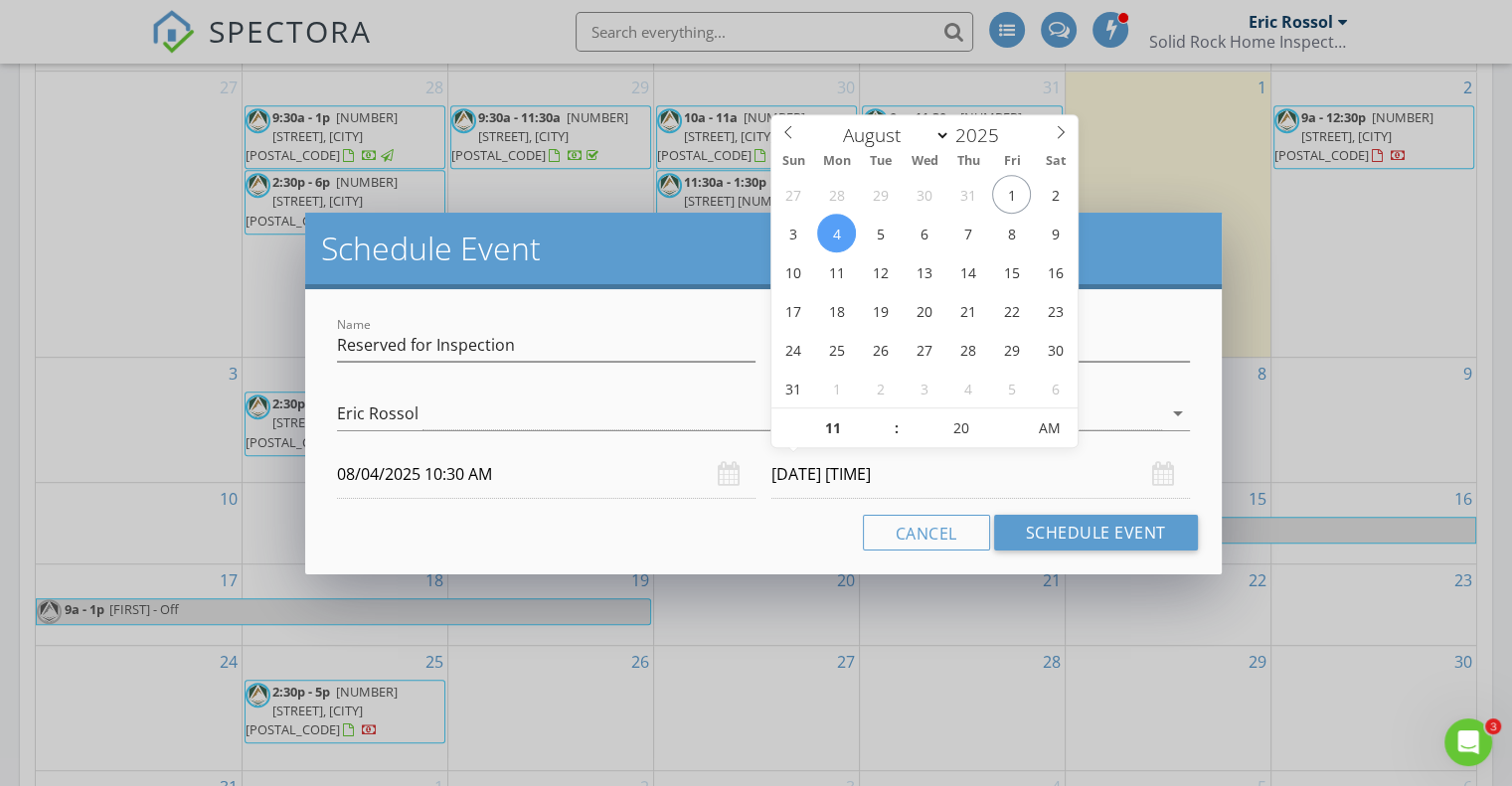 click at bounding box center (1015, 418) 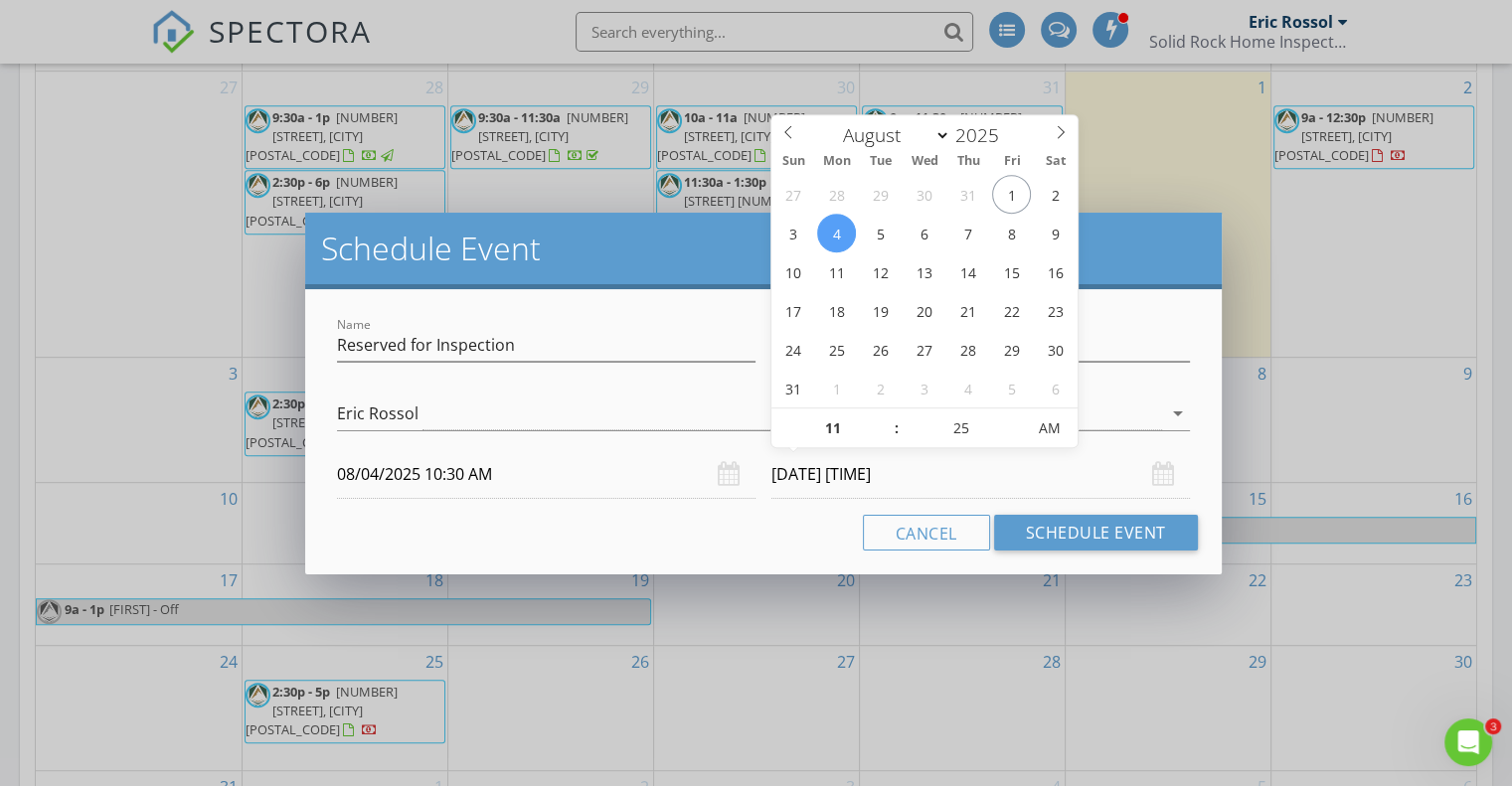 click at bounding box center [1015, 418] 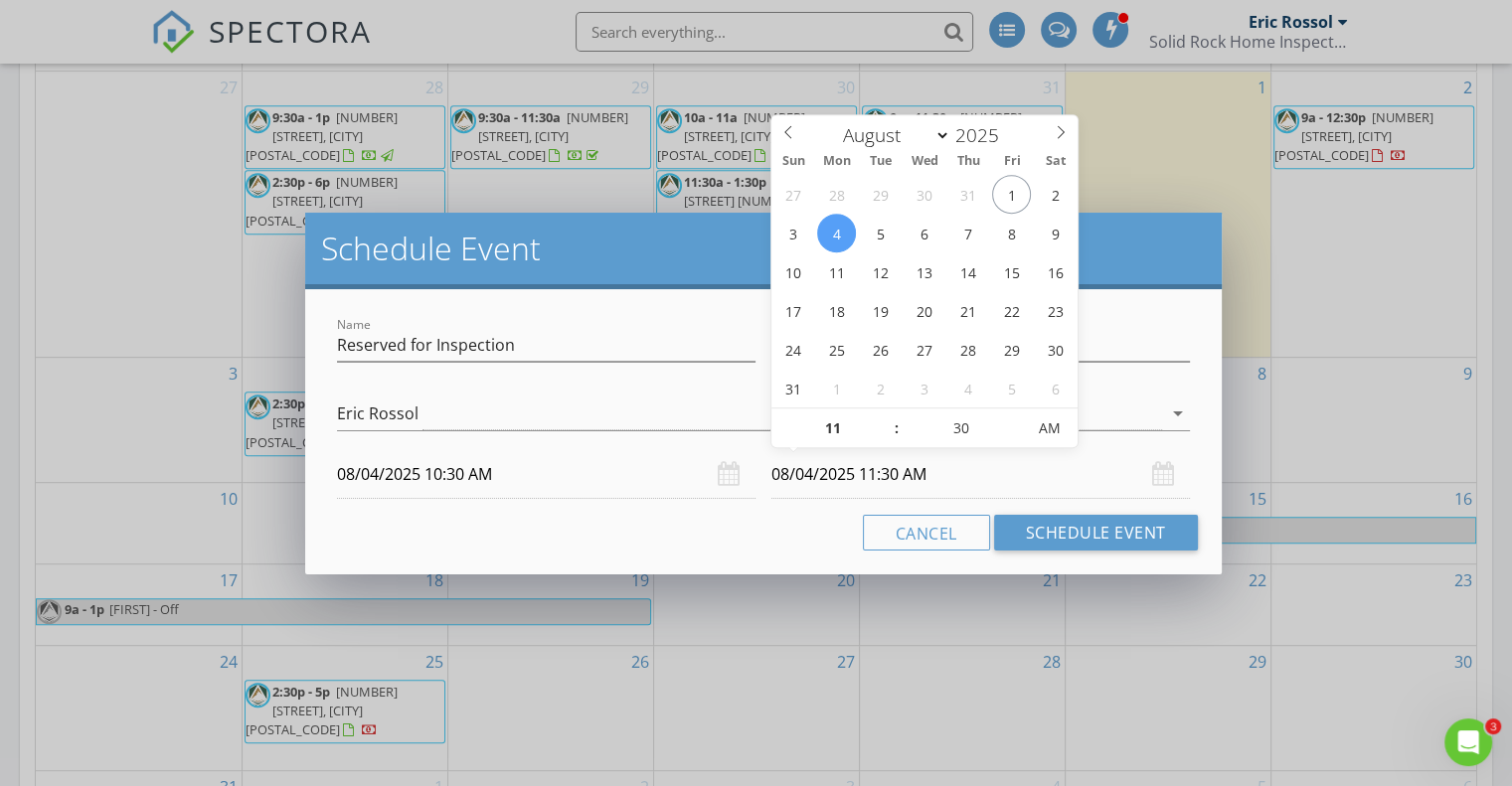 click at bounding box center (1015, 418) 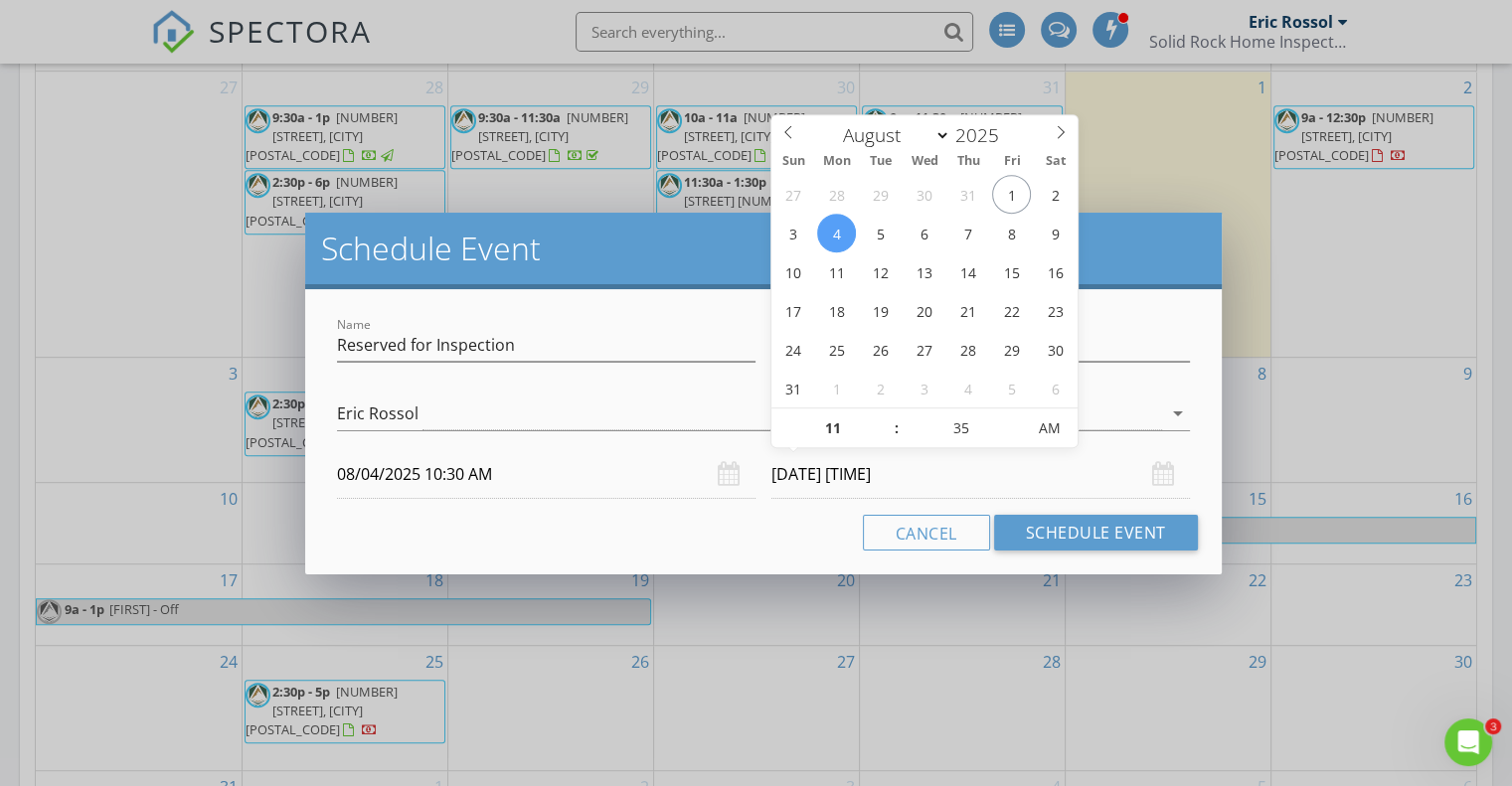 click at bounding box center [1015, 418] 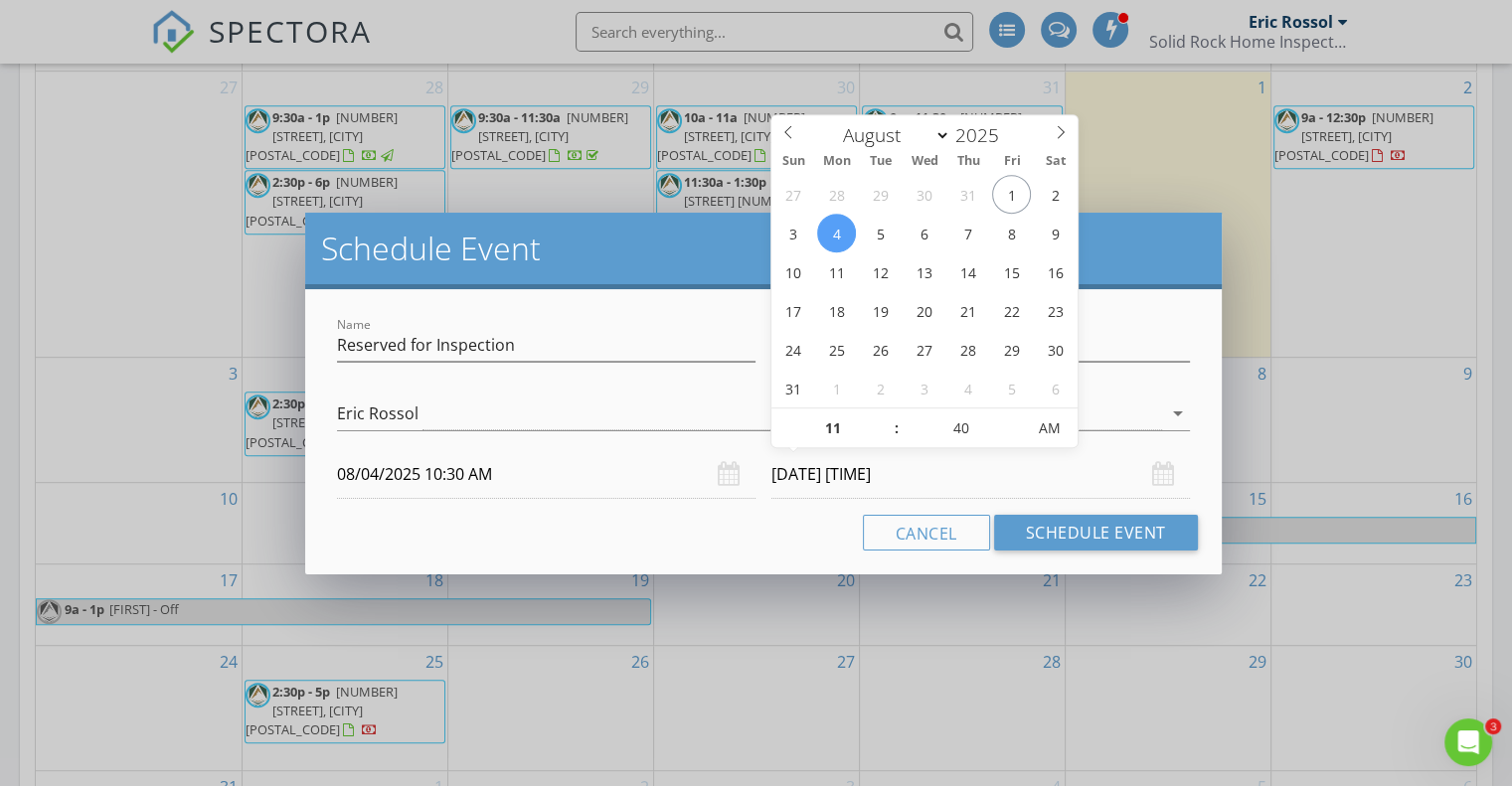 click at bounding box center [1015, 418] 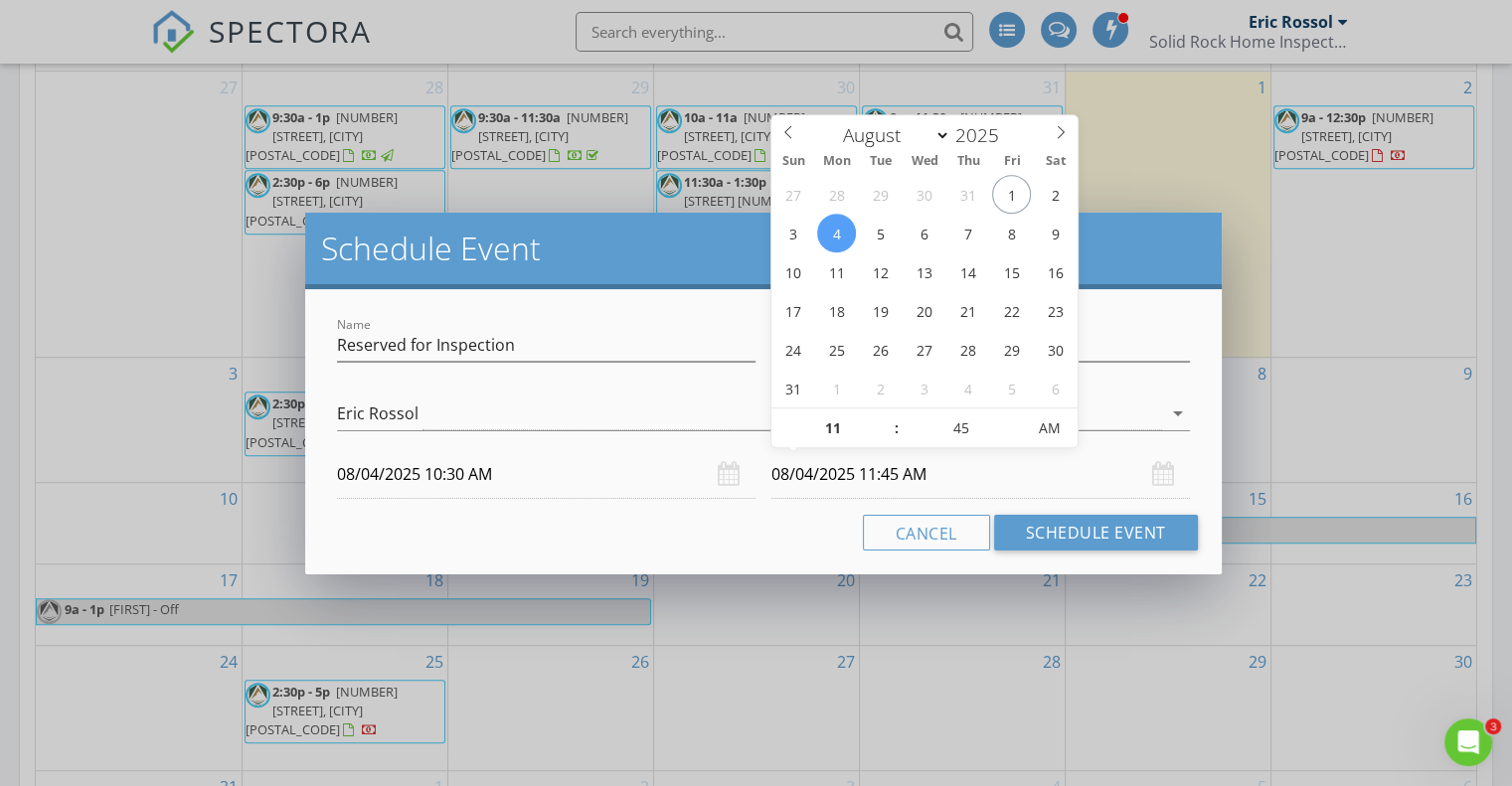 click at bounding box center [1015, 418] 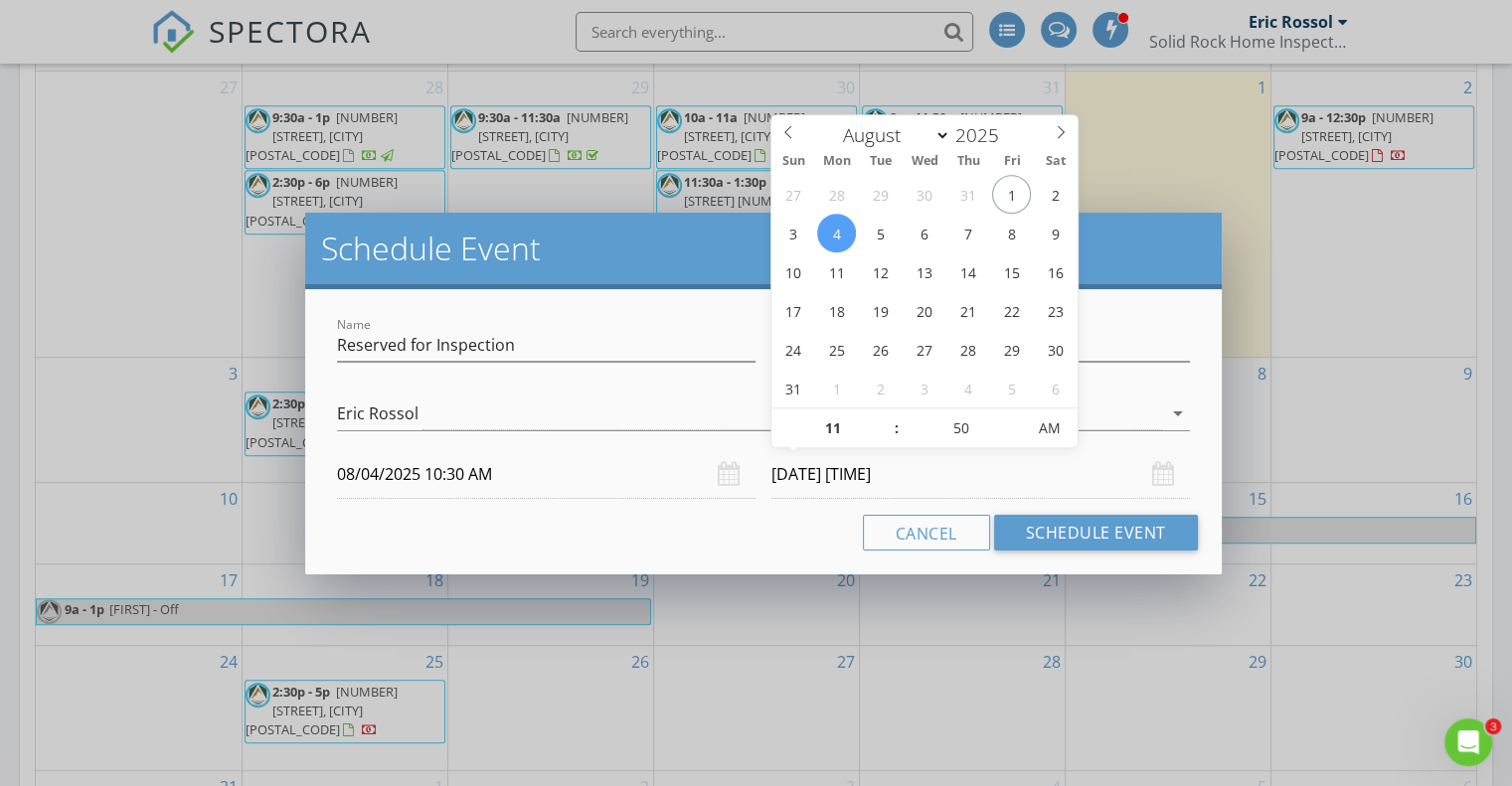 click at bounding box center (1015, 418) 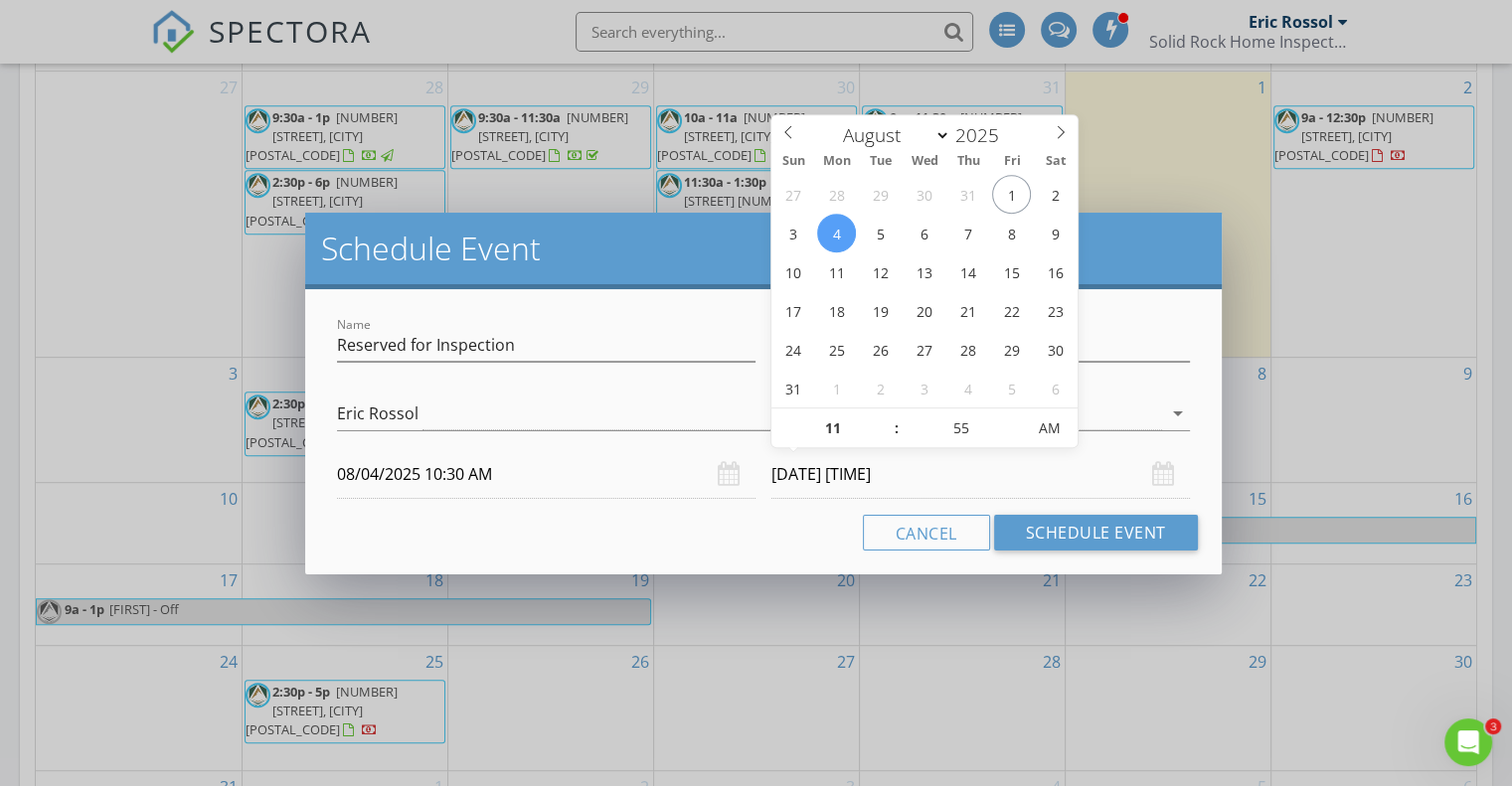 click at bounding box center (1015, 418) 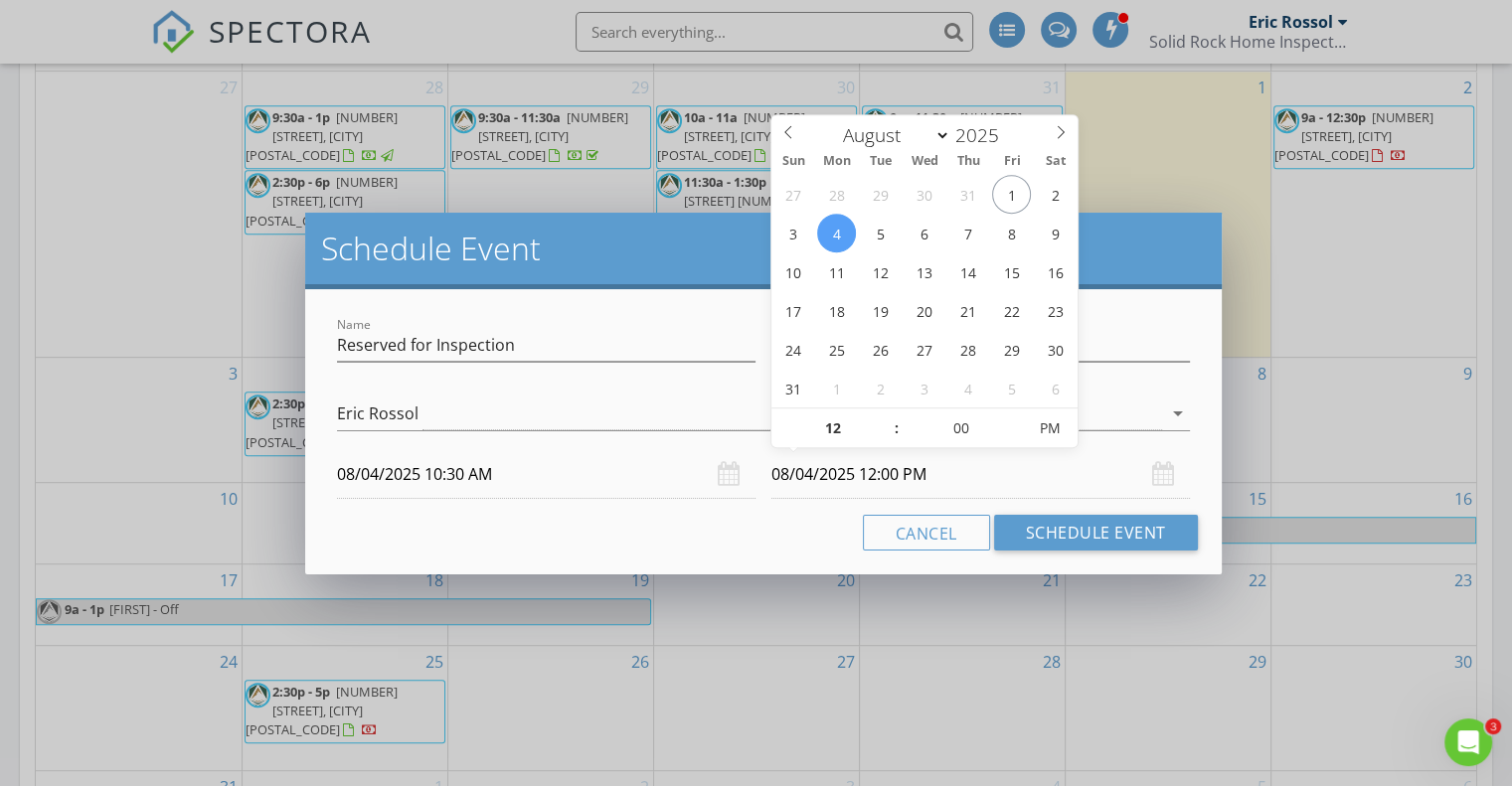 click at bounding box center [1015, 418] 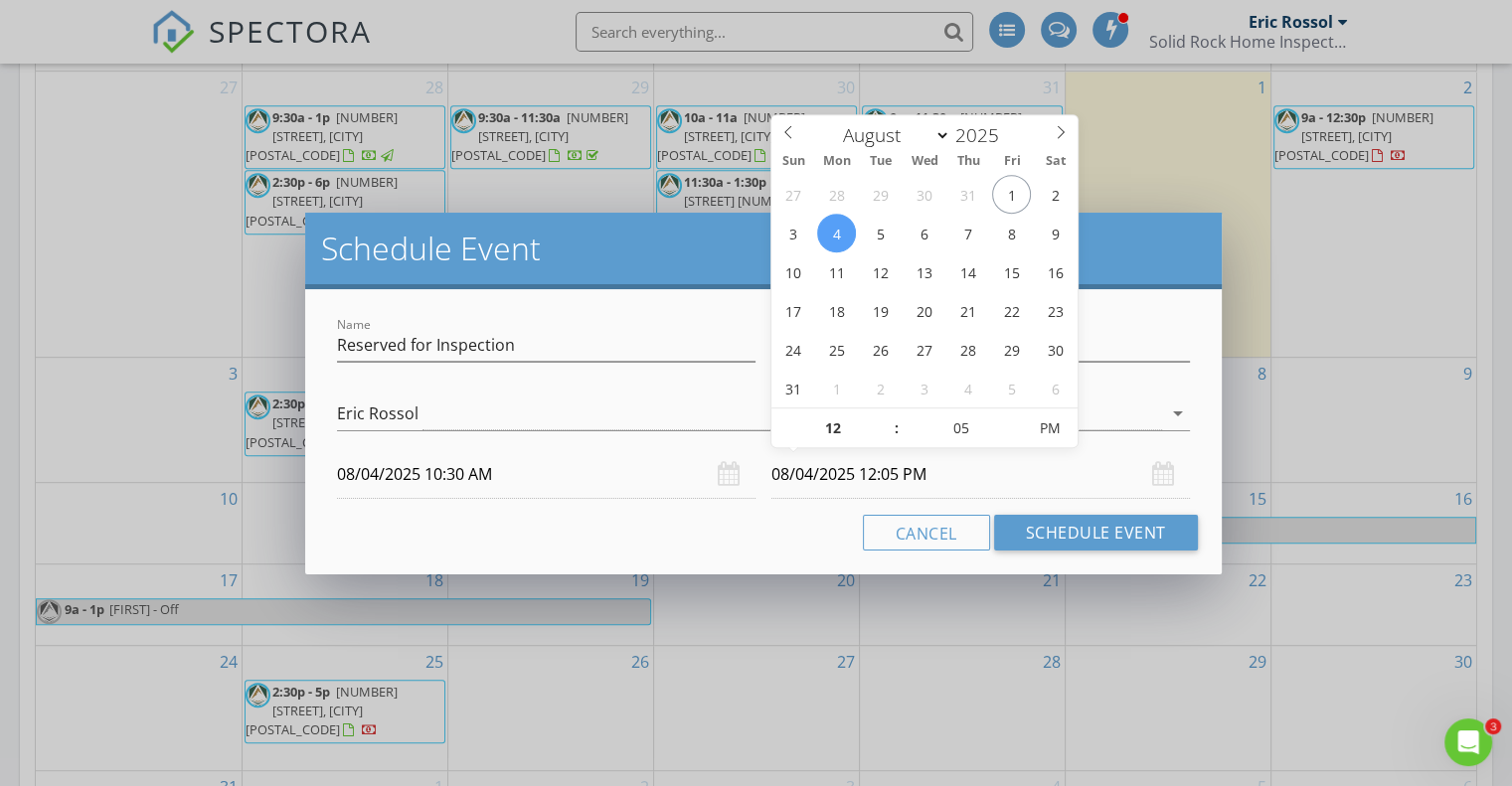 click at bounding box center (1015, 418) 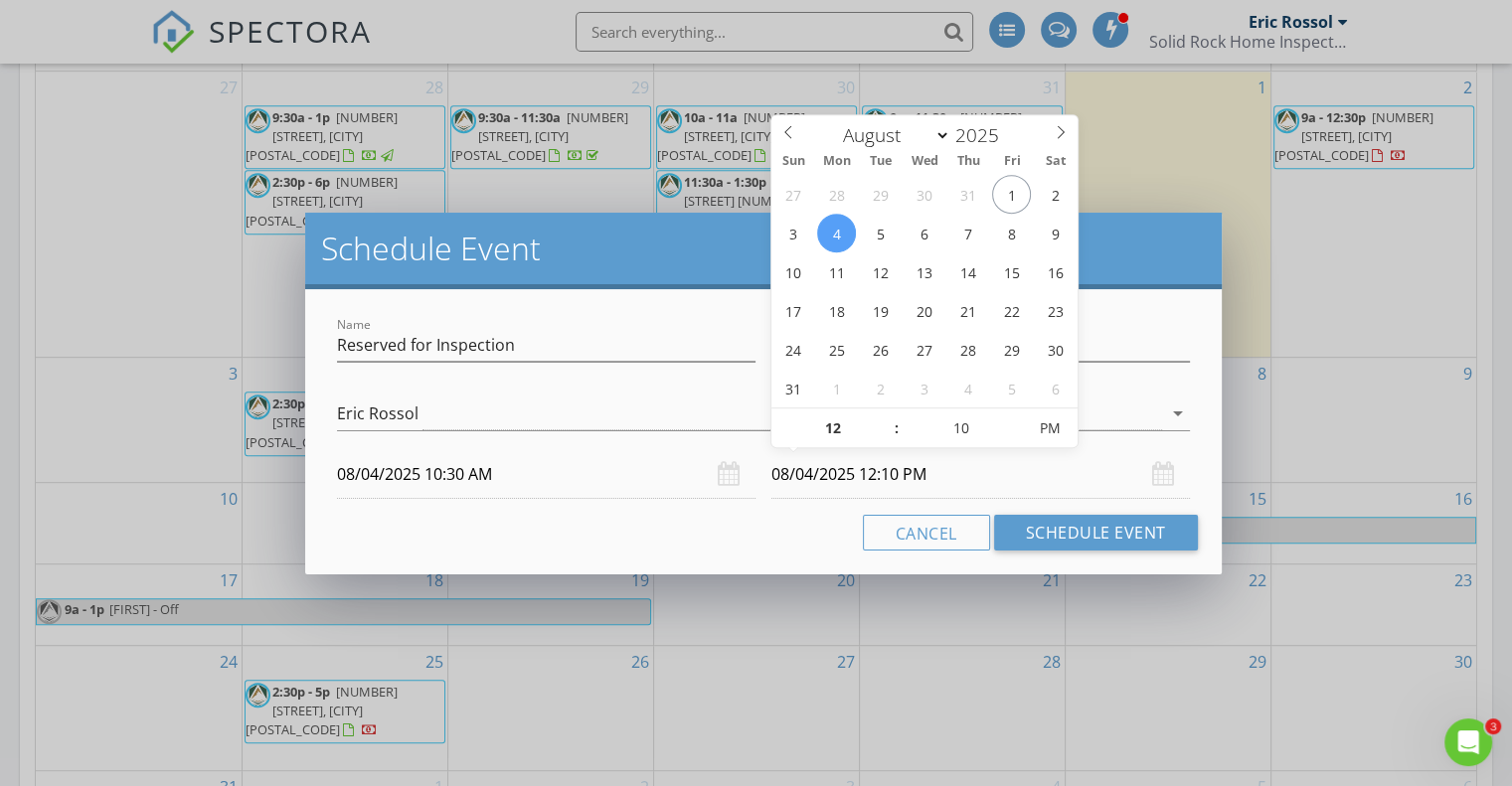 click at bounding box center [1015, 418] 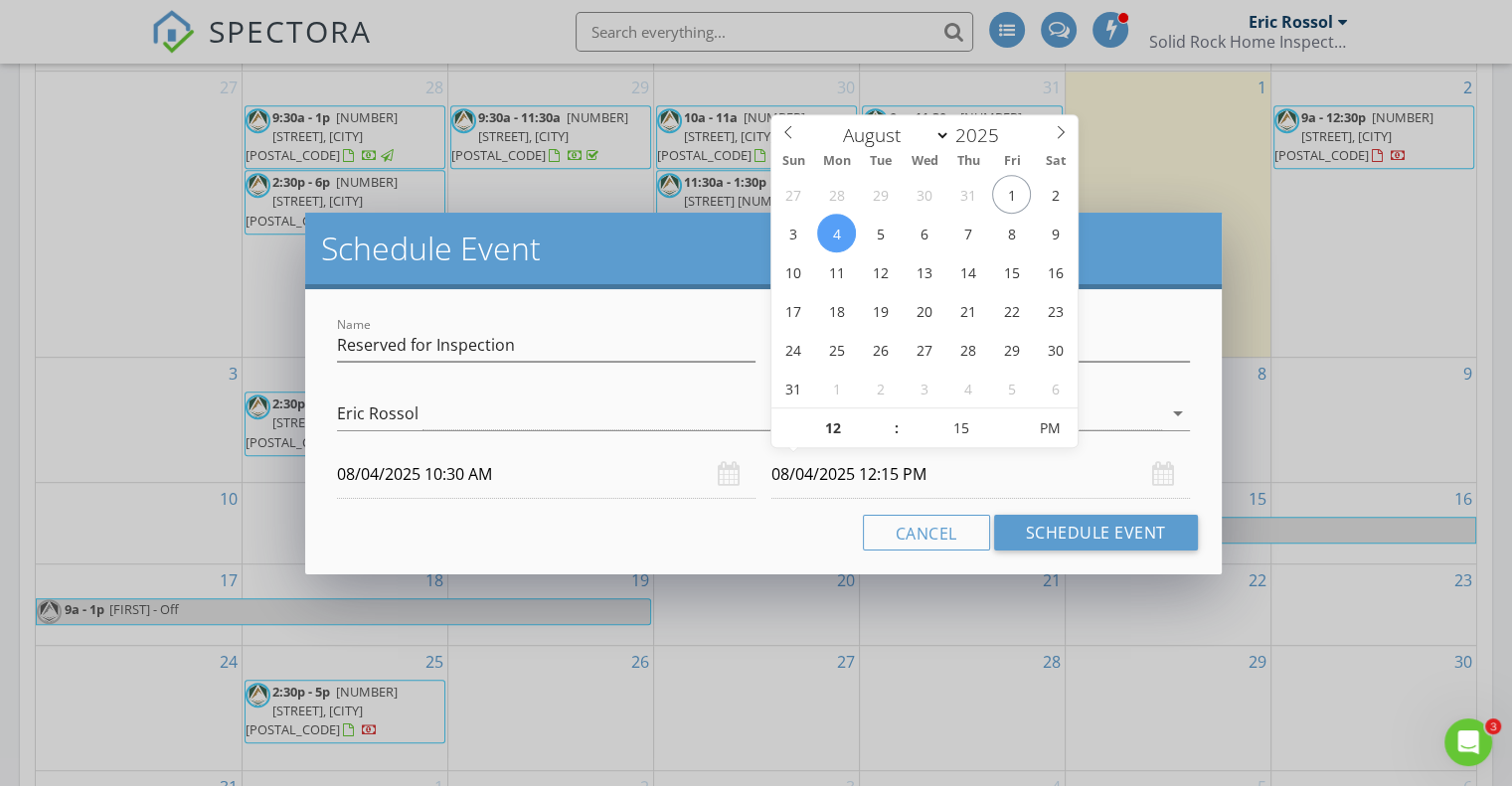 click at bounding box center (1015, 418) 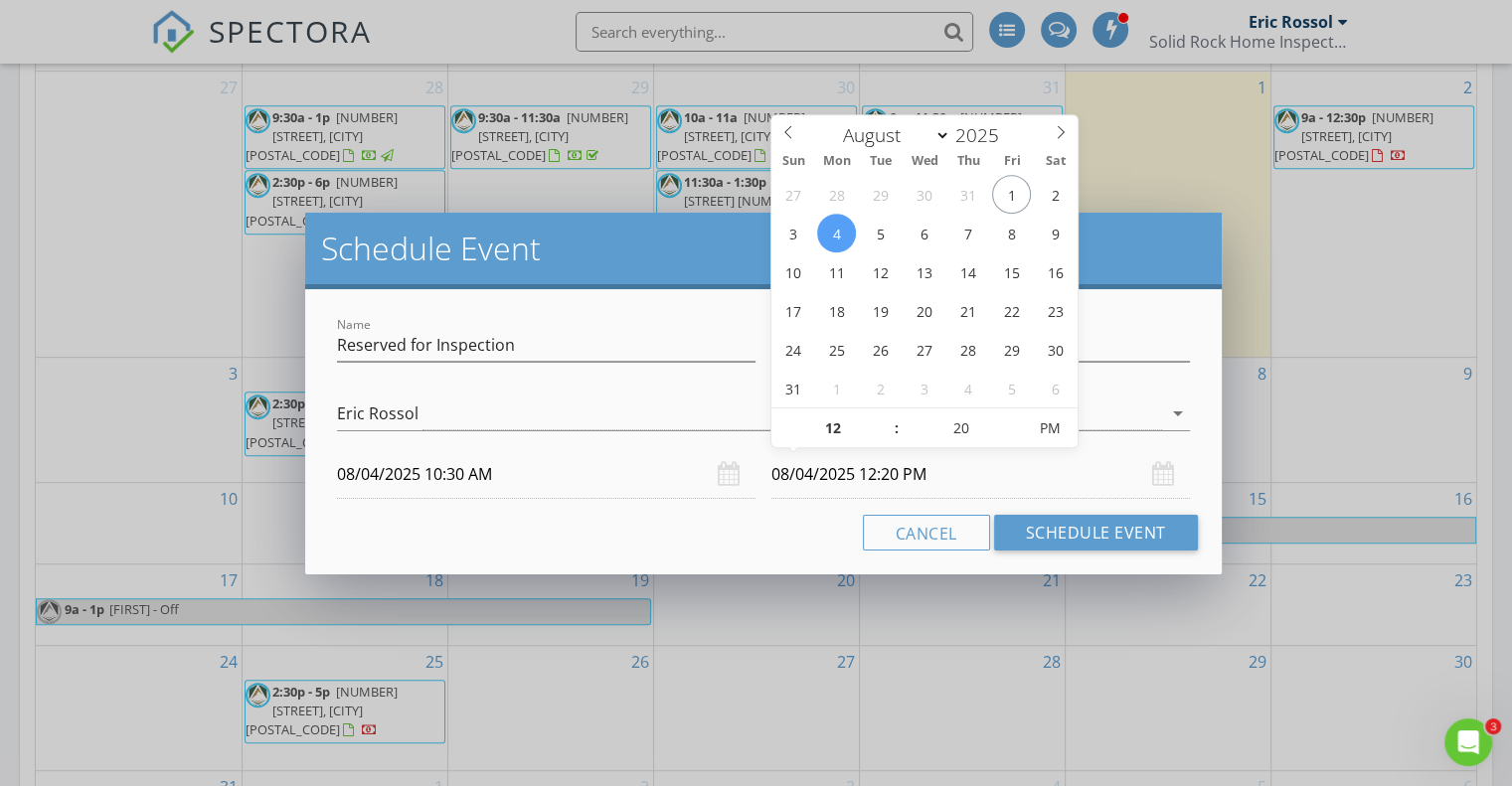 click at bounding box center (1015, 418) 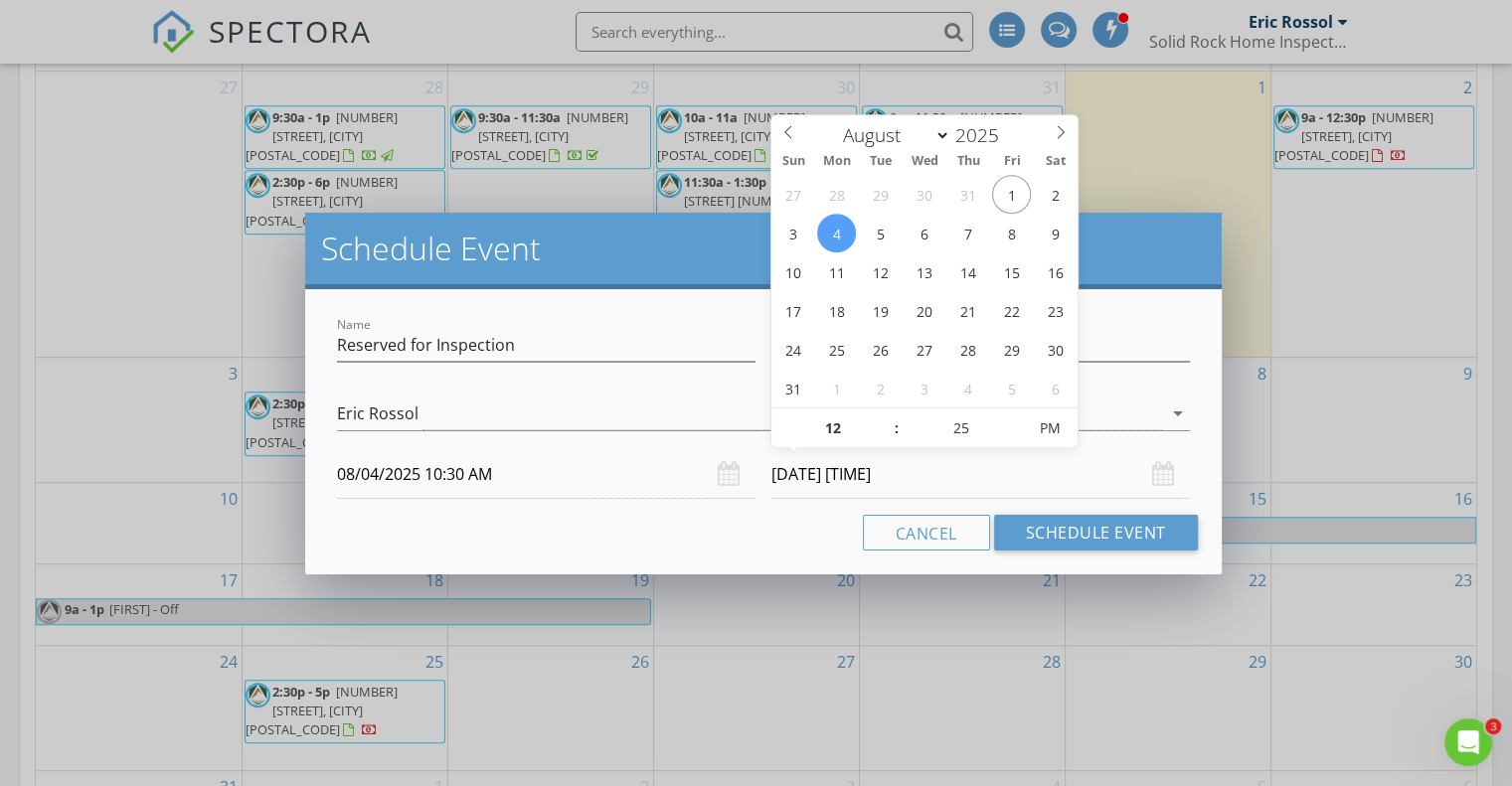 click at bounding box center (1015, 418) 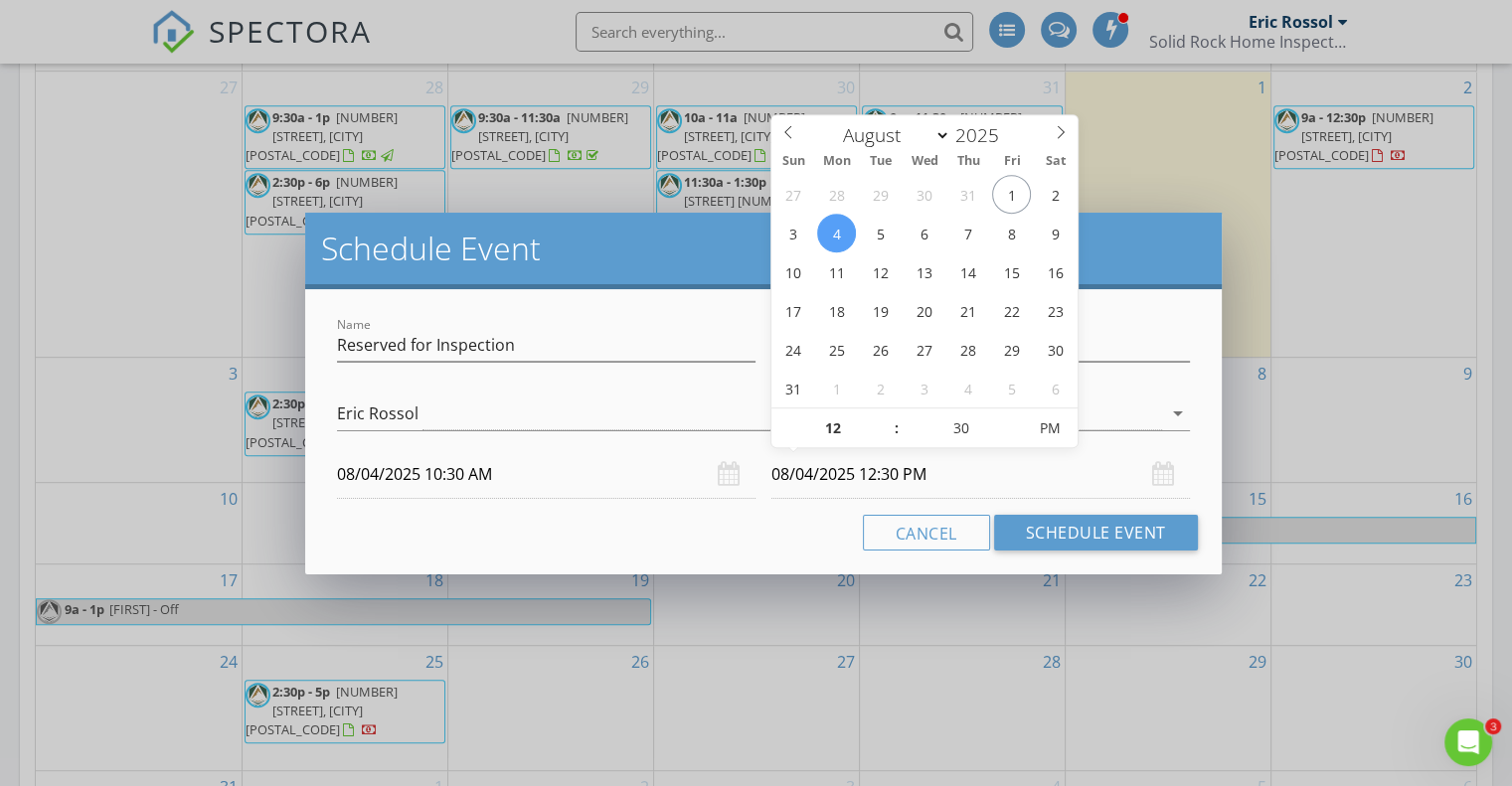 click at bounding box center (1015, 418) 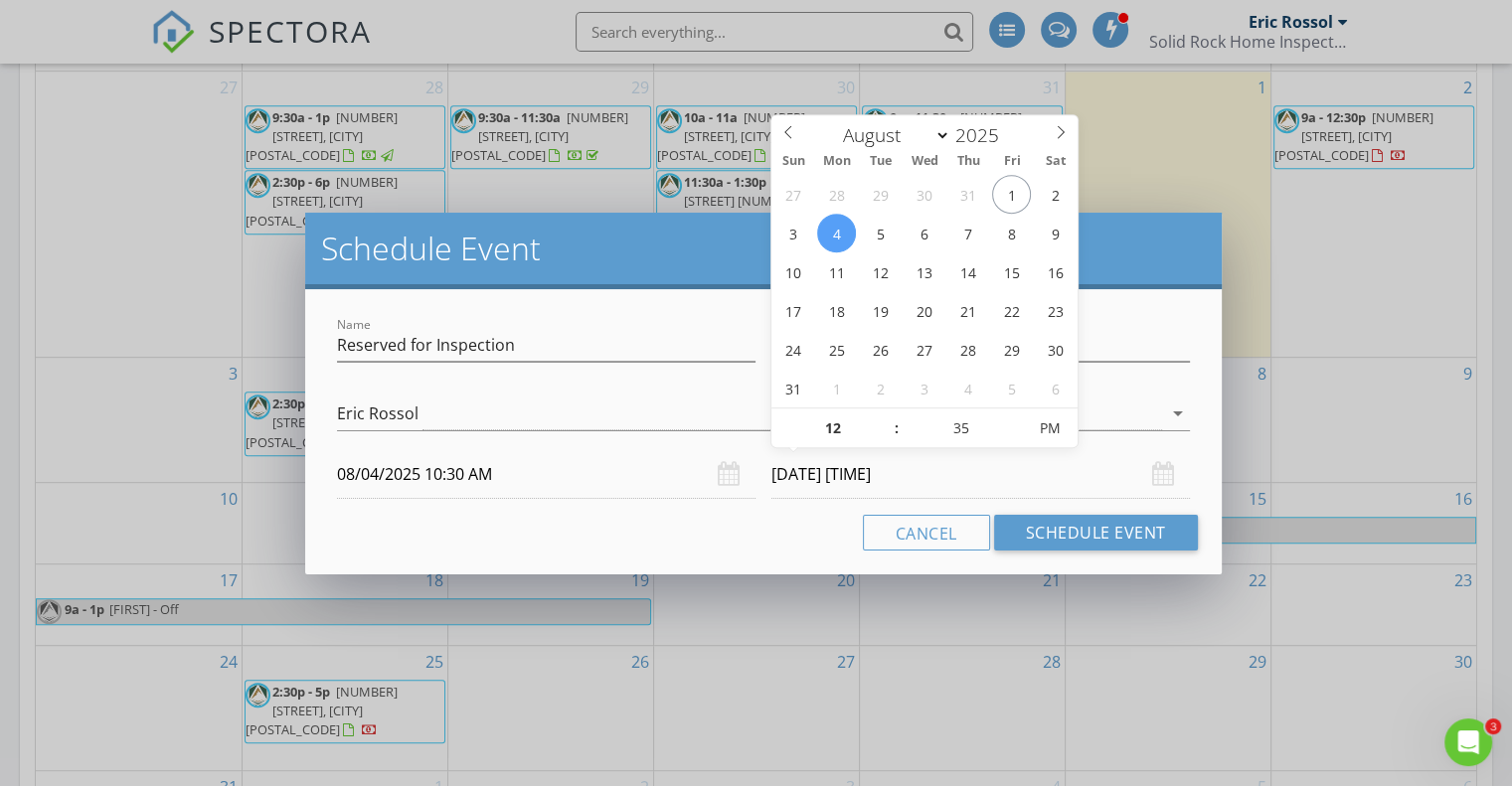 click at bounding box center (1015, 418) 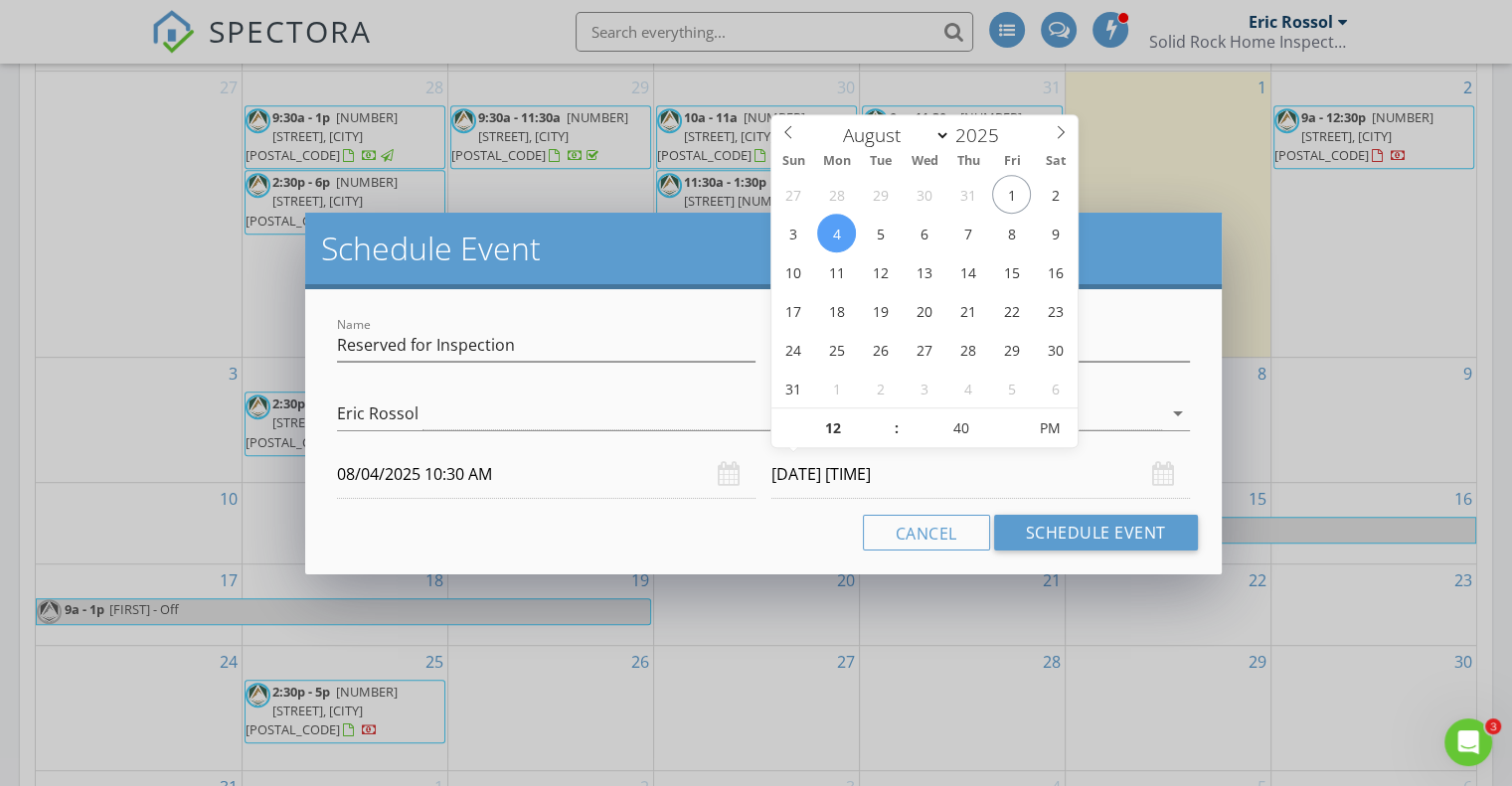 click at bounding box center [1015, 418] 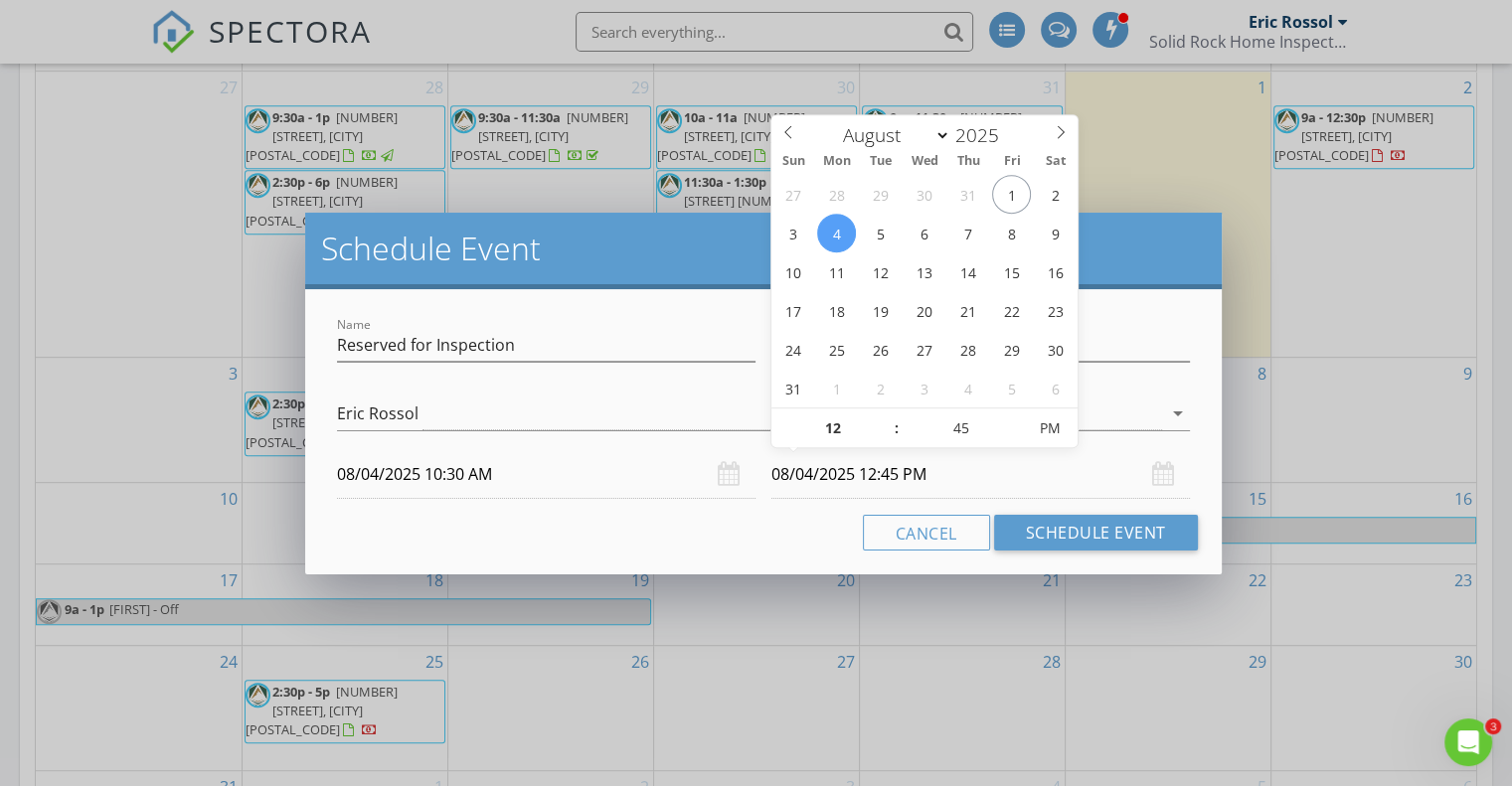 click at bounding box center (1015, 418) 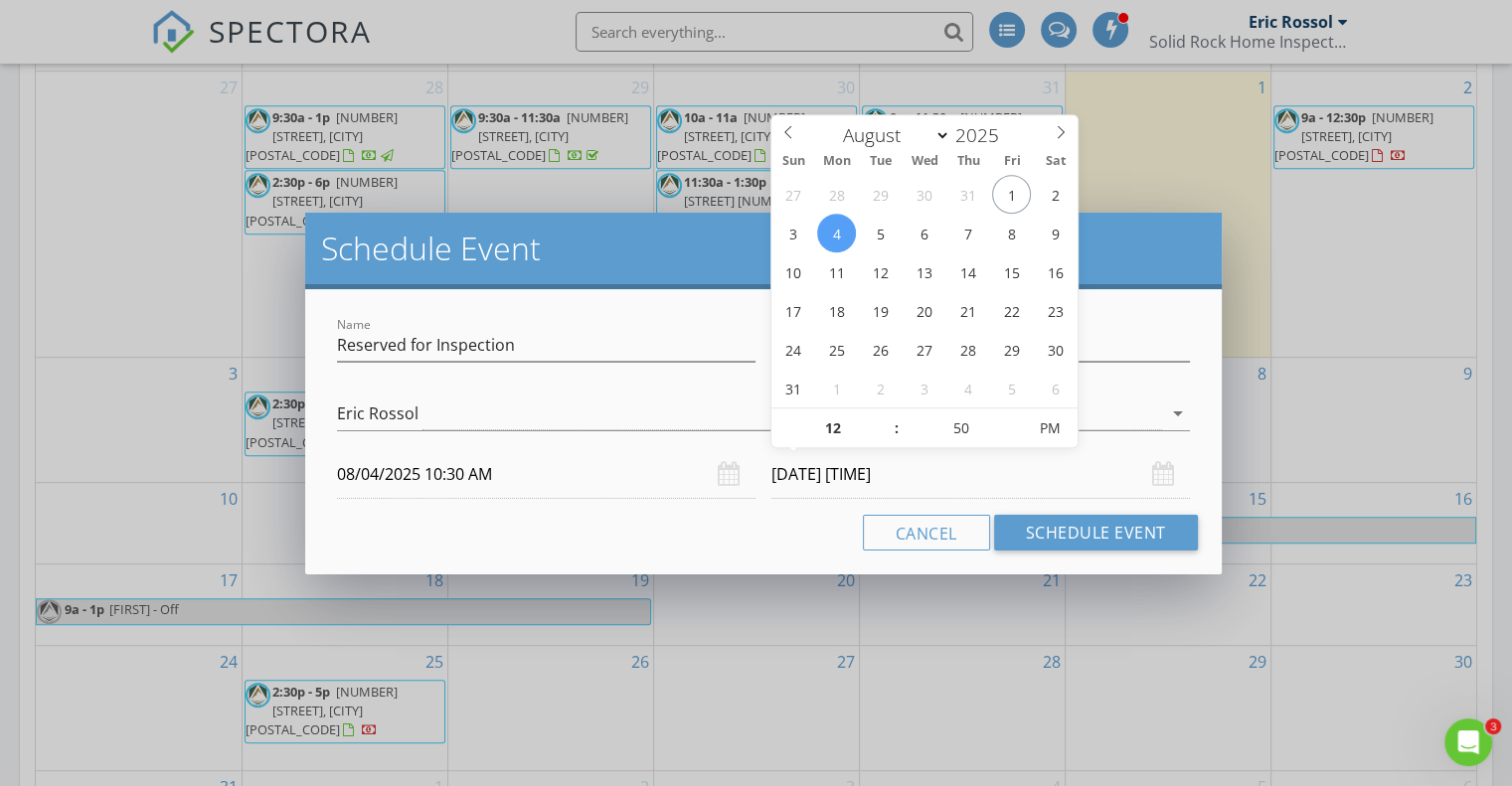 click at bounding box center [1015, 418] 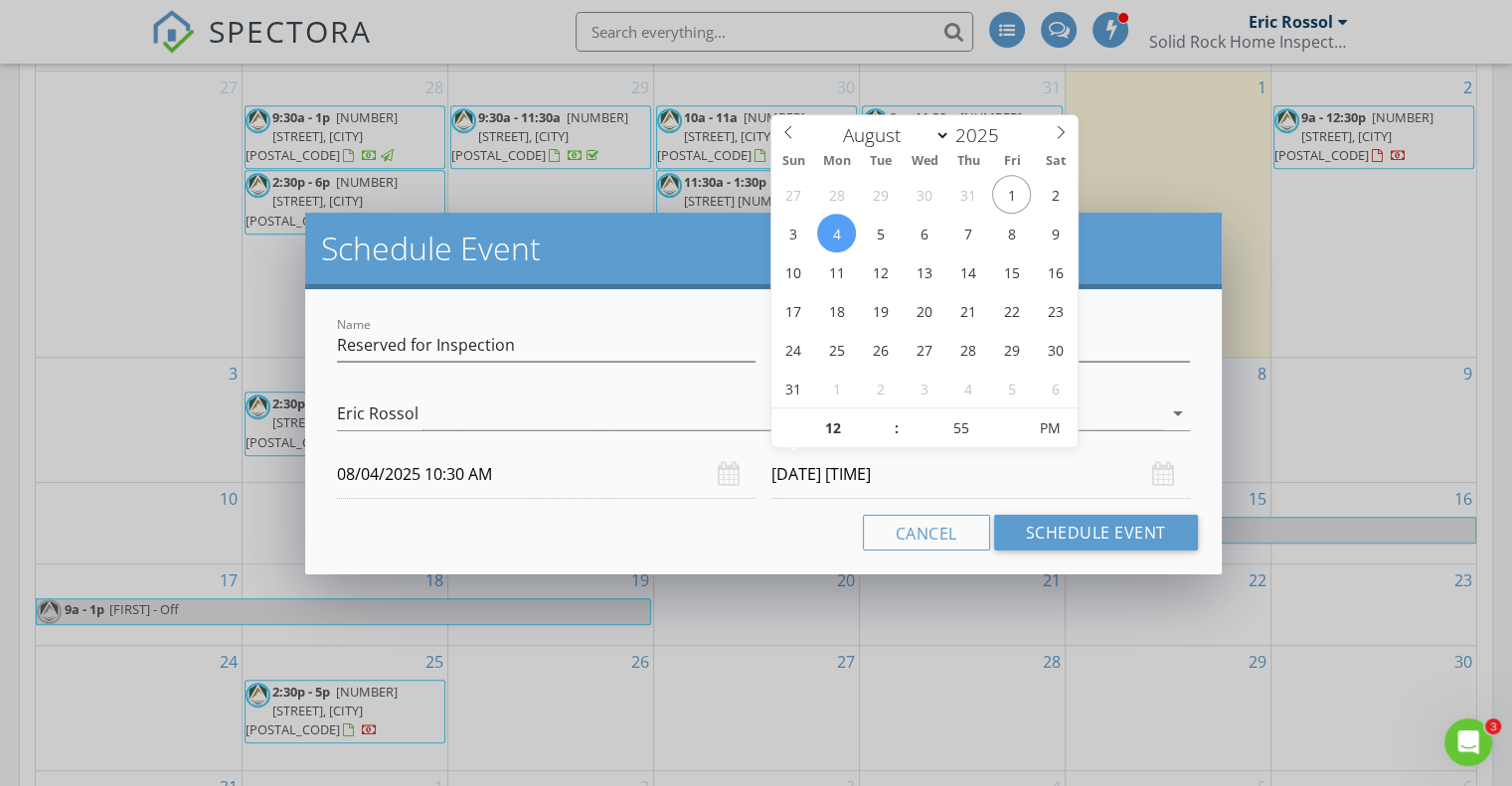 click at bounding box center (1015, 418) 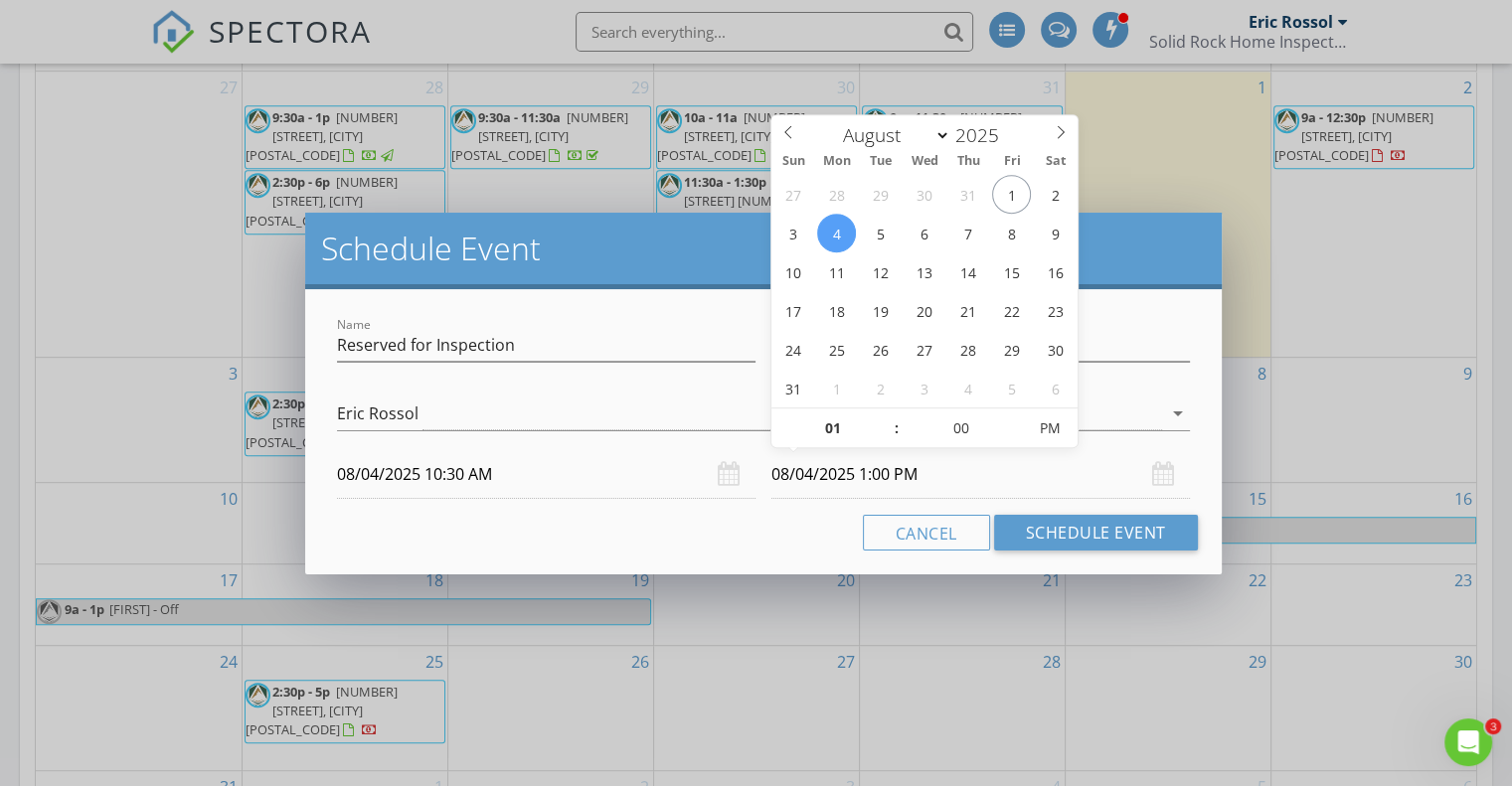 click at bounding box center (1015, 418) 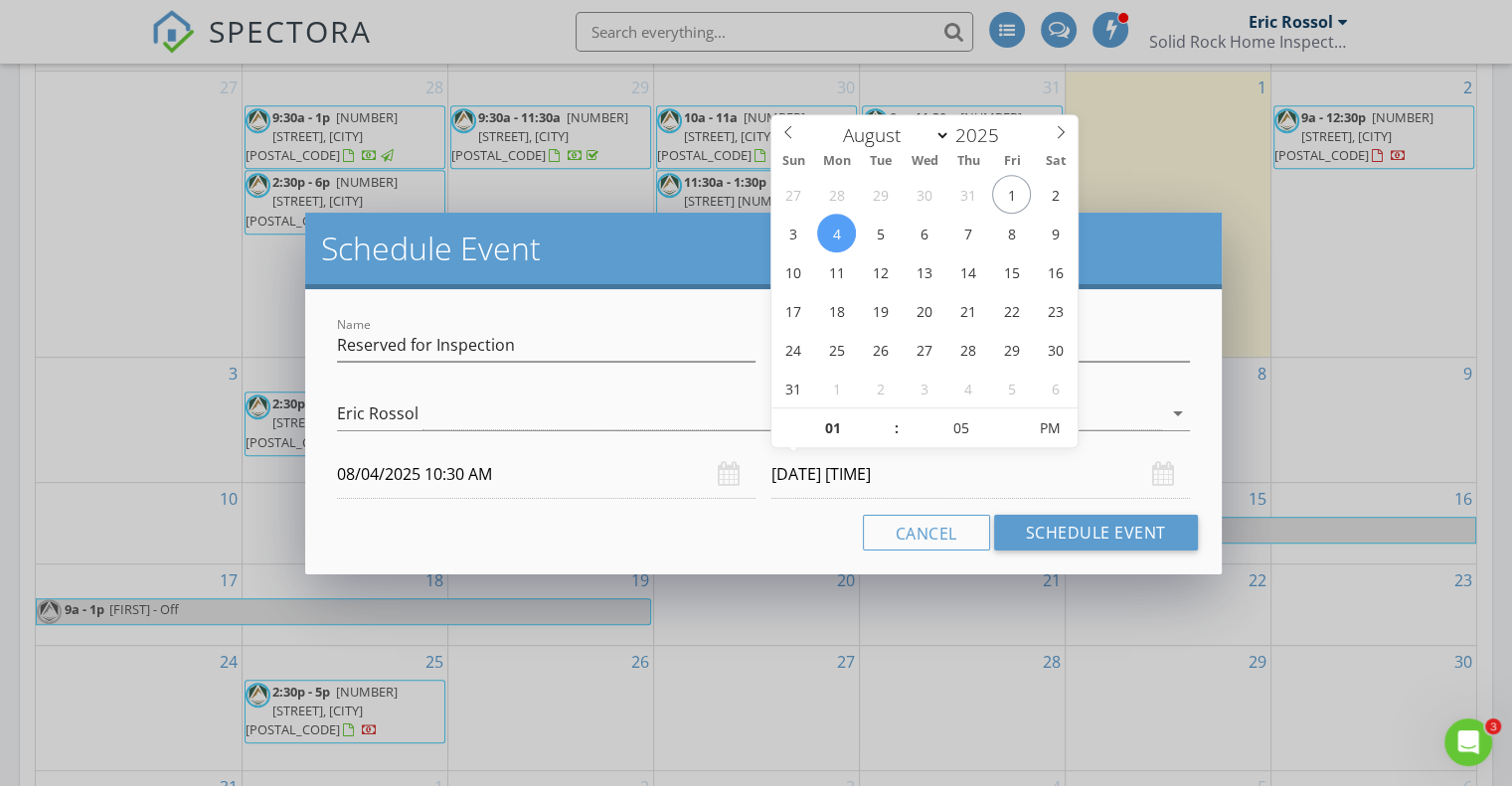 click at bounding box center (1015, 418) 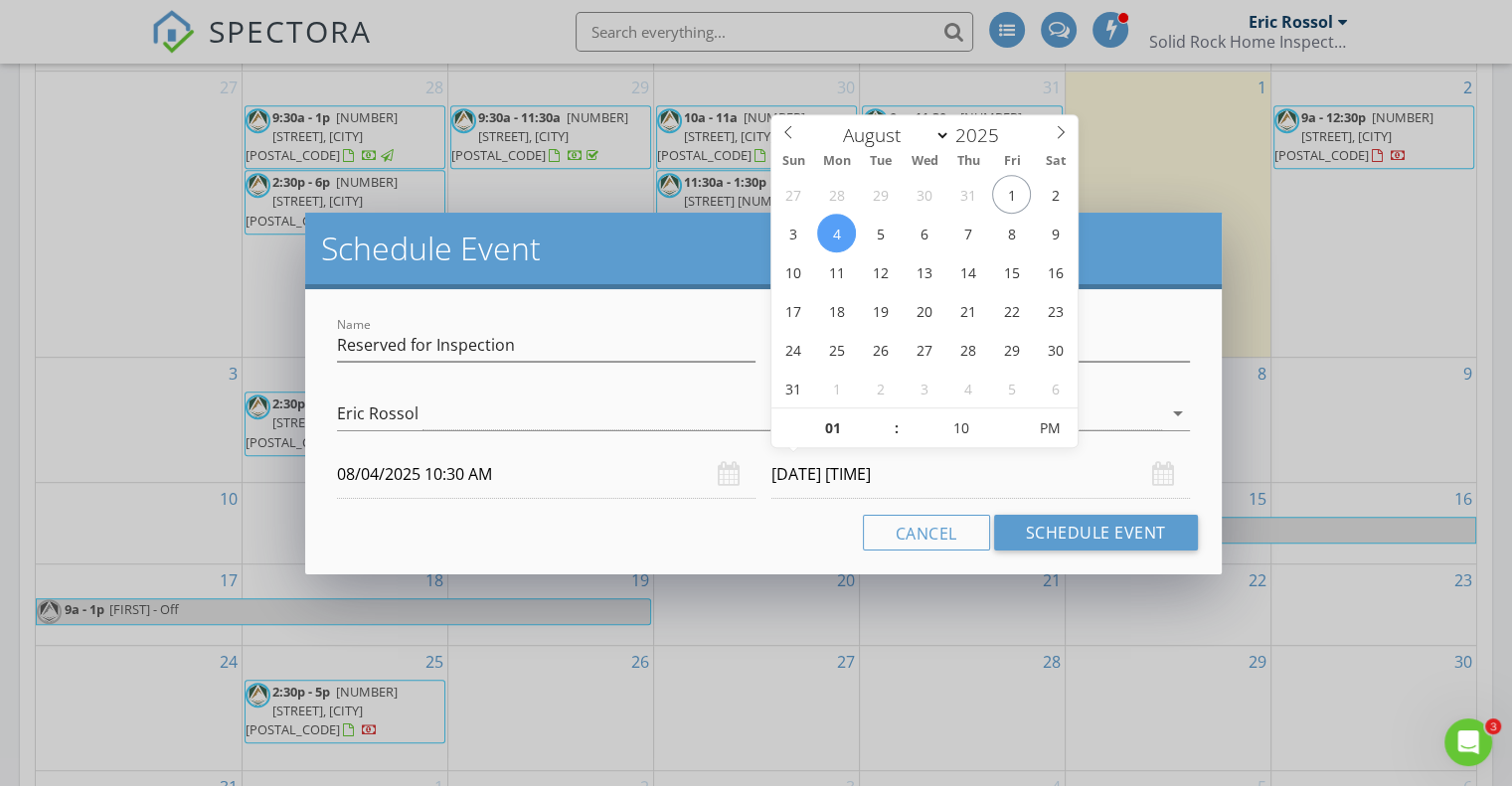 click at bounding box center [1015, 418] 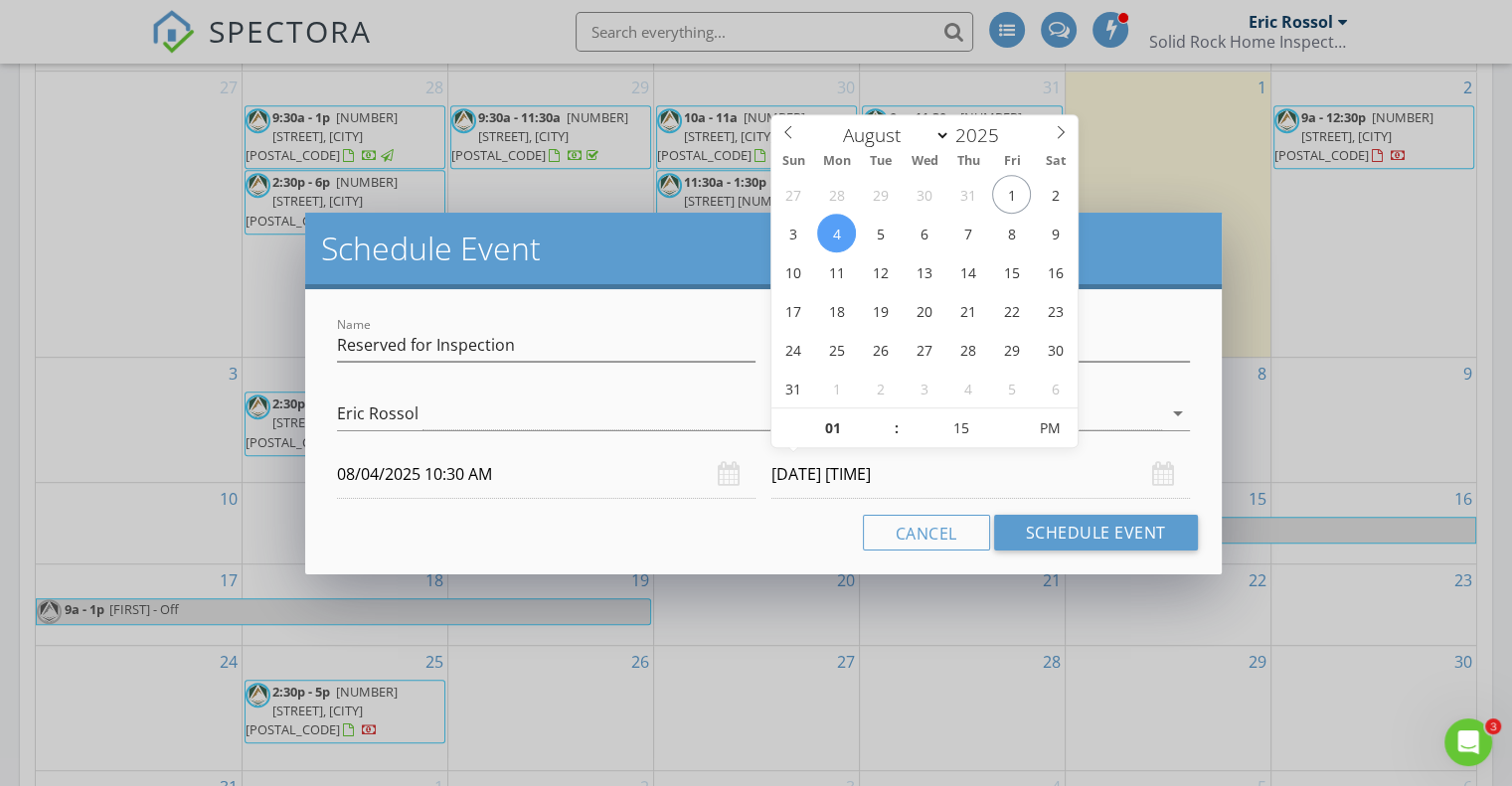 click at bounding box center [1015, 418] 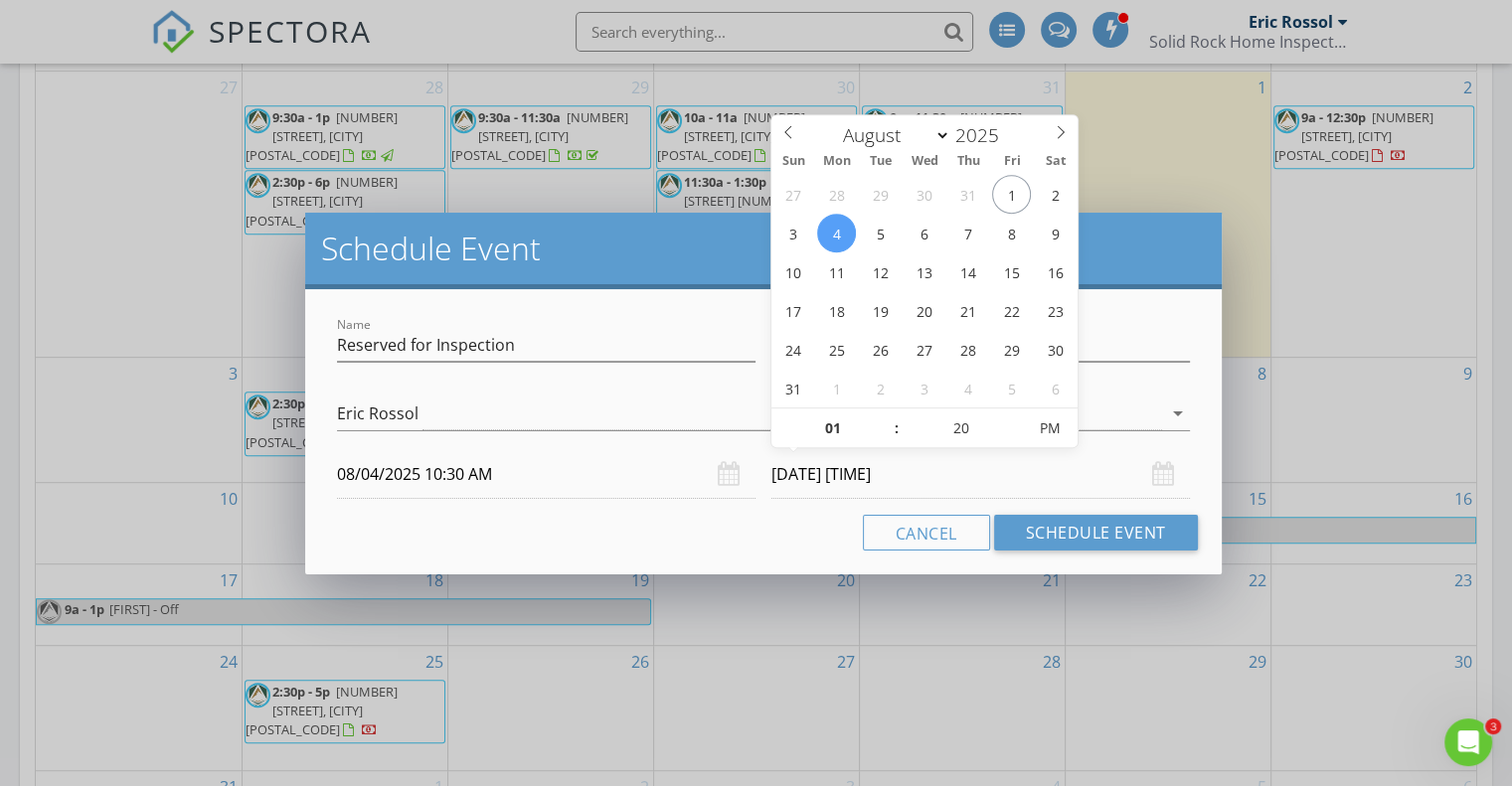 click at bounding box center (1015, 418) 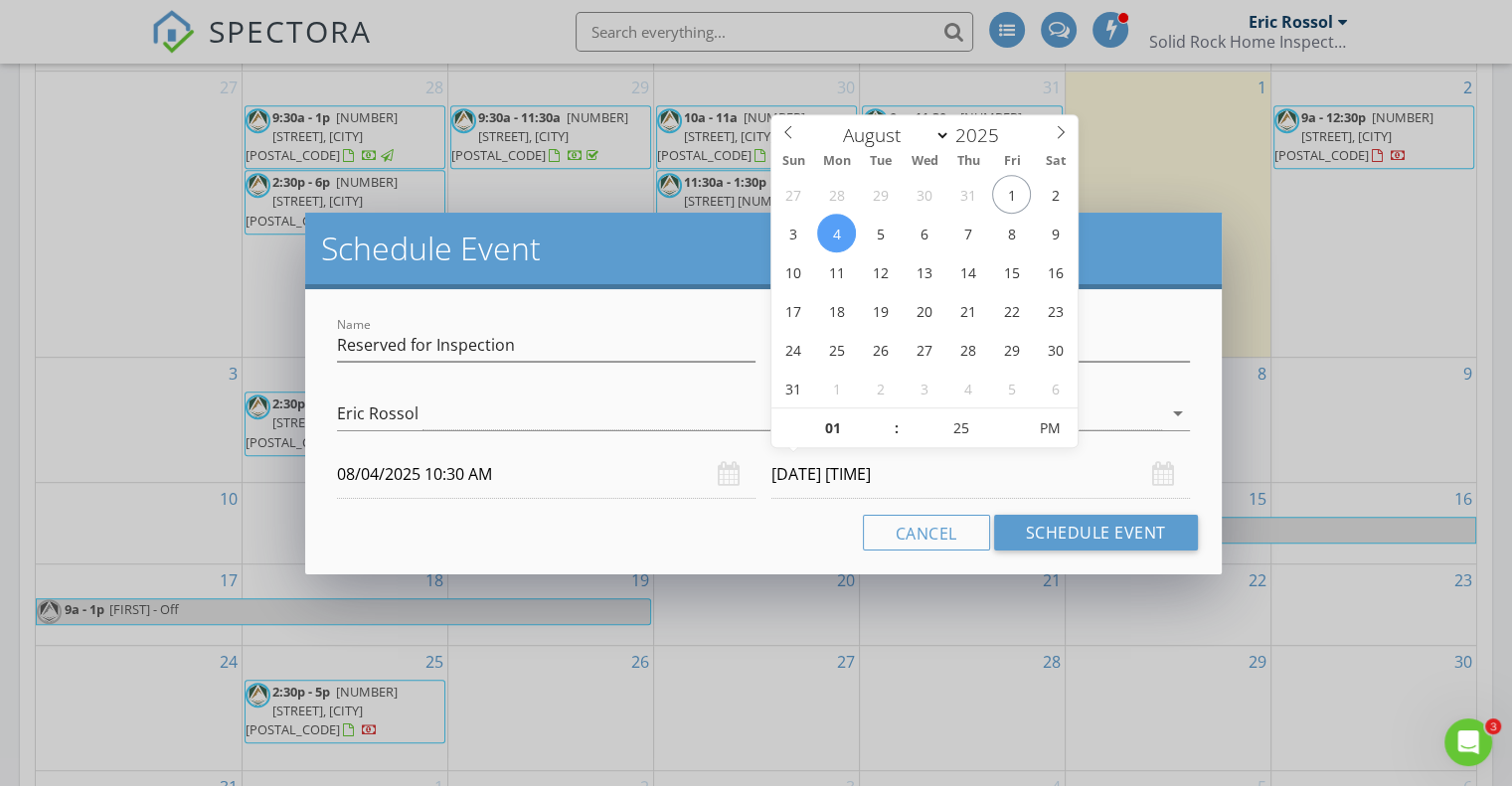 click at bounding box center (1015, 418) 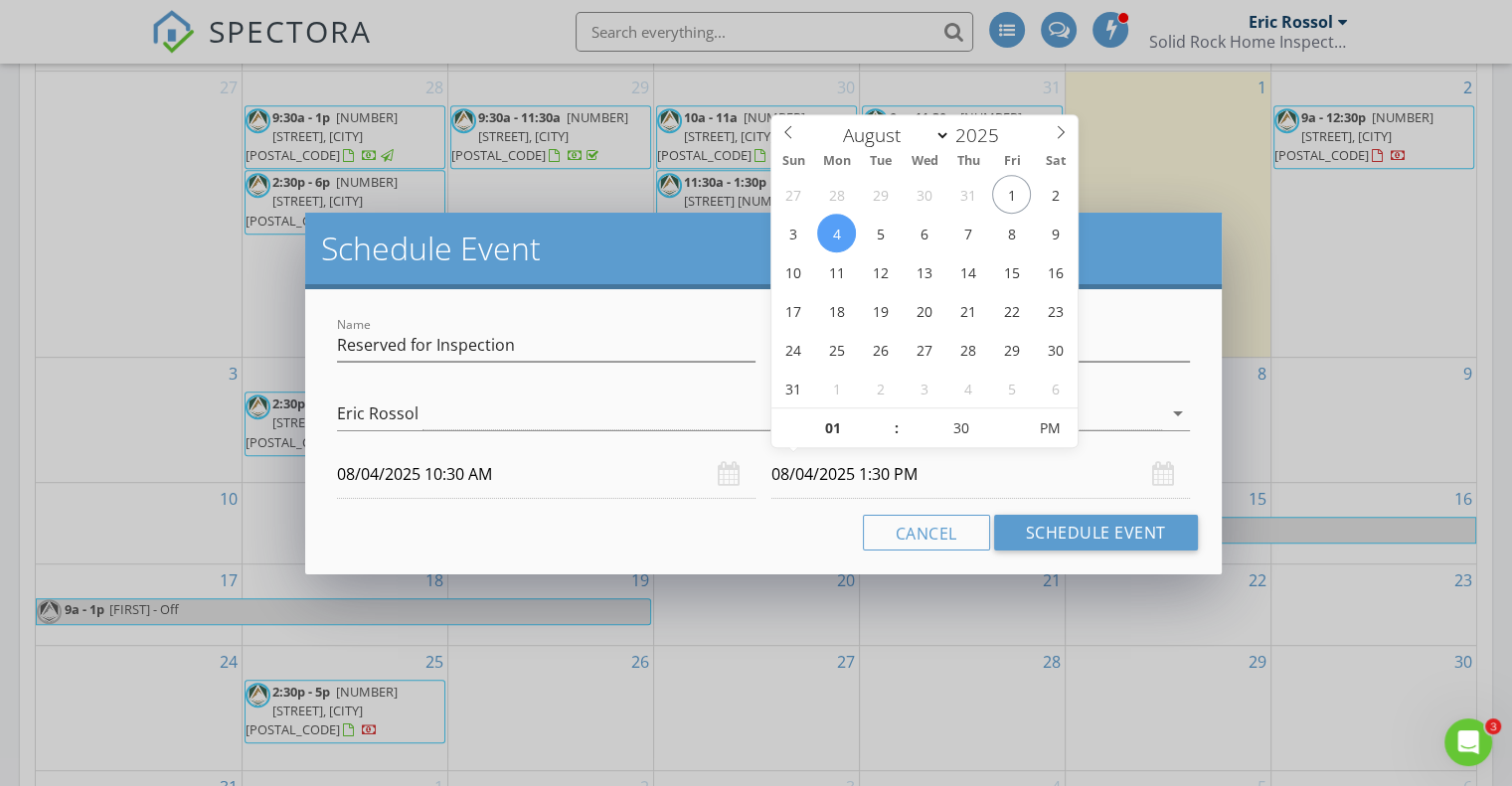 click at bounding box center (1015, 418) 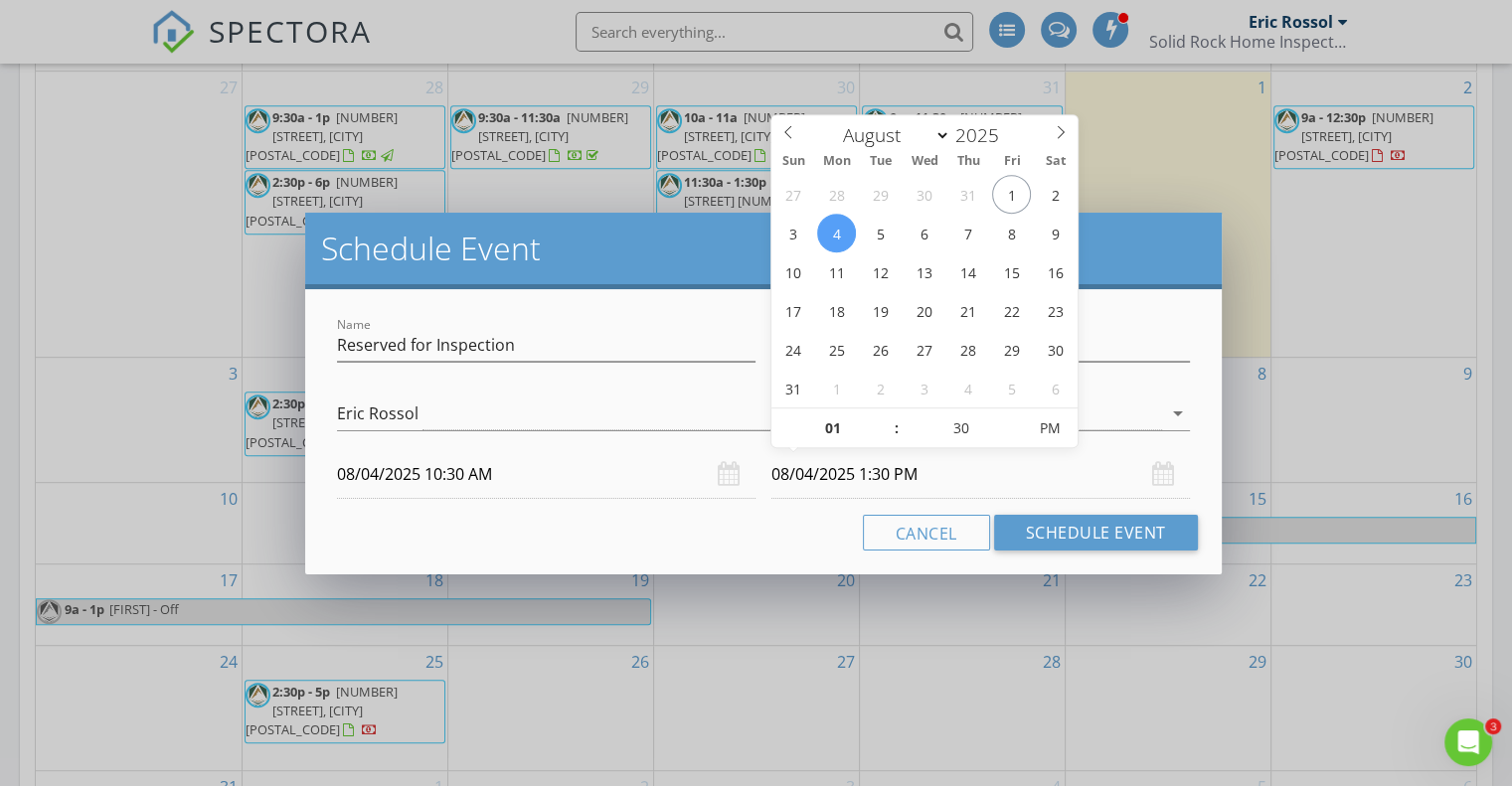 click on "Name Reserved for Inspection   Description     check_box_outline_blank   Chris Stevens   check_box_outline_blank   Jimmy Cannon   check_box   Eric Rossol   check_box_outline_blank   Carol Bubak   Eric Rossol arrow_drop_down   08/04/2025 10:30 AM   08/04/2025 1:30 PM         Cancel   Schedule Event" at bounding box center (763, 431) 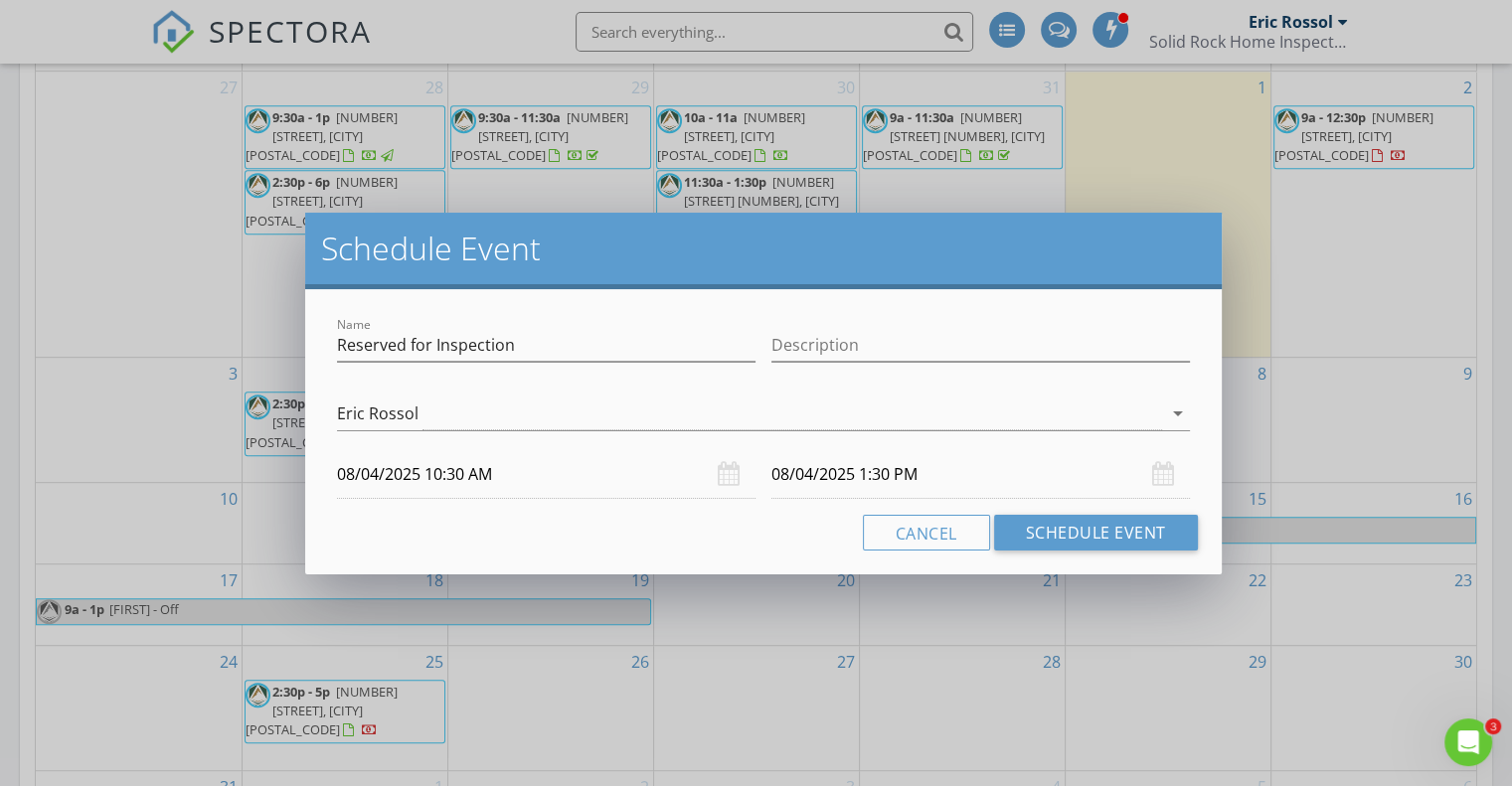 click on "arrow_drop_down" at bounding box center [1178, 413] 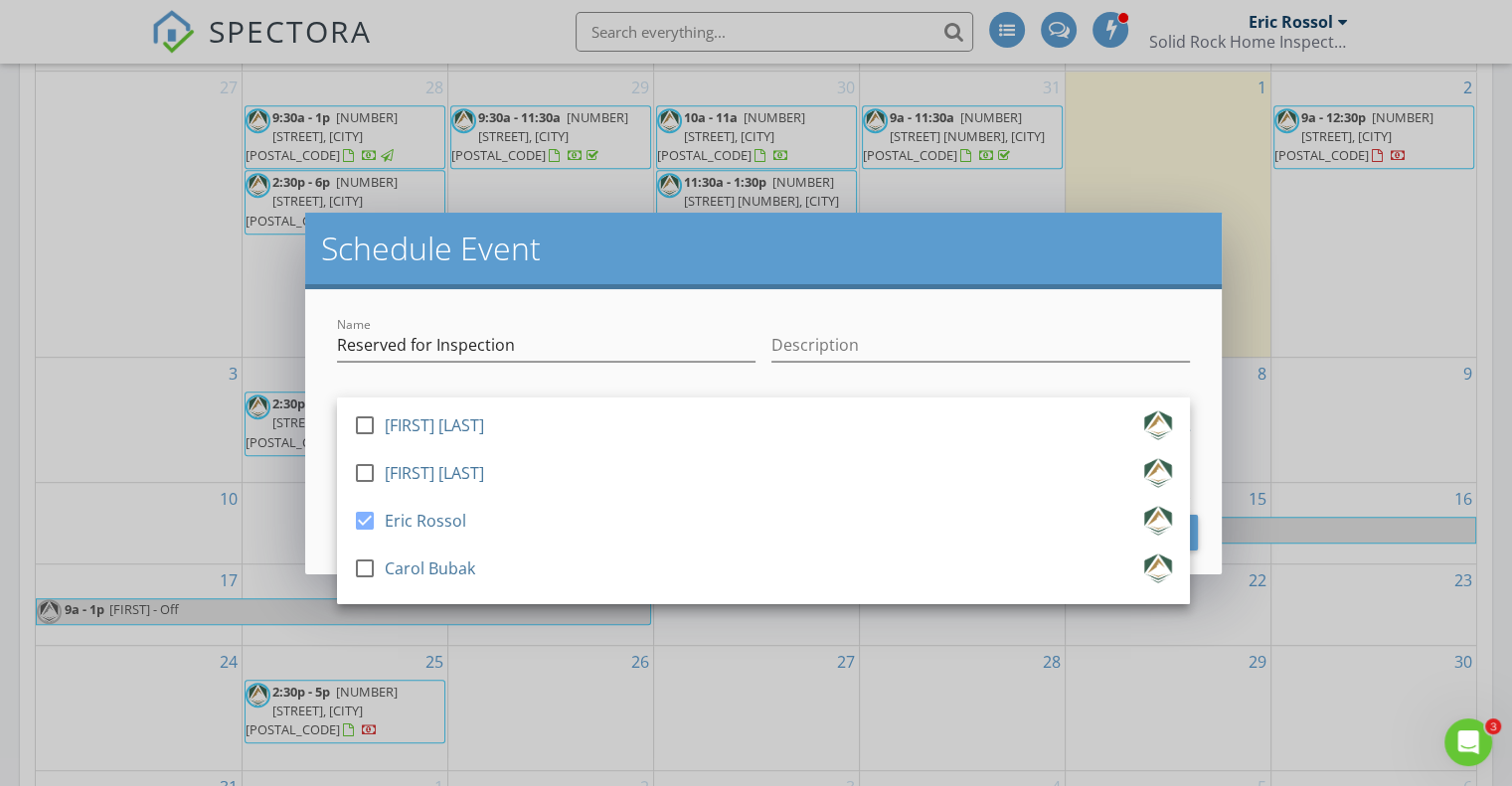 click on "Name Reserved for Inspection   Description     check_box_outline_blank   Chris Stevens   check_box_outline_blank   Jimmy Cannon   check_box   Eric Rossol   check_box_outline_blank   Carol Bubak   Eric Rossol arrow_drop_down   08/04/2025 10:30 AM   08/04/2025 1:30 PM         Cancel   Schedule Event" at bounding box center [763, 431] 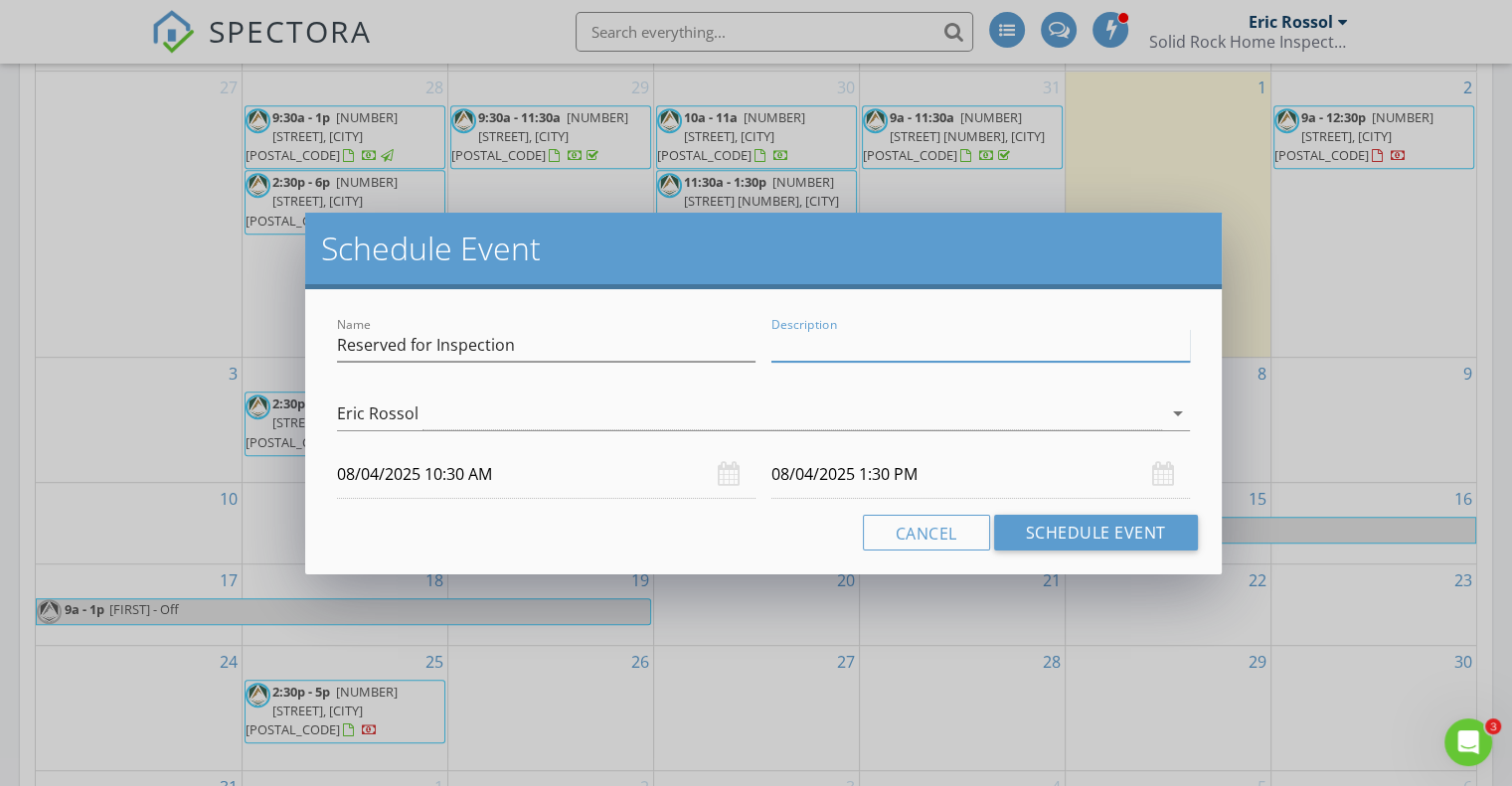 click on "Description" at bounding box center (980, 345) 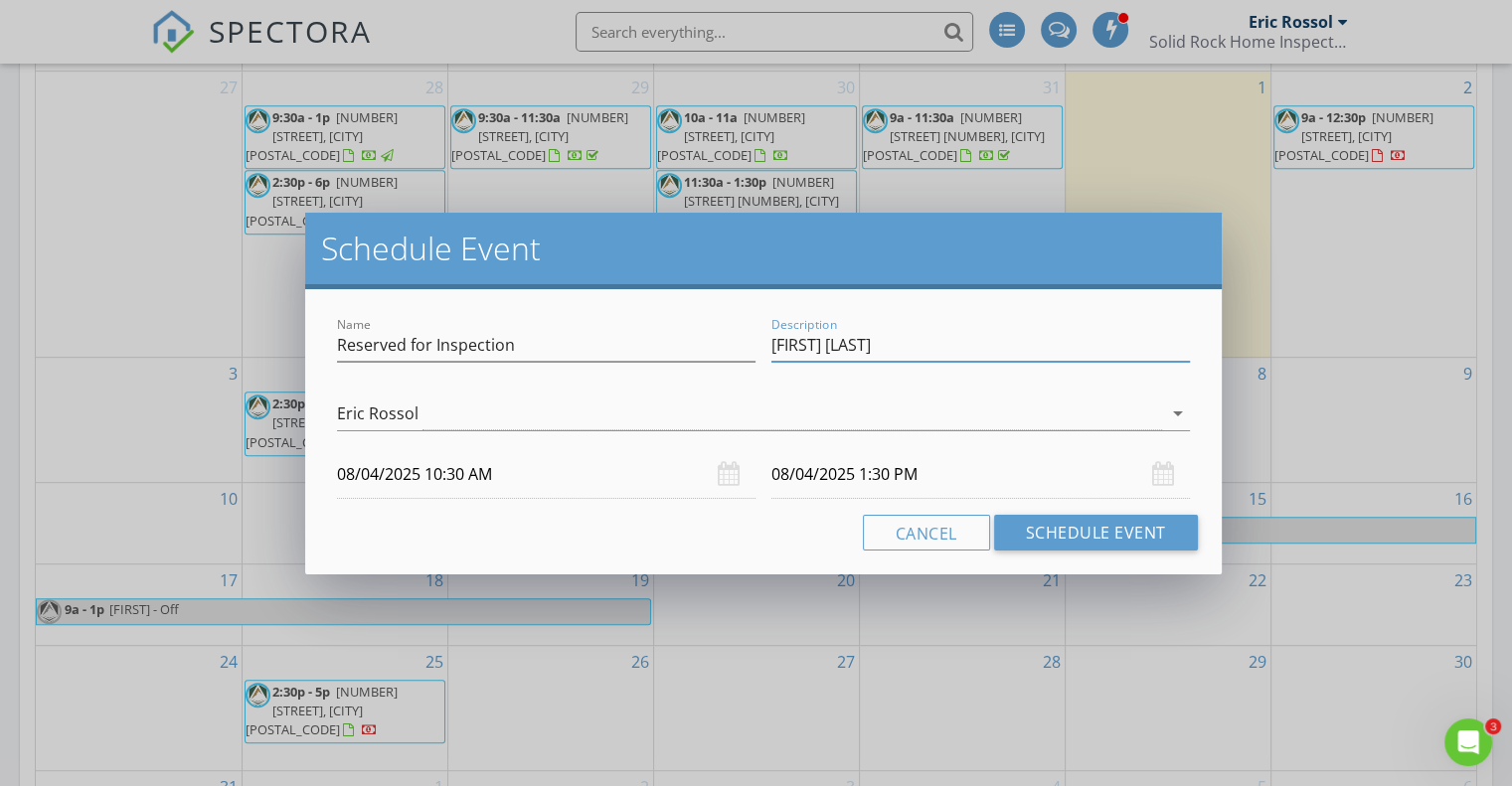 click on "Description Laura Betancourt" at bounding box center [980, 347] 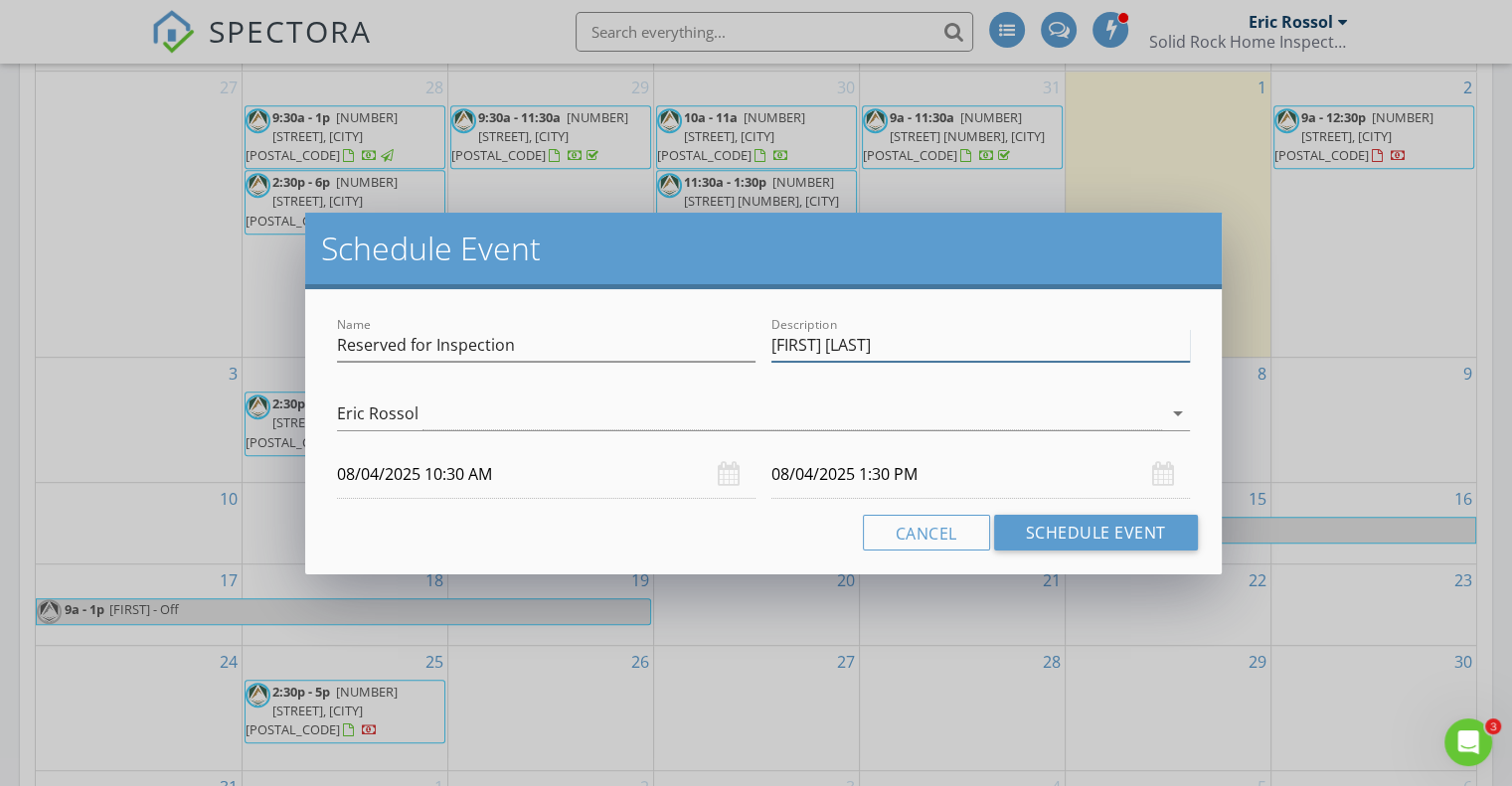 click on "Laura Betancourt" at bounding box center (980, 345) 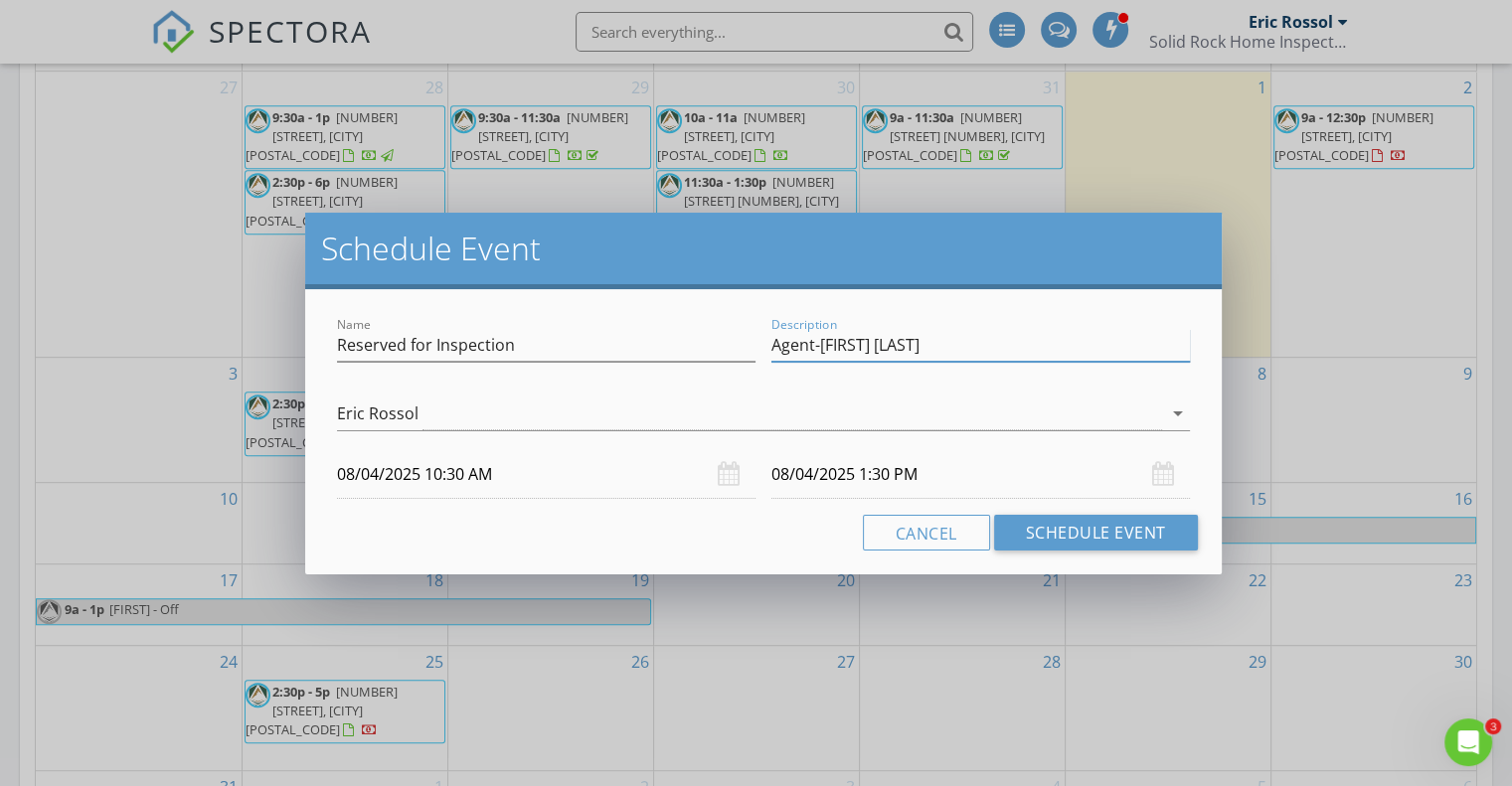 type on "Agent-Laura Betancourt" 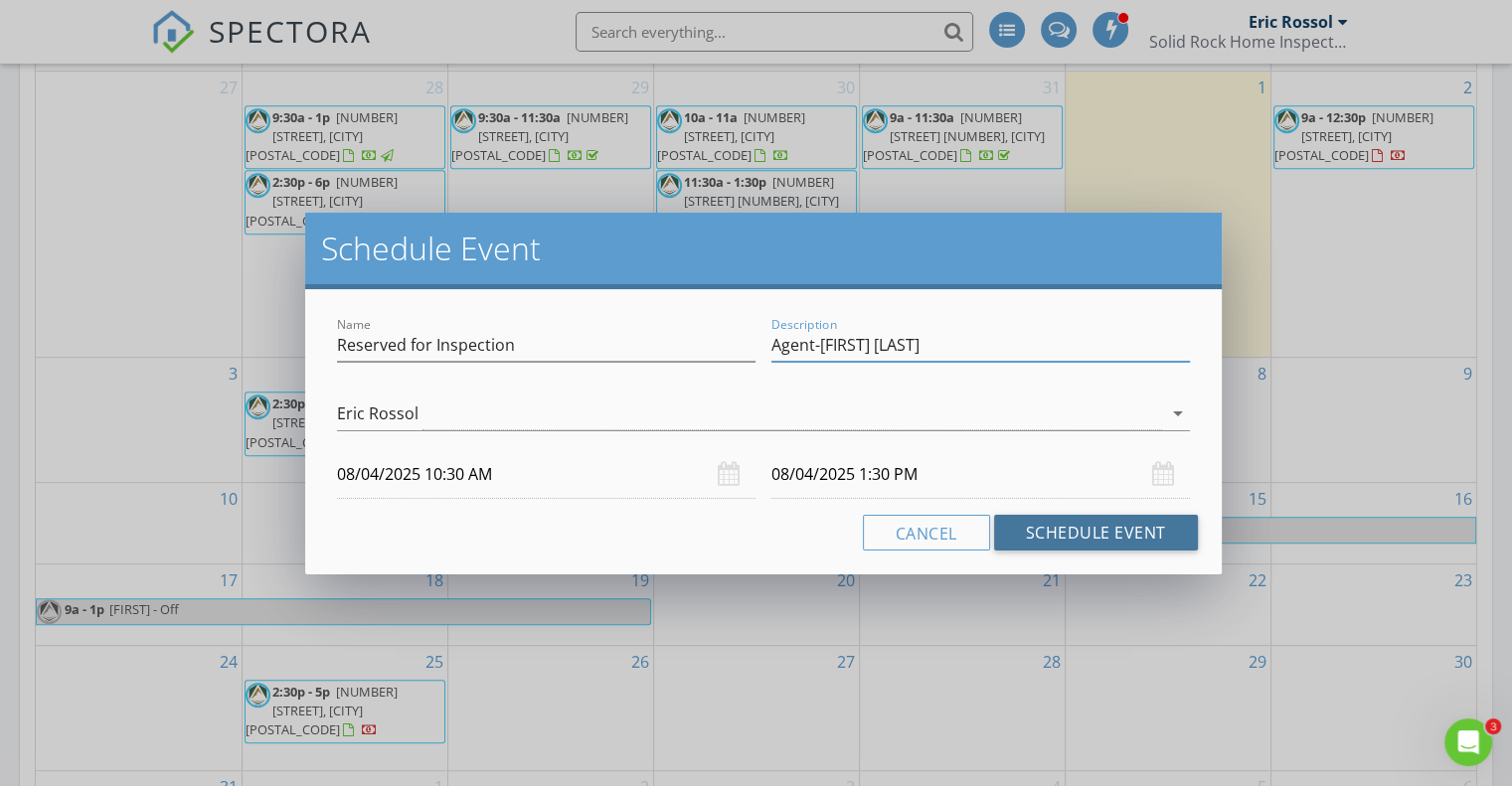 click on "Schedule Event" at bounding box center (1095, 533) 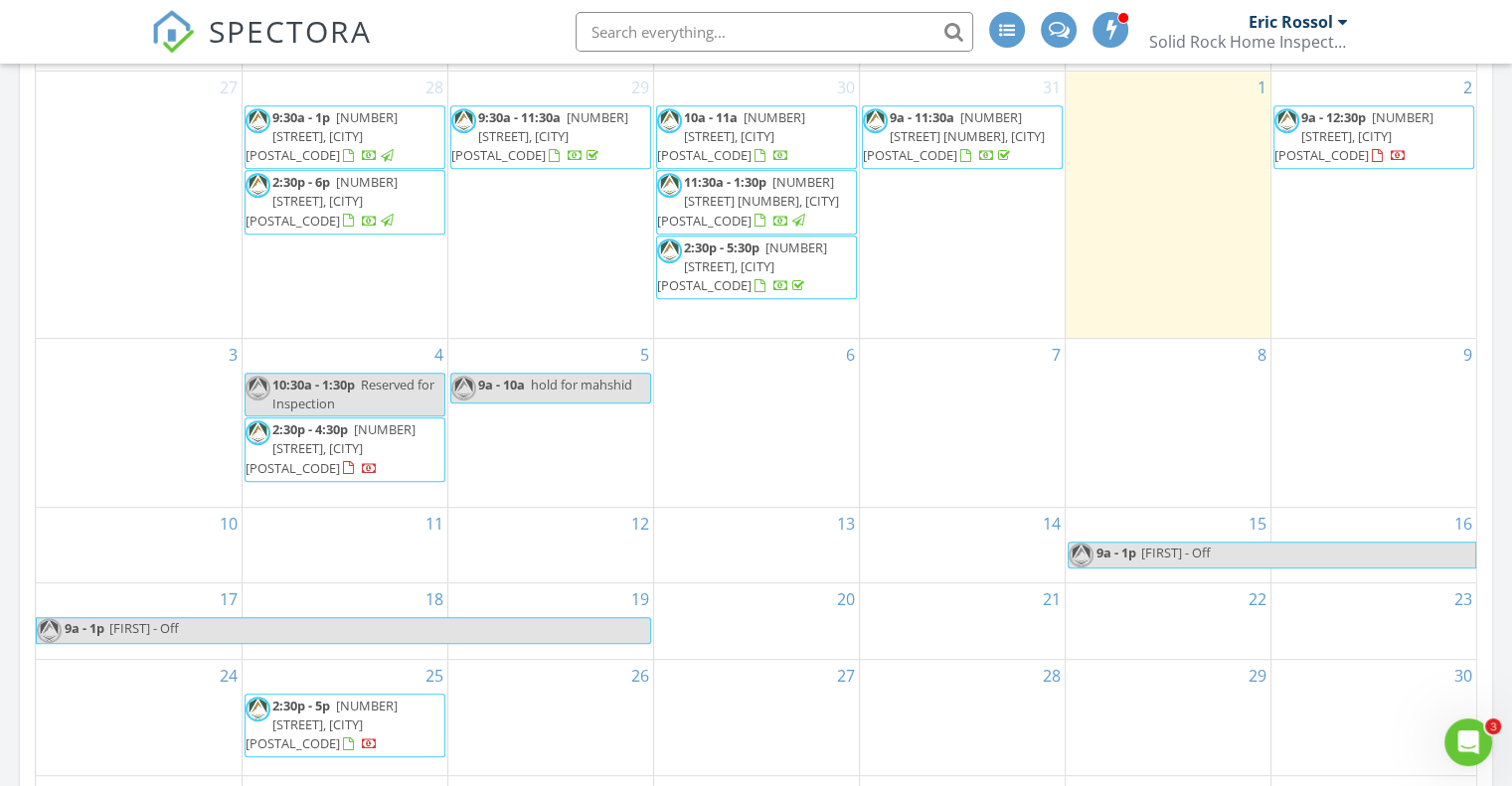 click on "9a - 12:30p" at bounding box center (1333, 117) 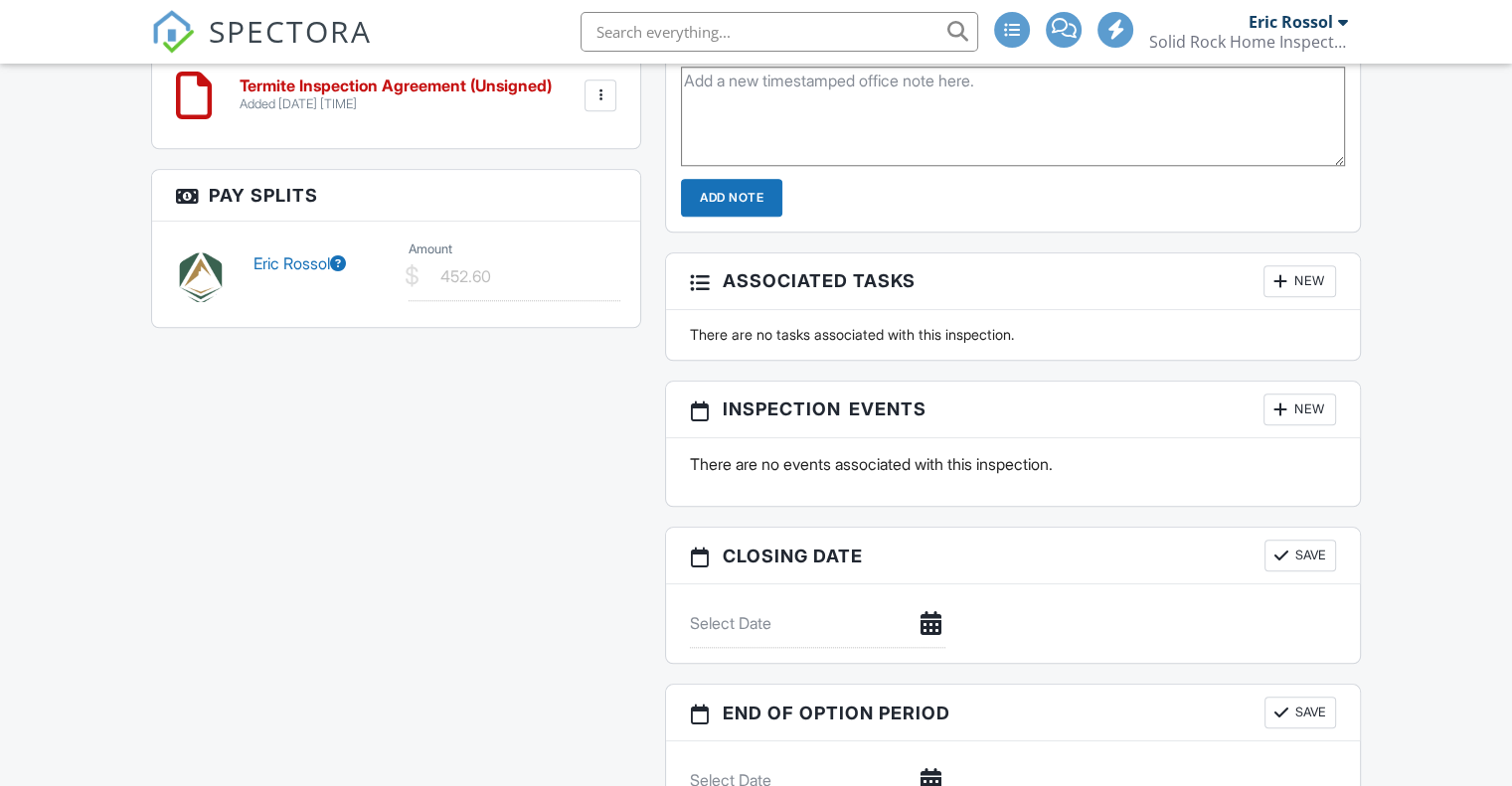 scroll, scrollTop: 2413, scrollLeft: 0, axis: vertical 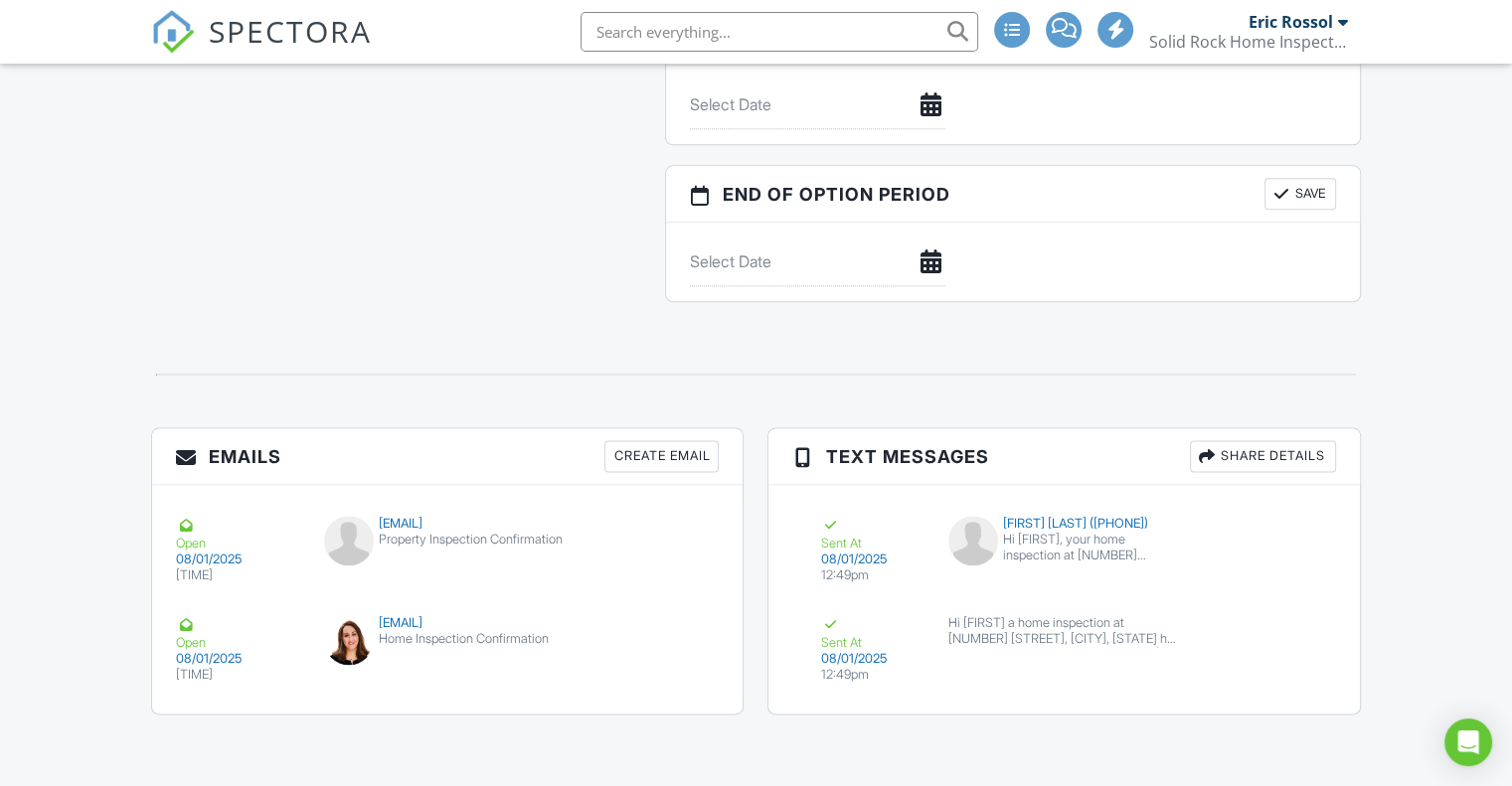 click on "Create Email" at bounding box center [661, 456] 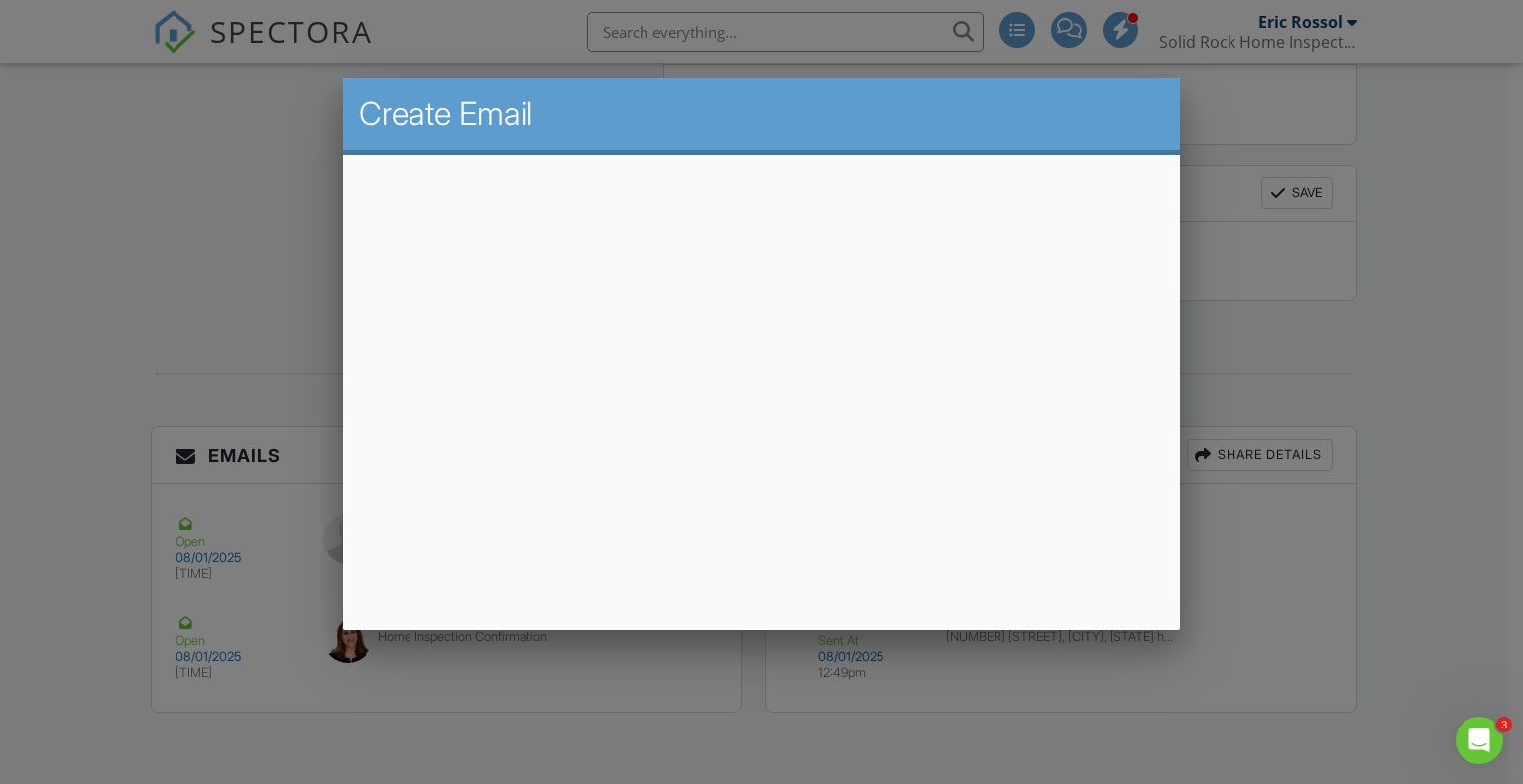 scroll, scrollTop: 0, scrollLeft: 0, axis: both 